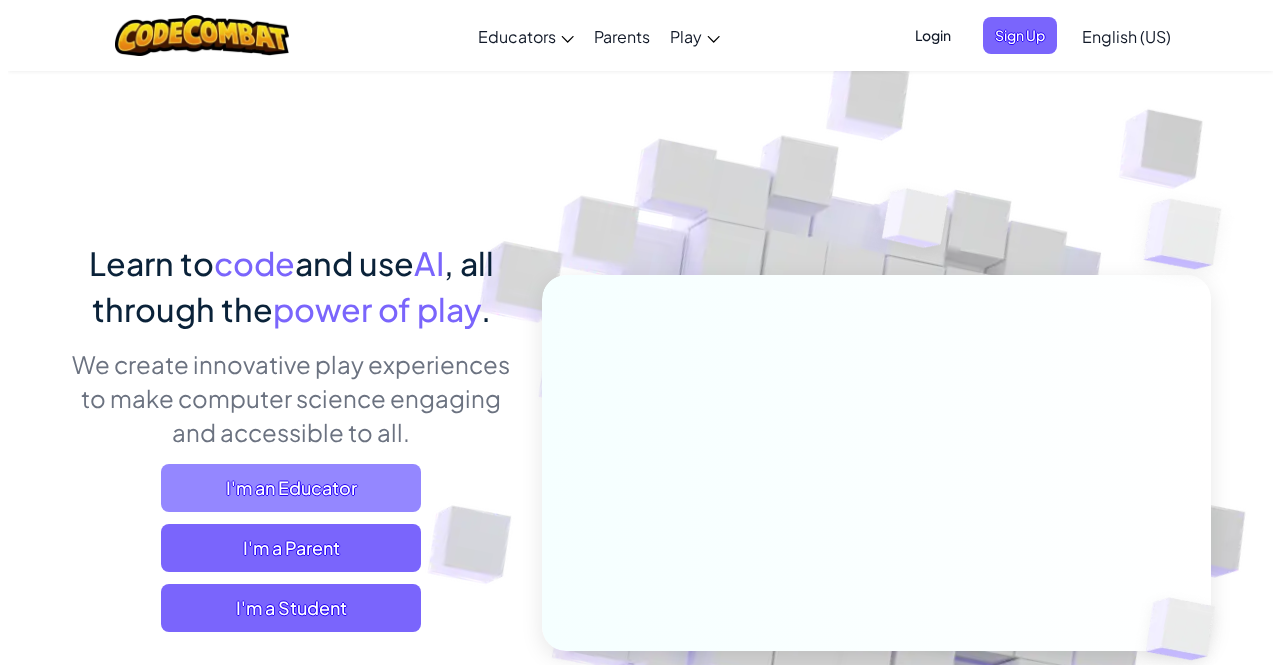scroll, scrollTop: 0, scrollLeft: 0, axis: both 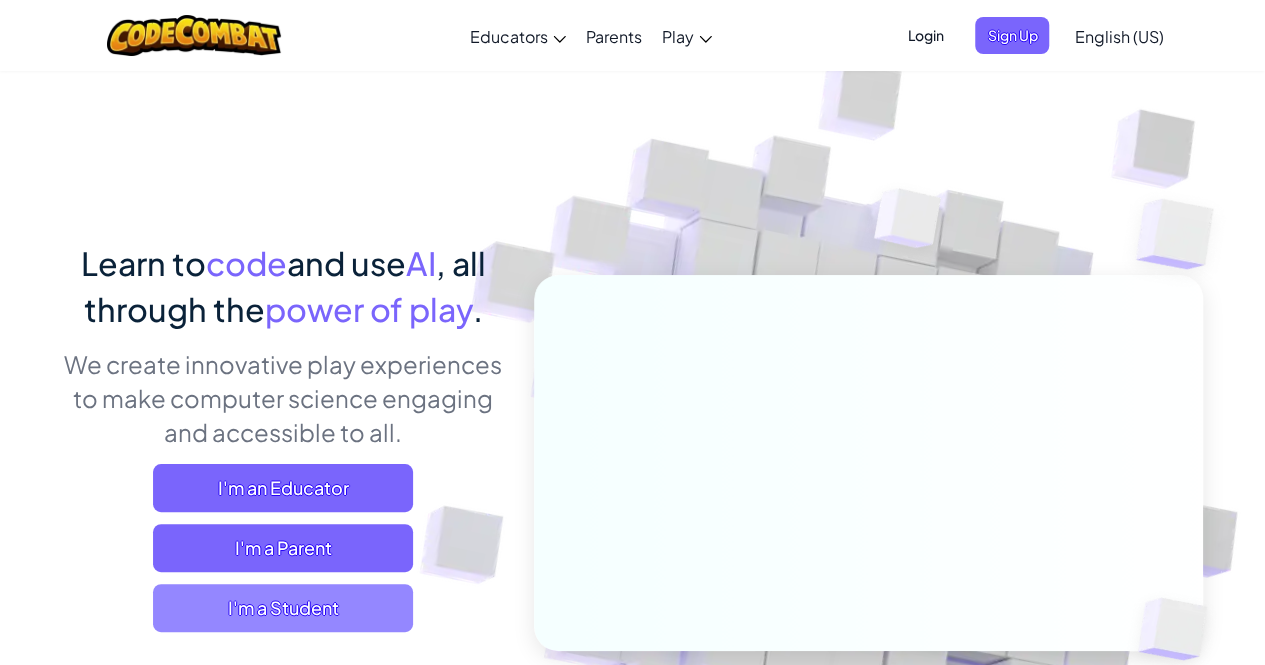 click on "I'm a Student" at bounding box center [283, 608] 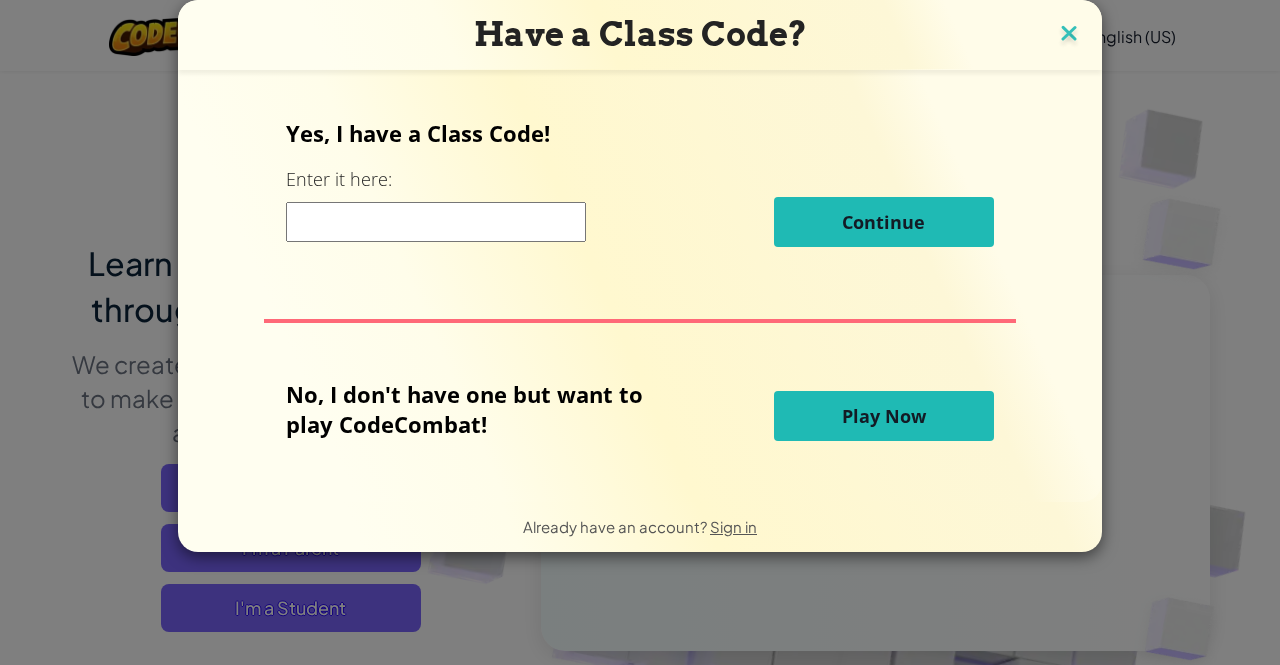 click at bounding box center (1069, 35) 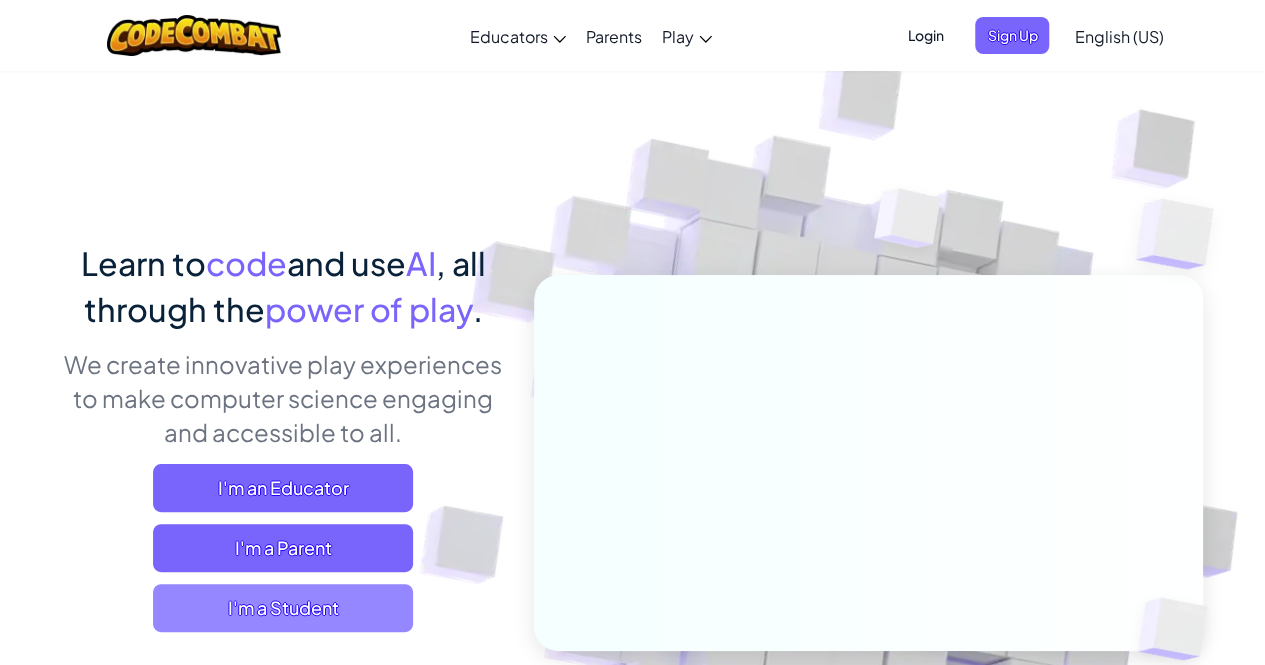 click on "I'm a Student" at bounding box center [283, 608] 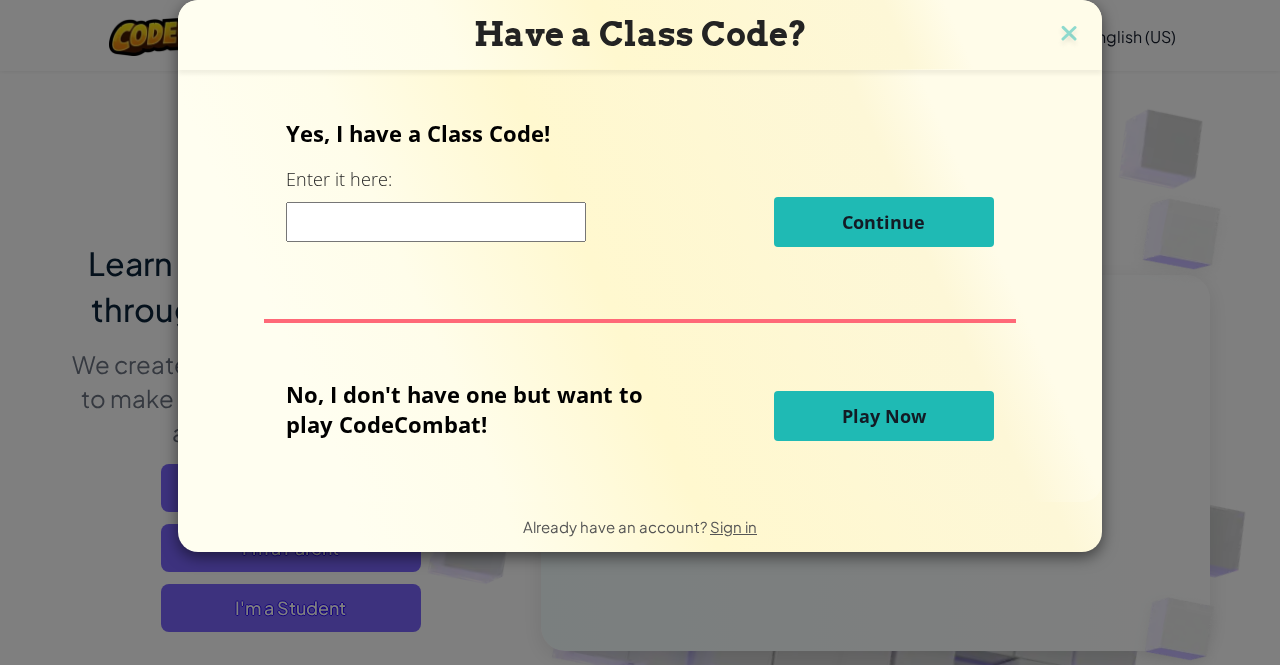 click at bounding box center (436, 222) 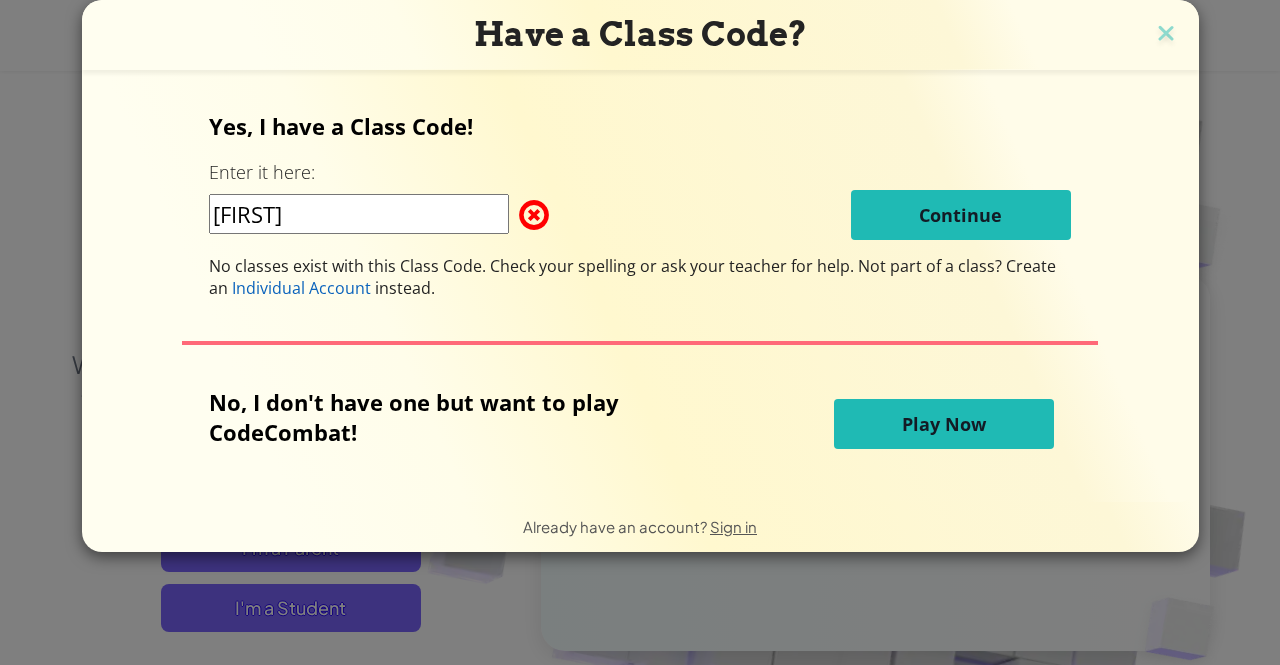 type on "[FIRST]" 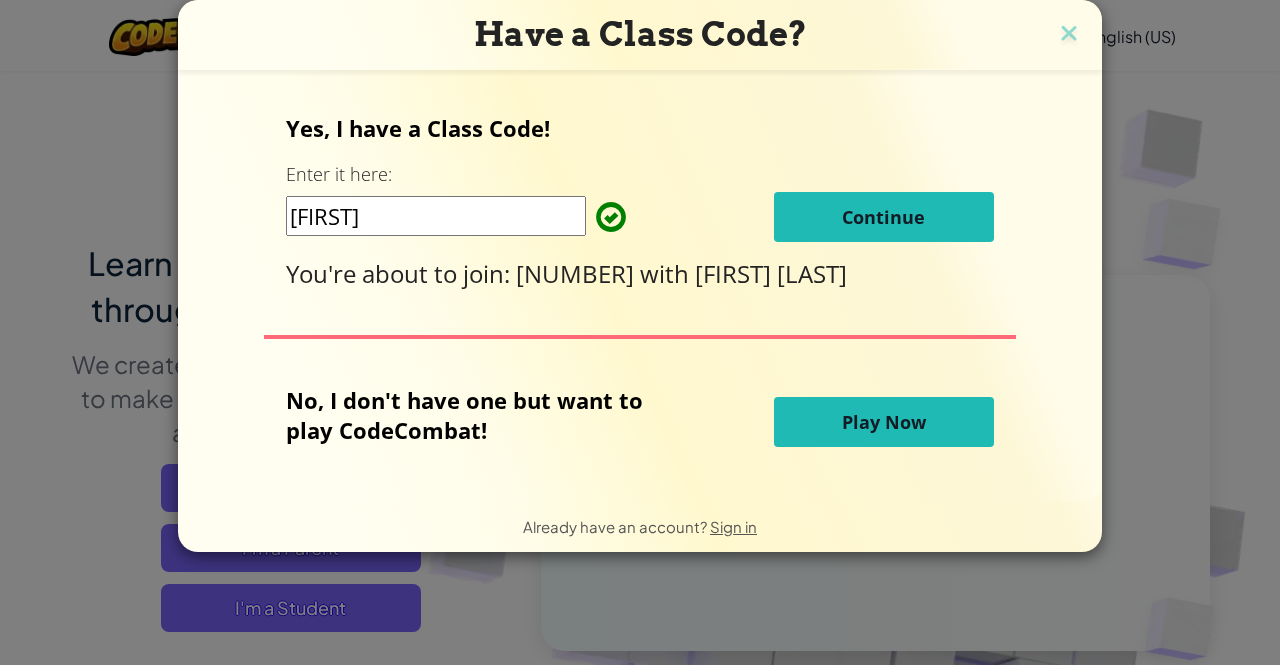 click on "Play Now" at bounding box center (884, 422) 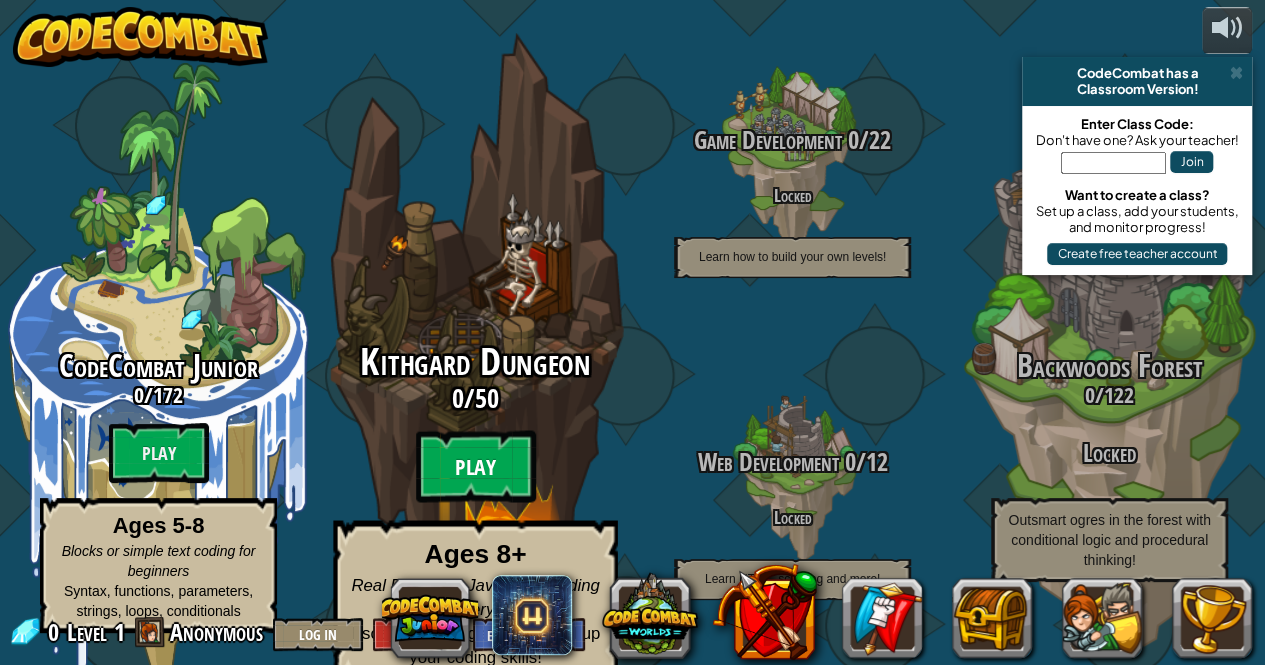 click on "Play" at bounding box center [476, 467] 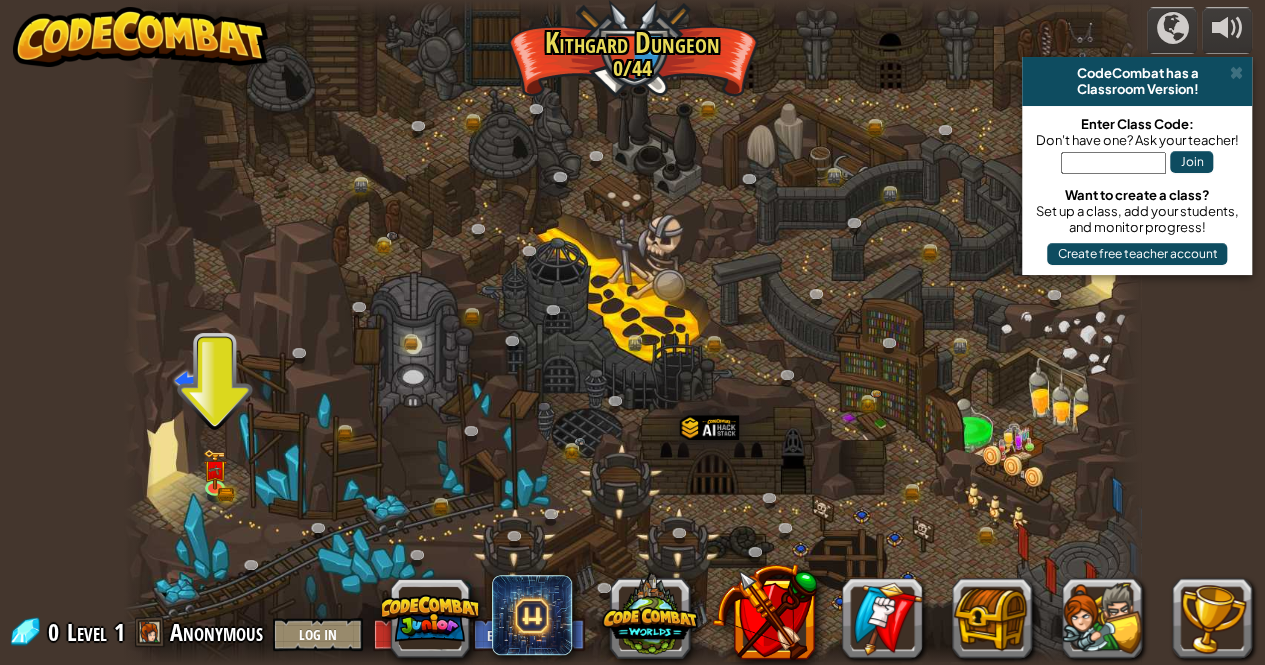 click at bounding box center (632, 332) 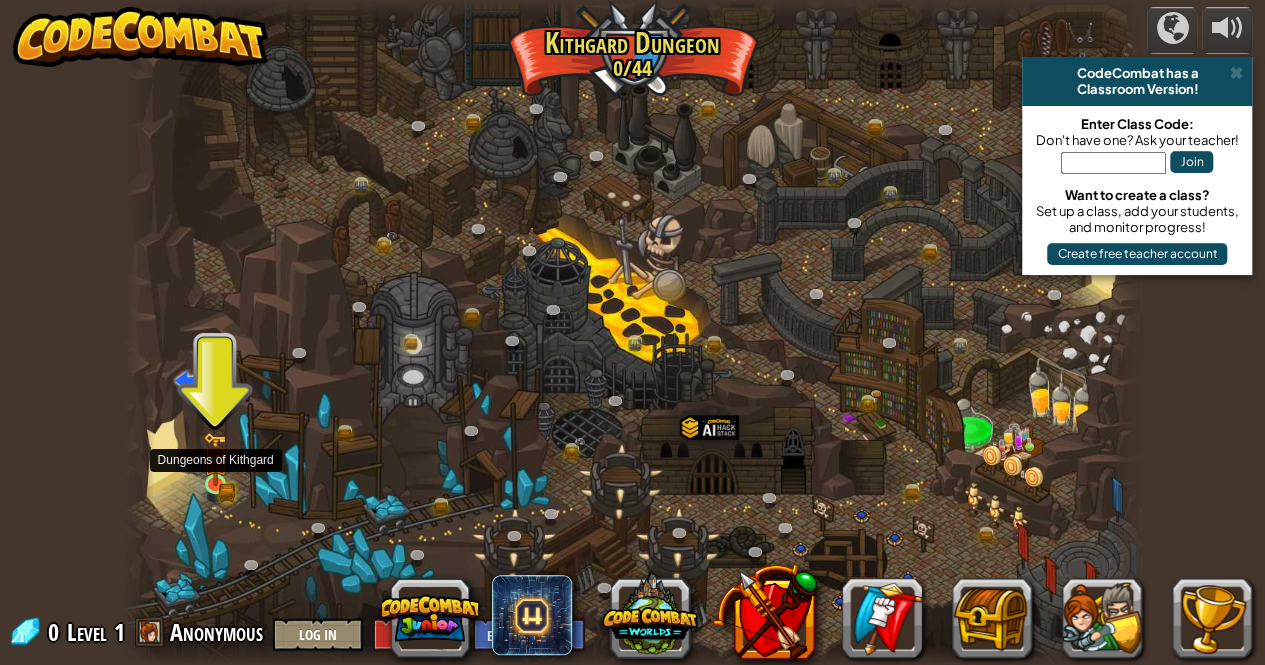 click at bounding box center [215, 459] 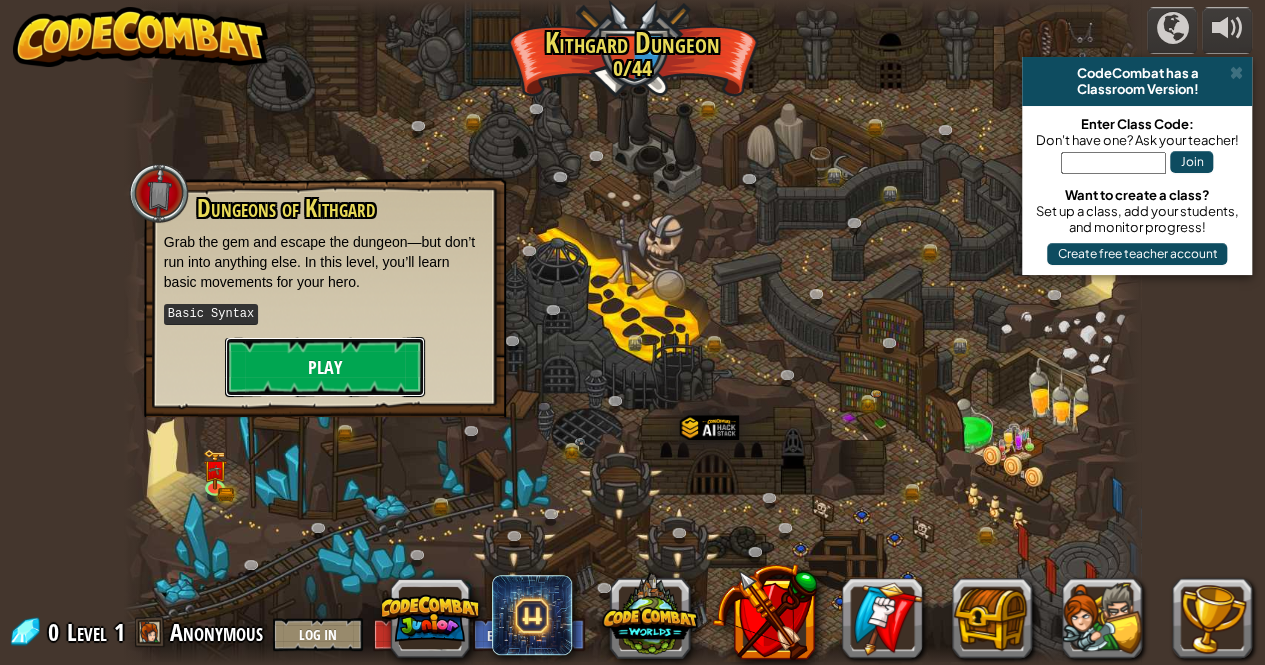 click on "Play" at bounding box center (325, 367) 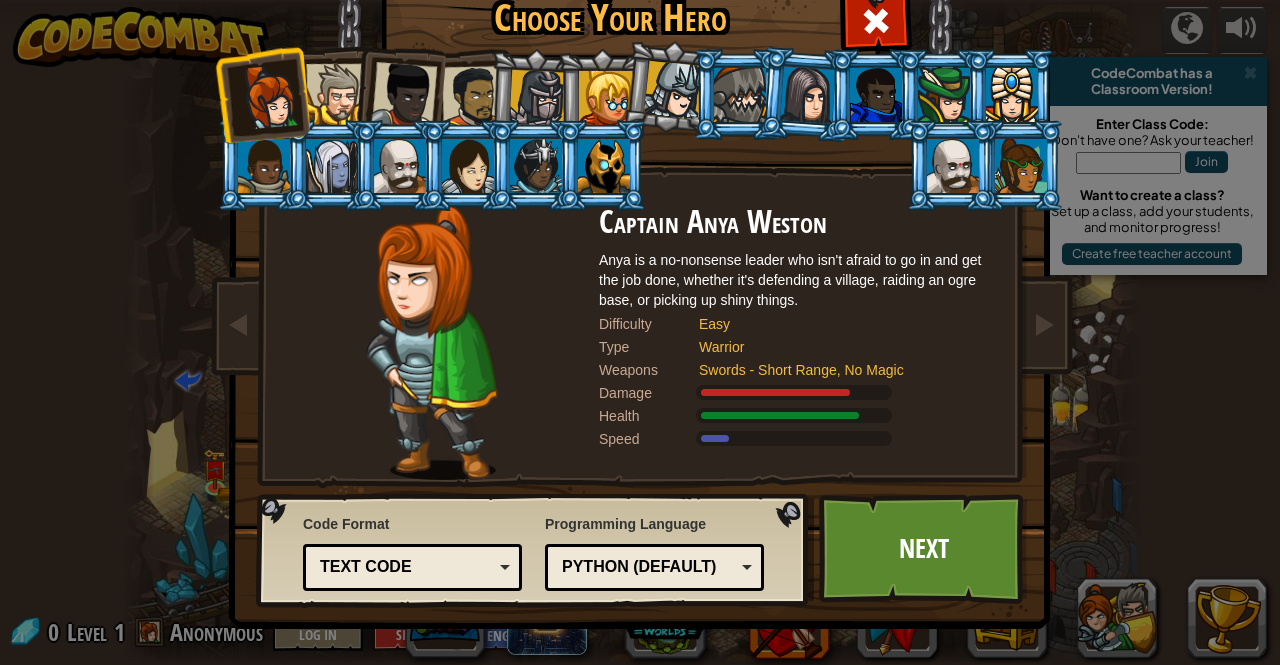 click at bounding box center [876, 95] 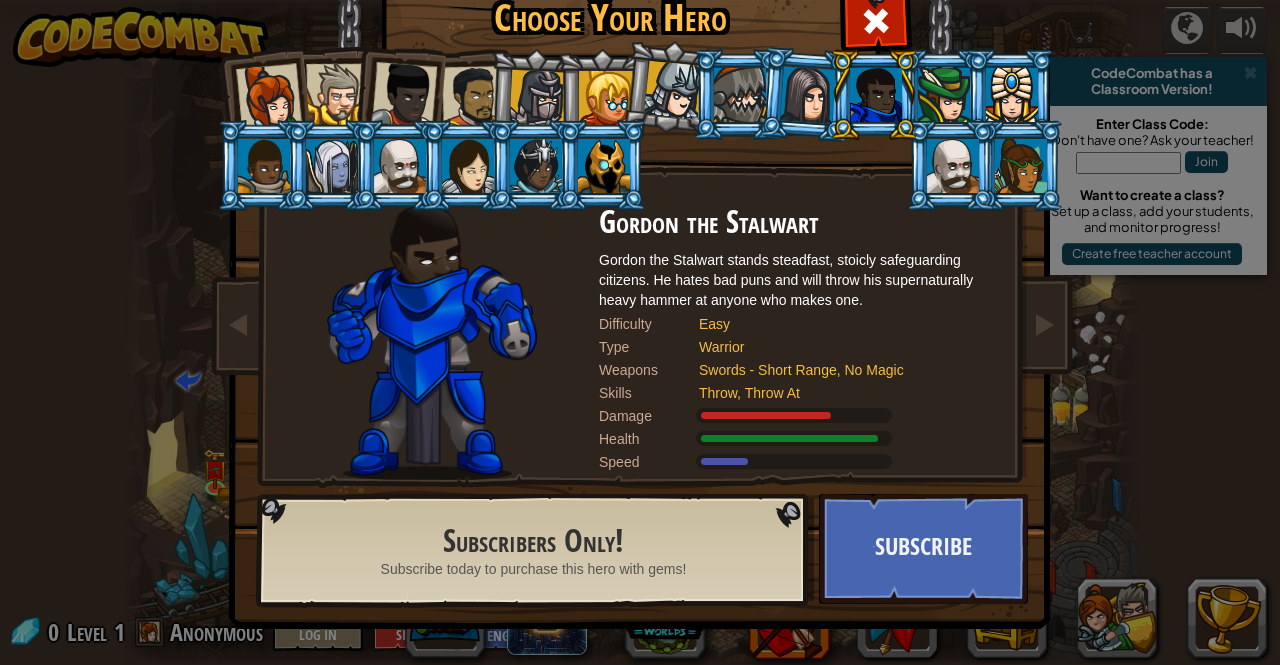 click at bounding box center (604, 166) 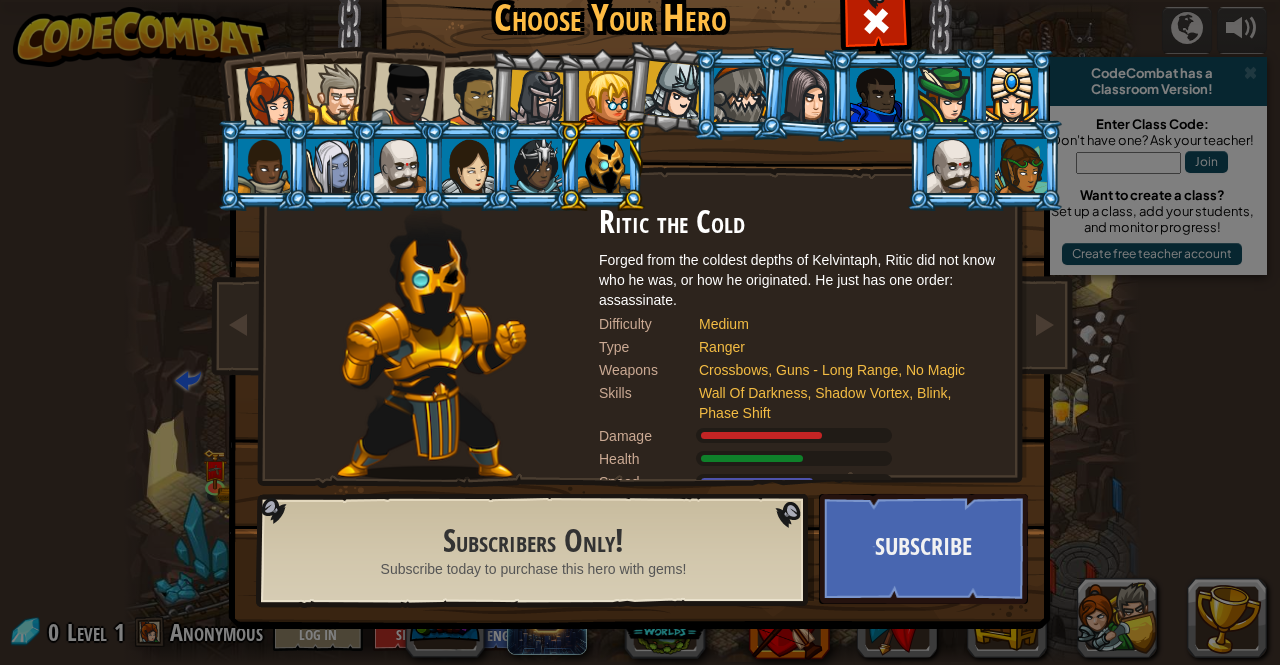click at bounding box center [944, 95] 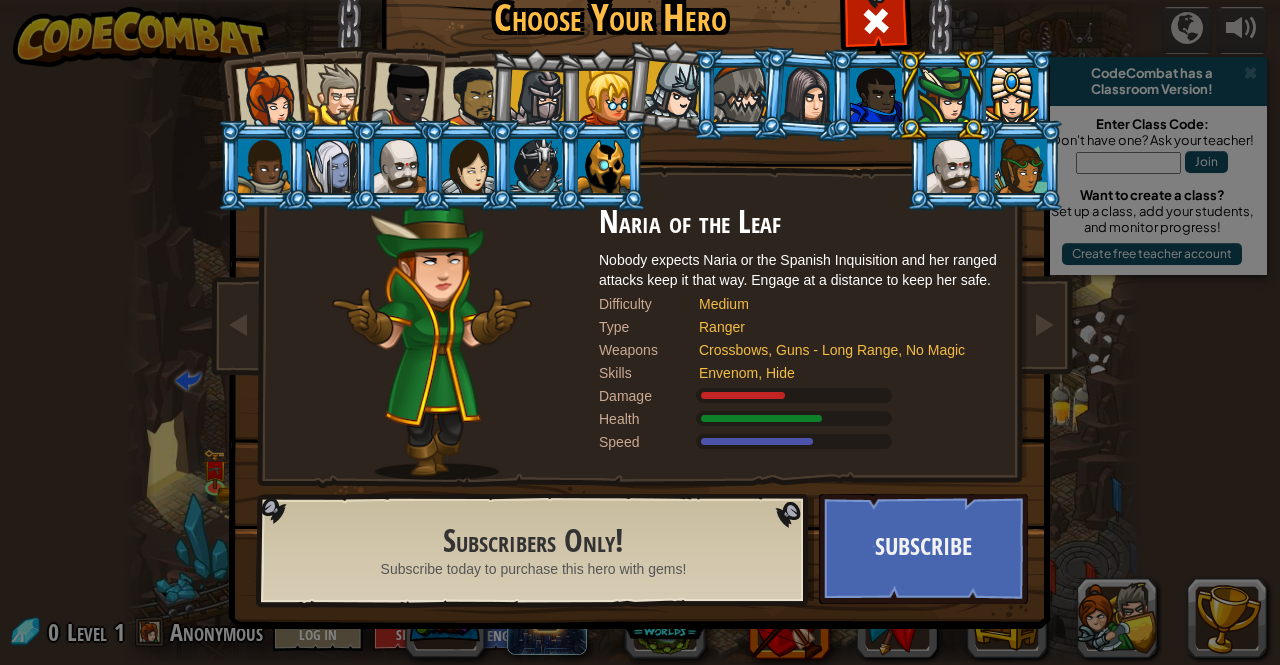 click at bounding box center (1021, 166) 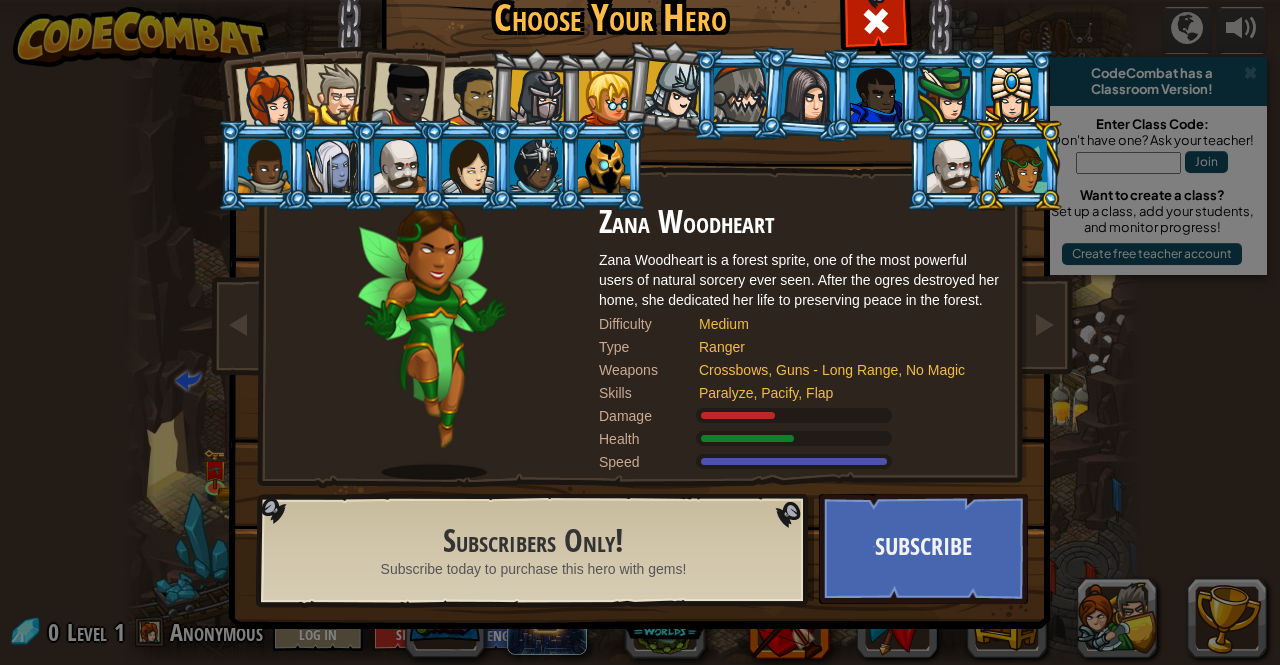 click at bounding box center [953, 166] 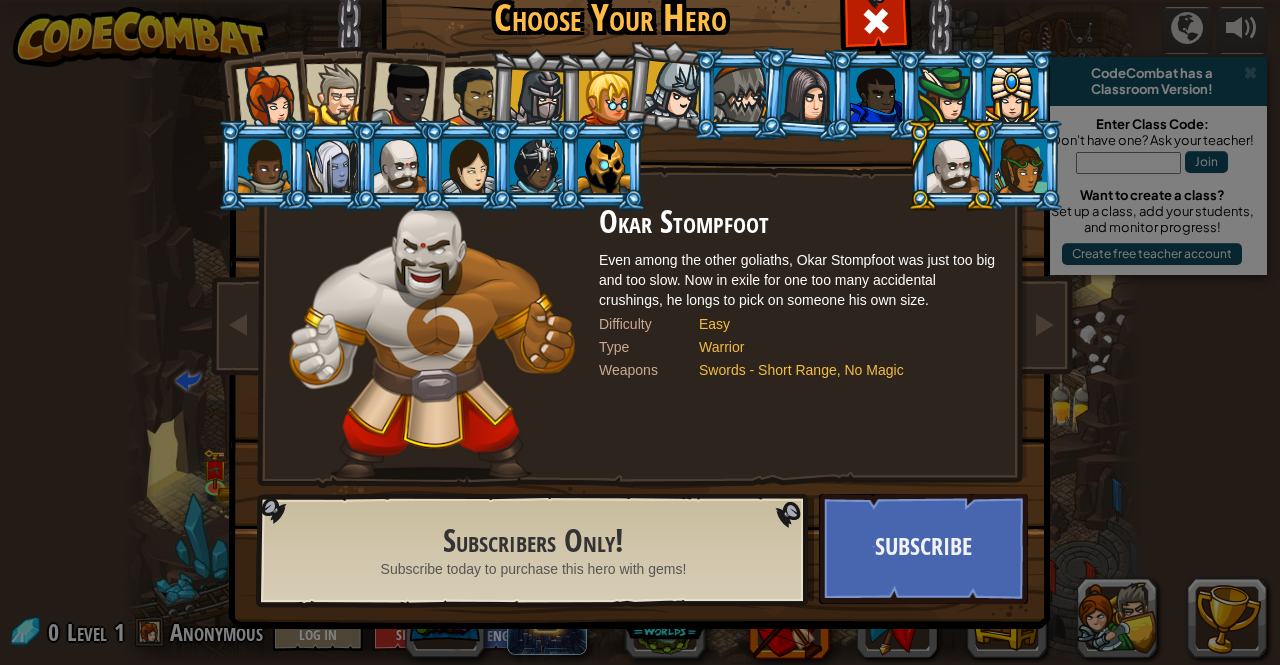 click at bounding box center [336, 94] 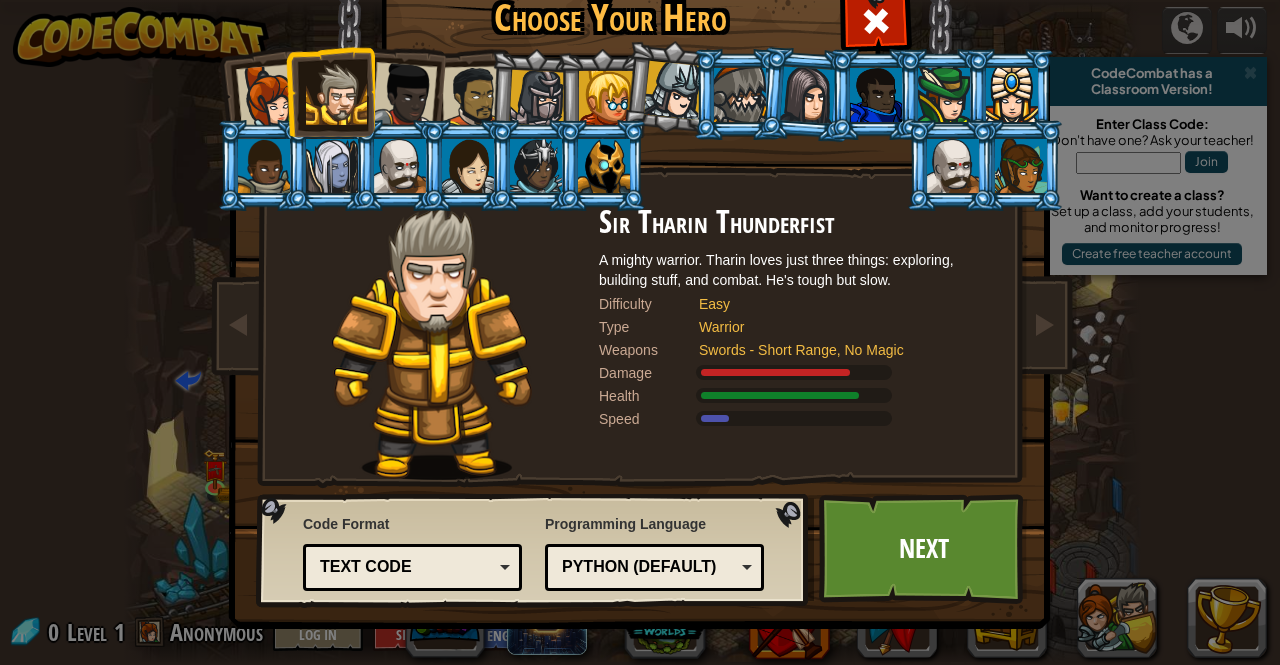 click at bounding box center (332, 166) 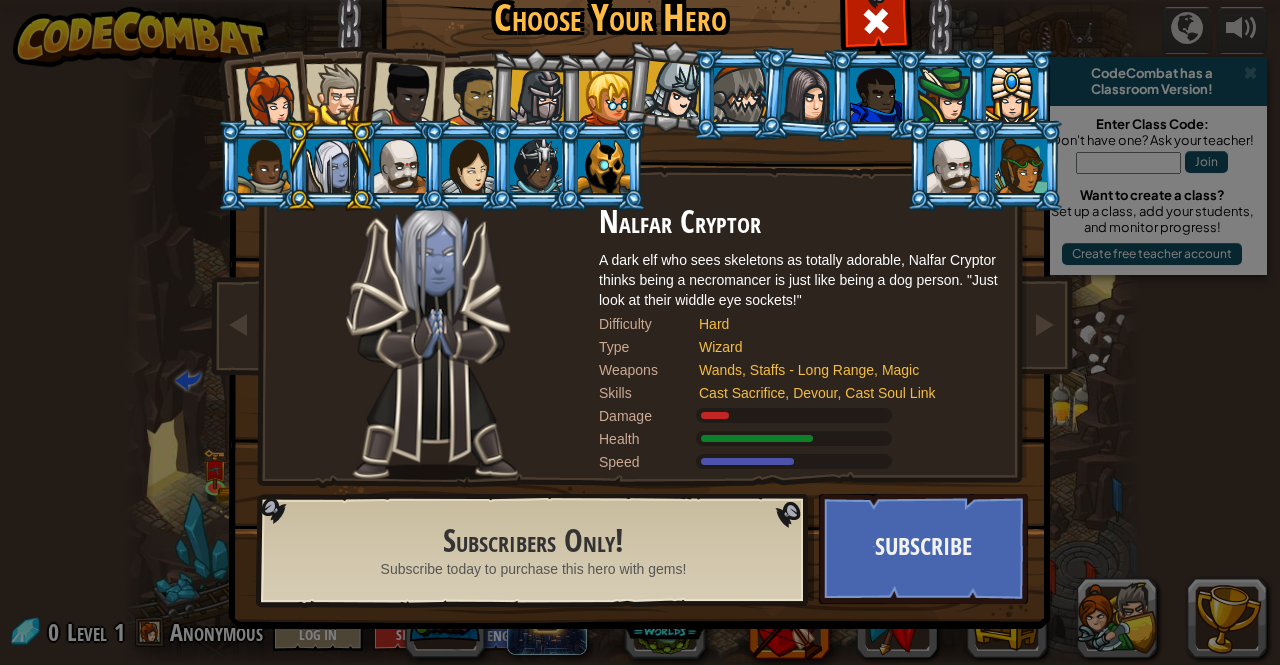 click at bounding box center [404, 95] 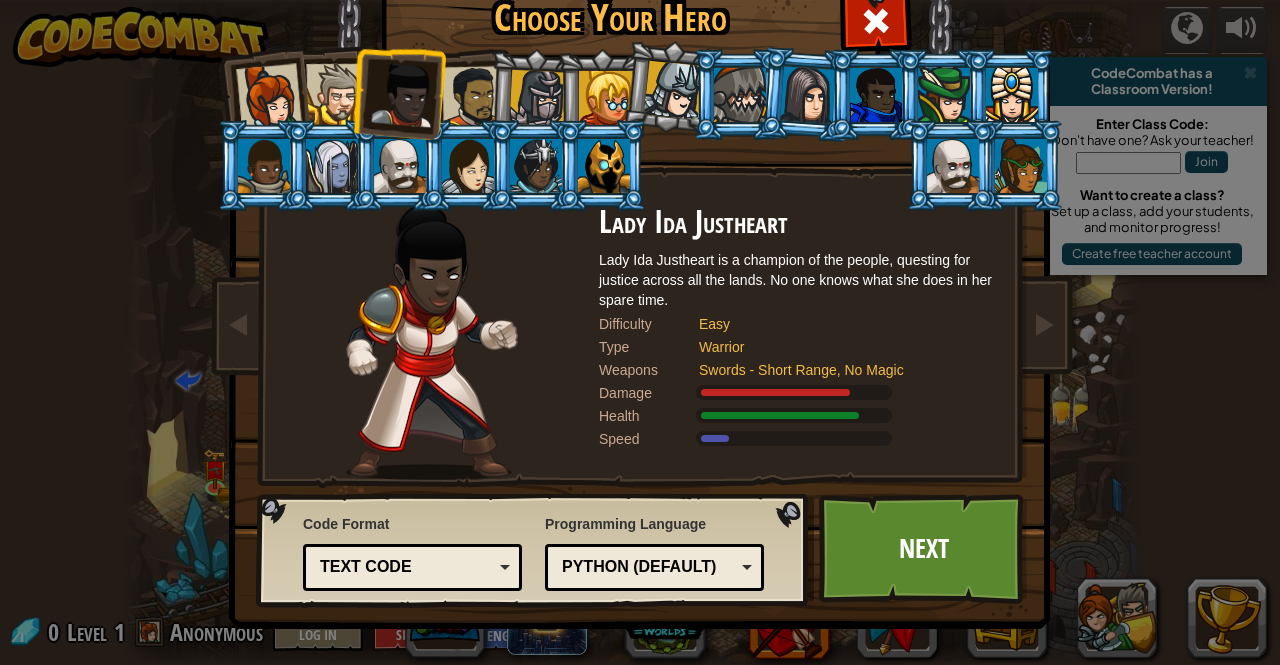 click at bounding box center [473, 97] 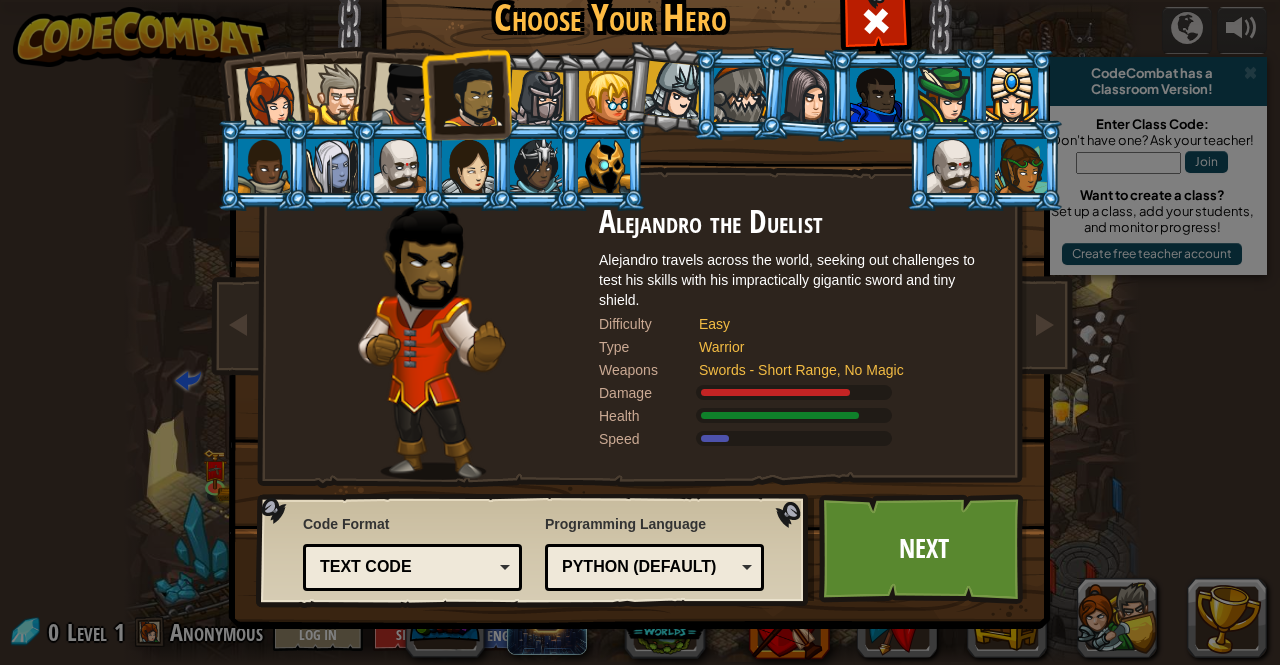 click at bounding box center (606, 98) 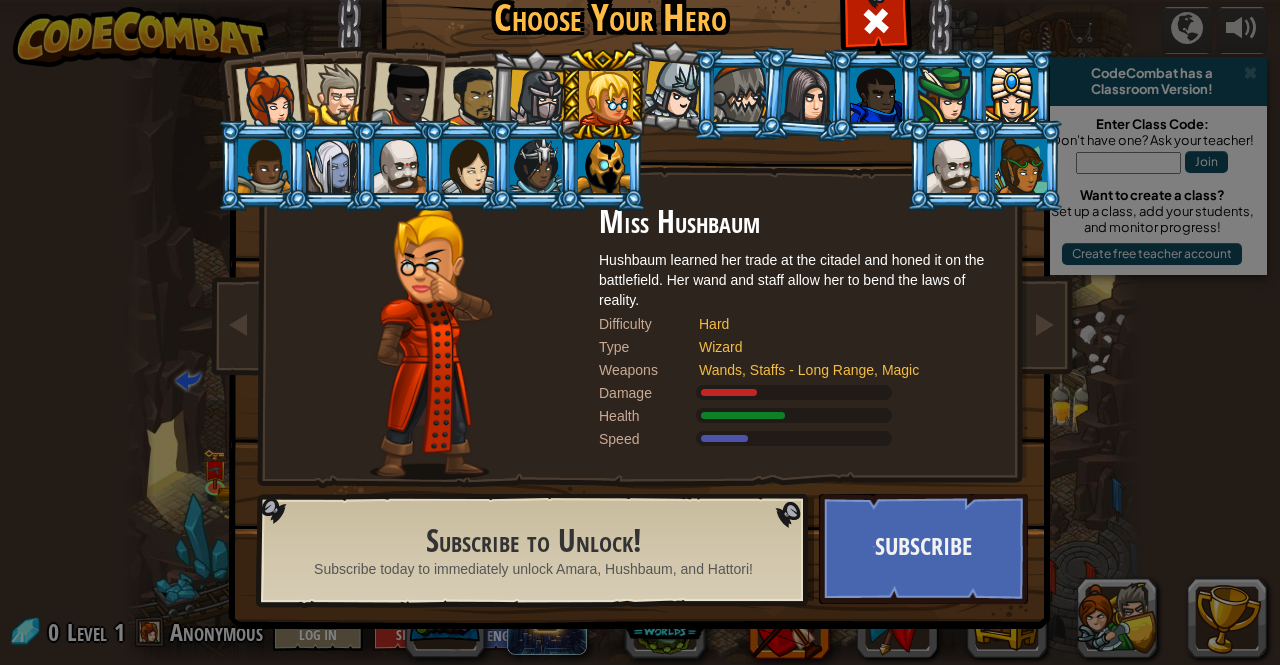 click at bounding box center (537, 98) 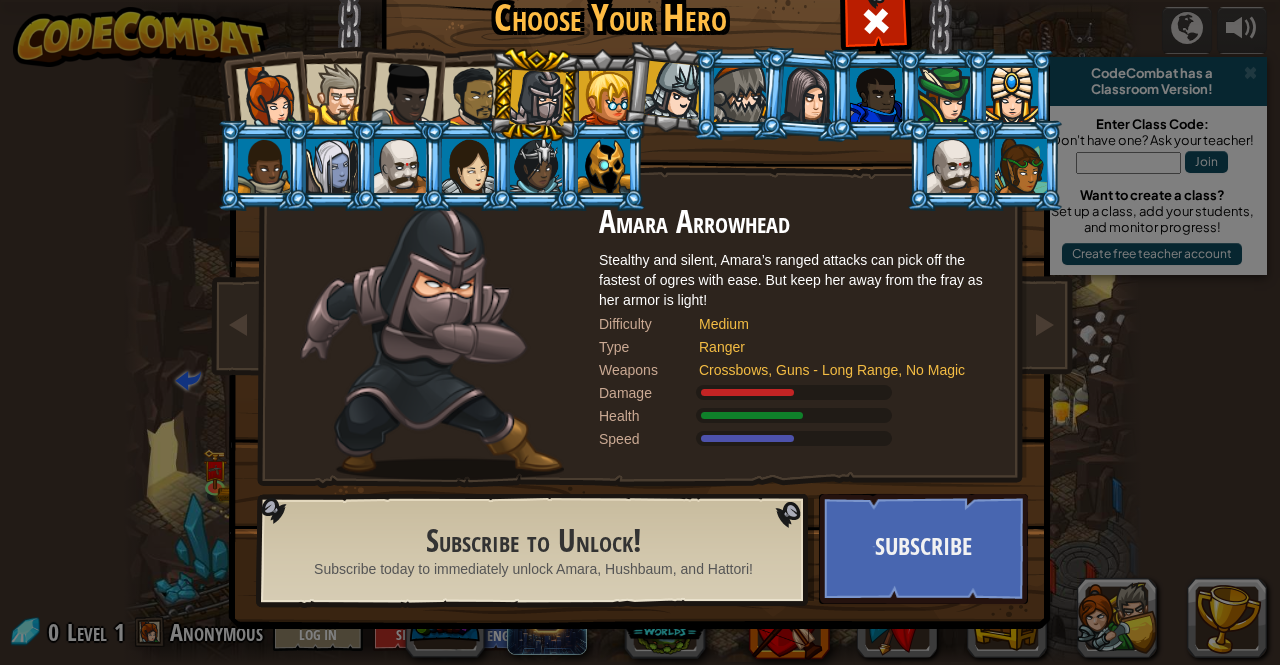 click at bounding box center [473, 97] 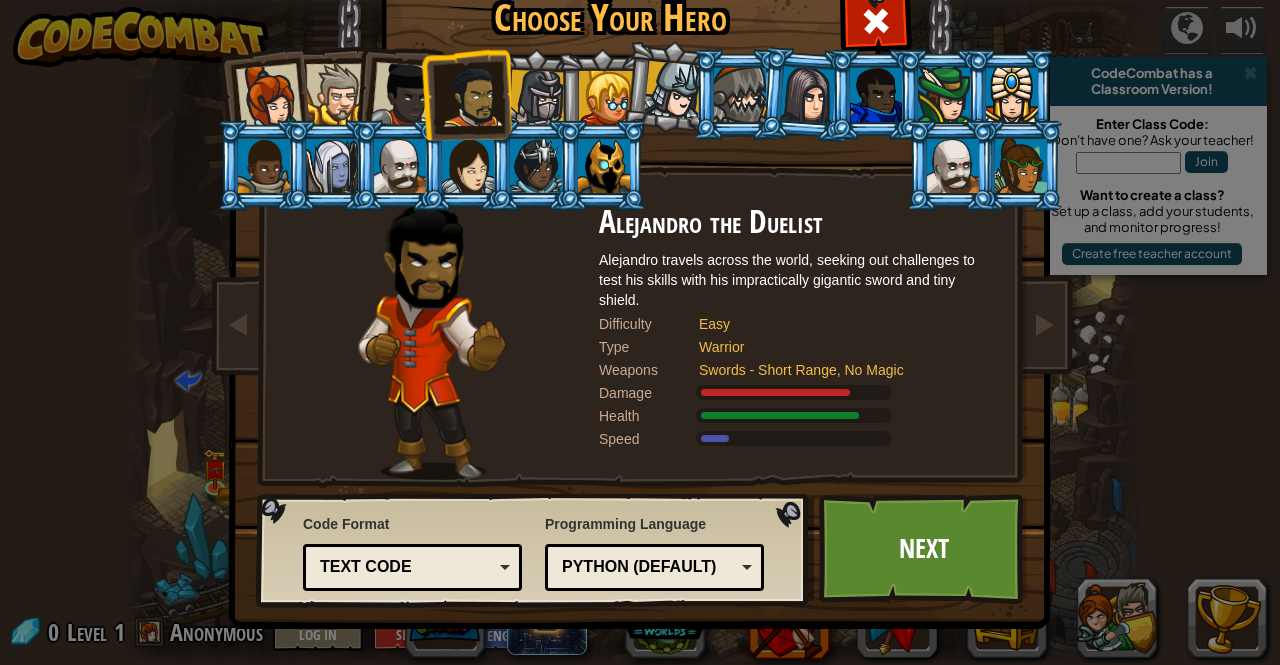click at bounding box center [404, 95] 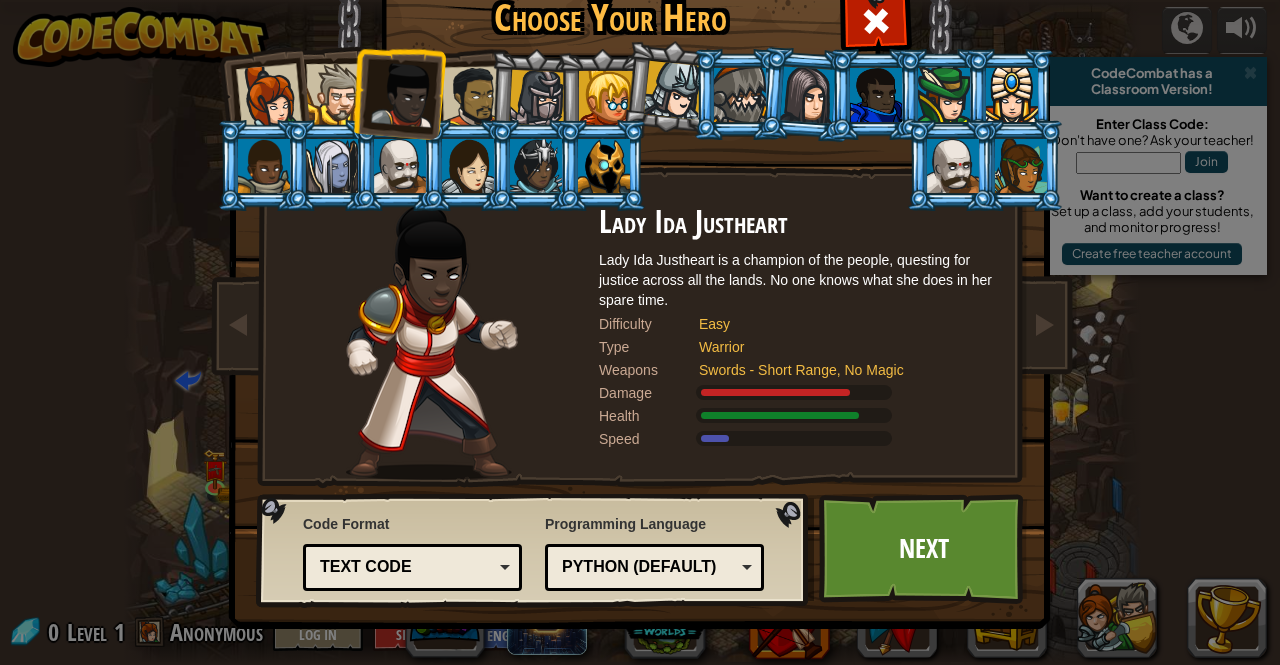 click at bounding box center [336, 94] 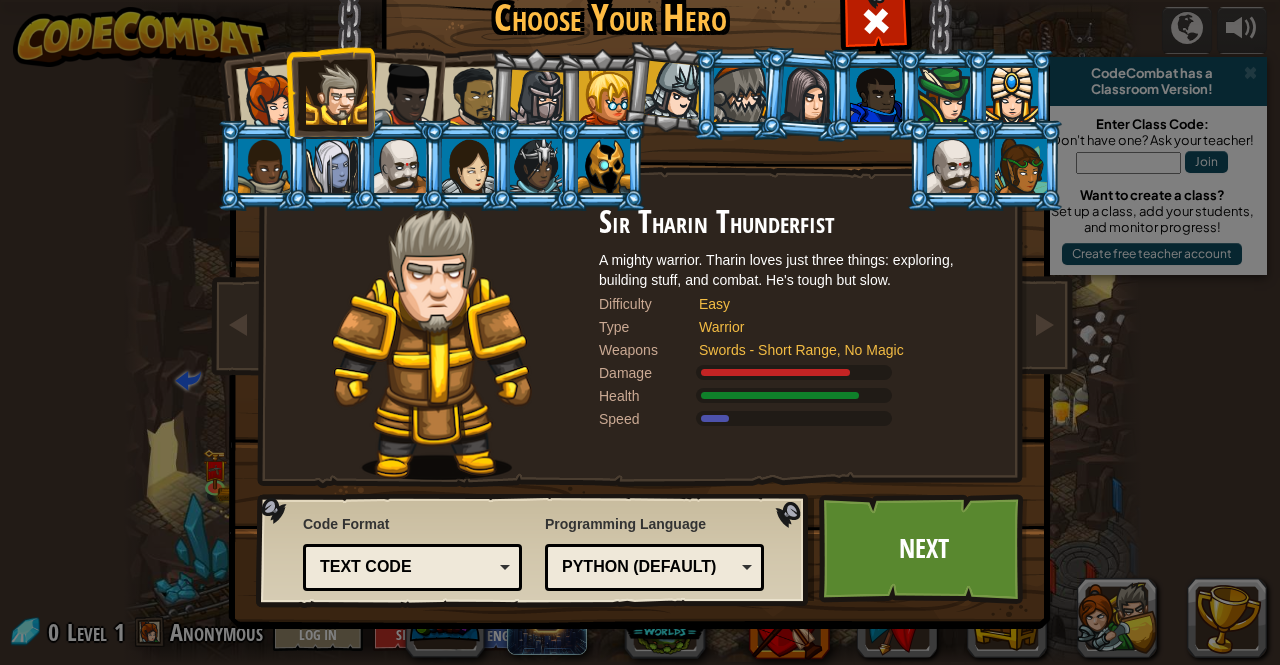 click at bounding box center (269, 97) 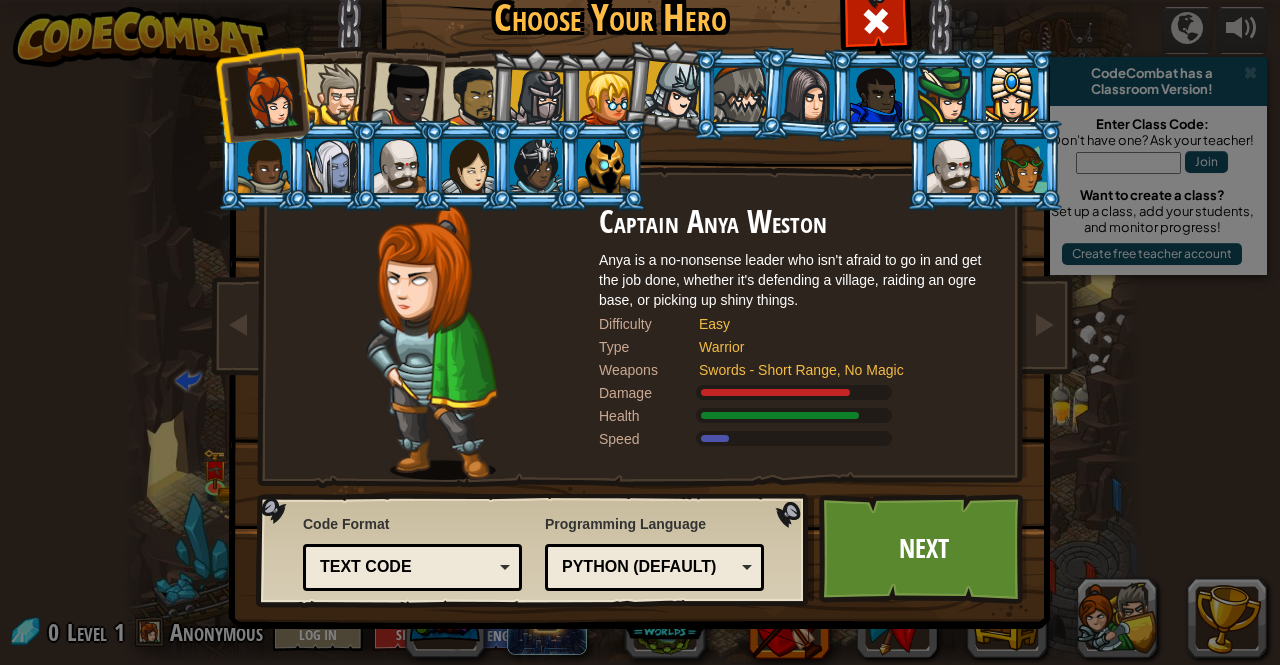 click at bounding box center (404, 95) 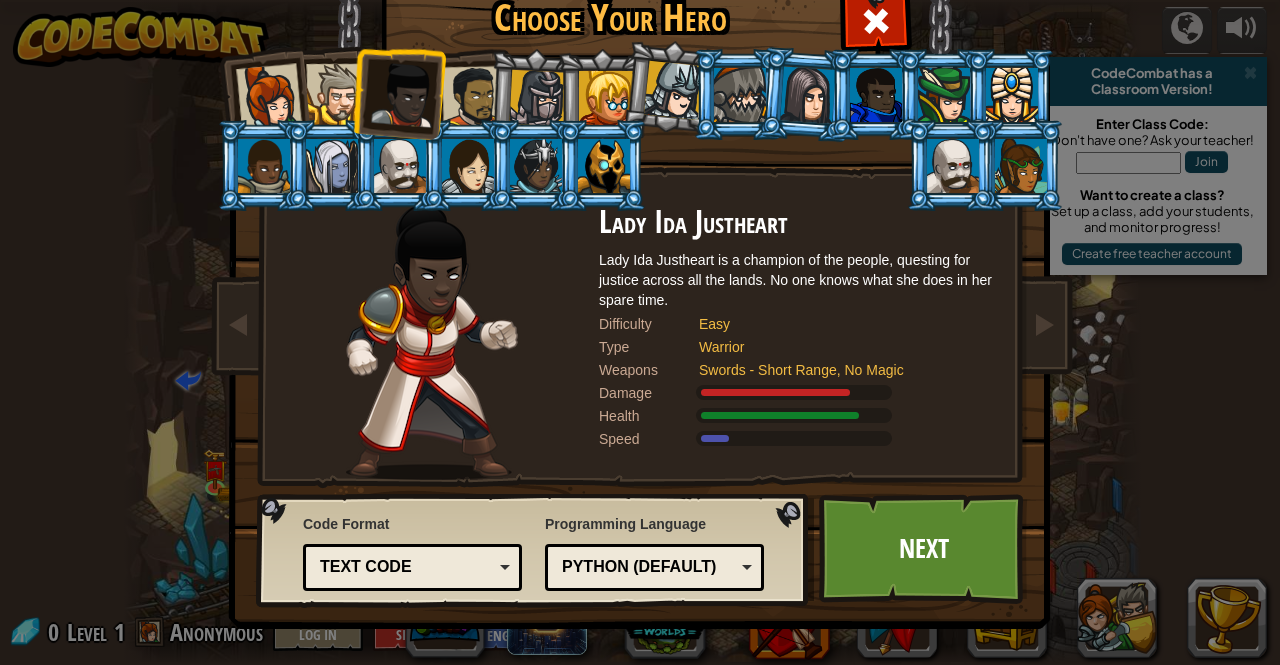 click at bounding box center (473, 97) 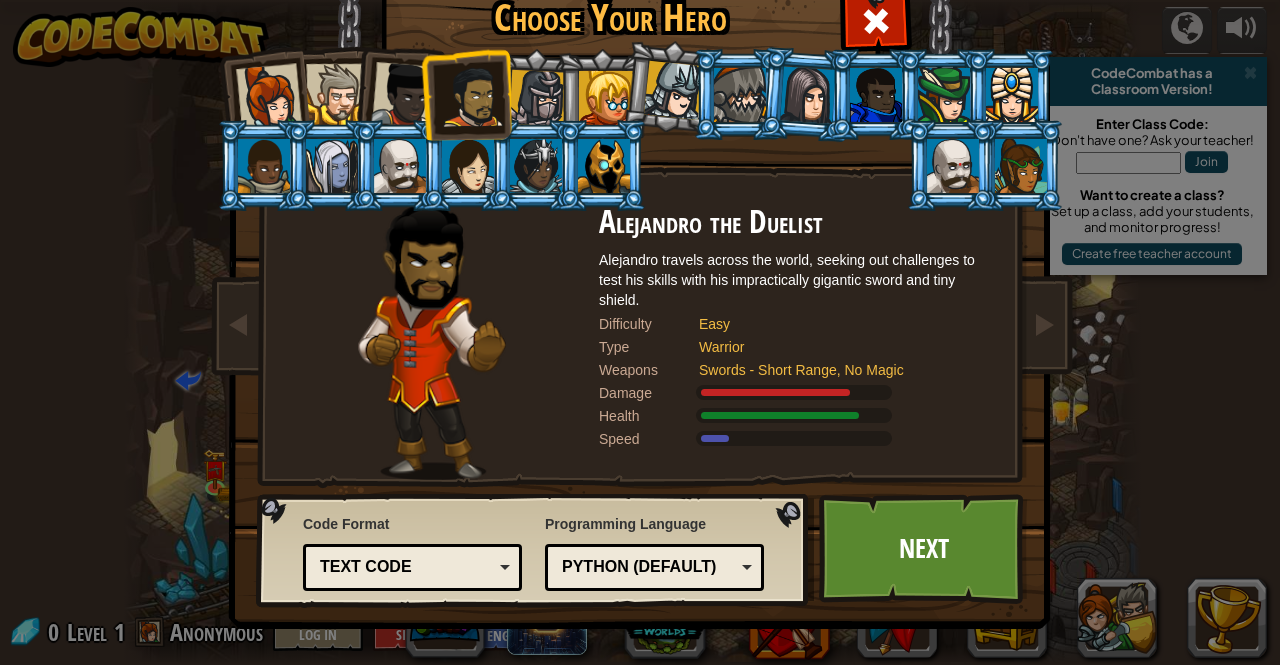 click at bounding box center (537, 98) 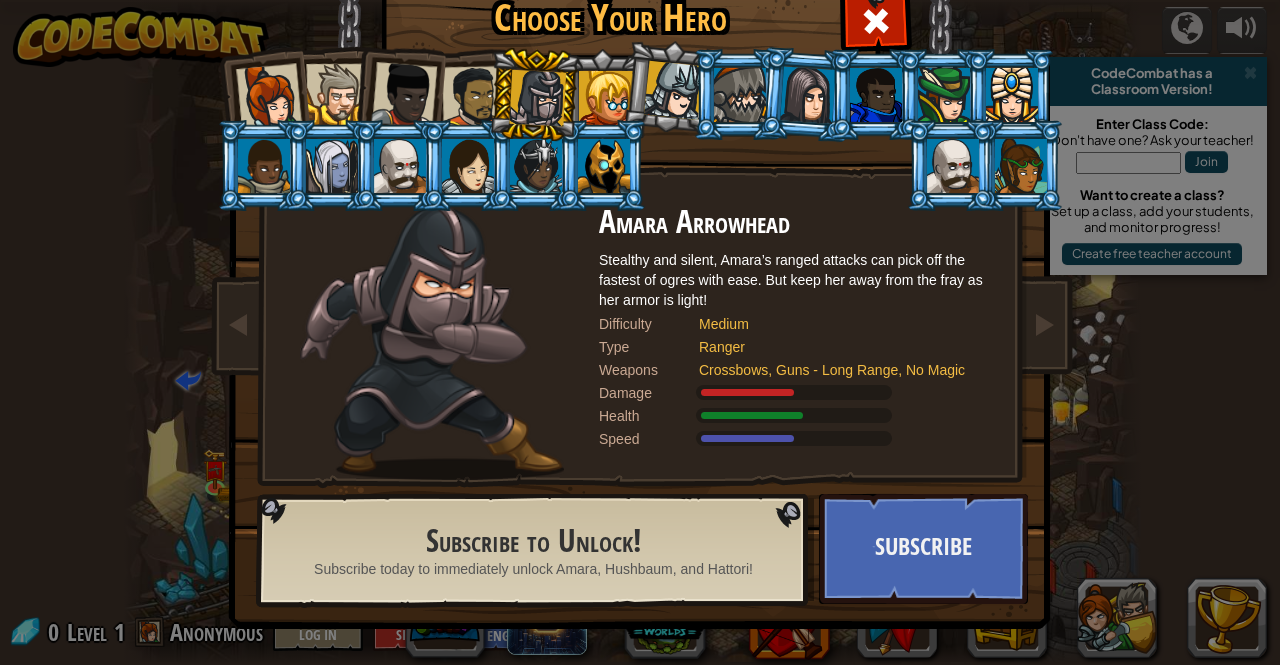 click at bounding box center (669, 87) 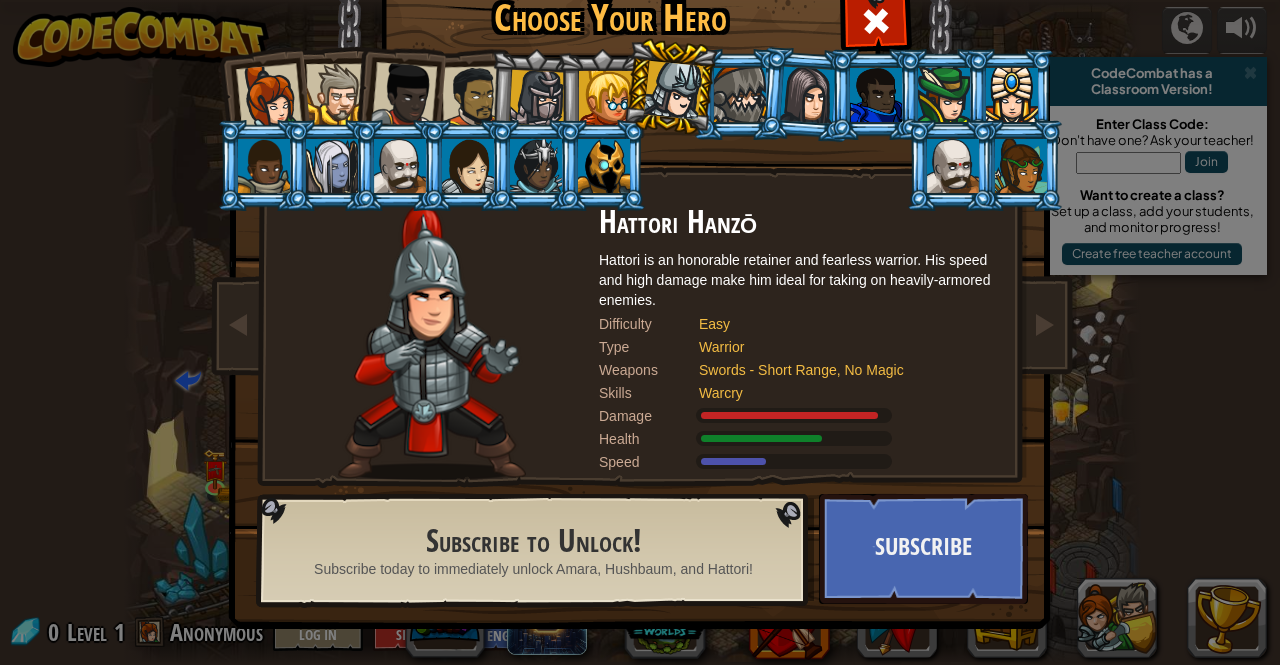 click at bounding box center (404, 95) 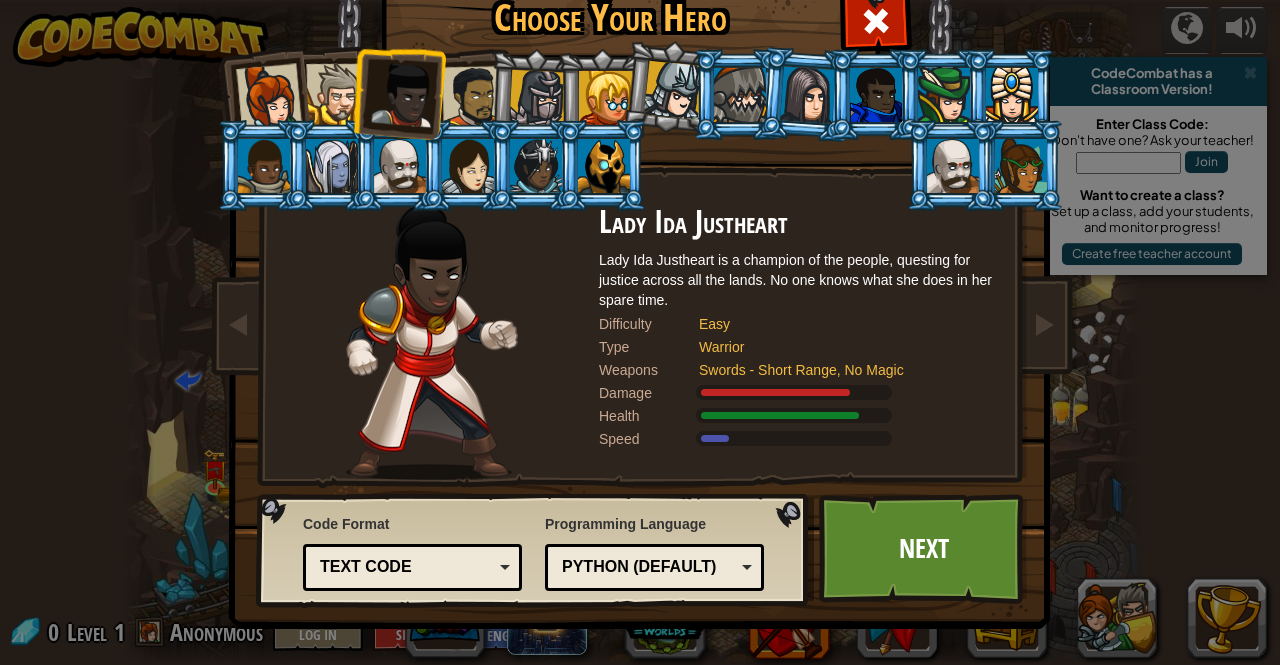 click at bounding box center [534, 95] 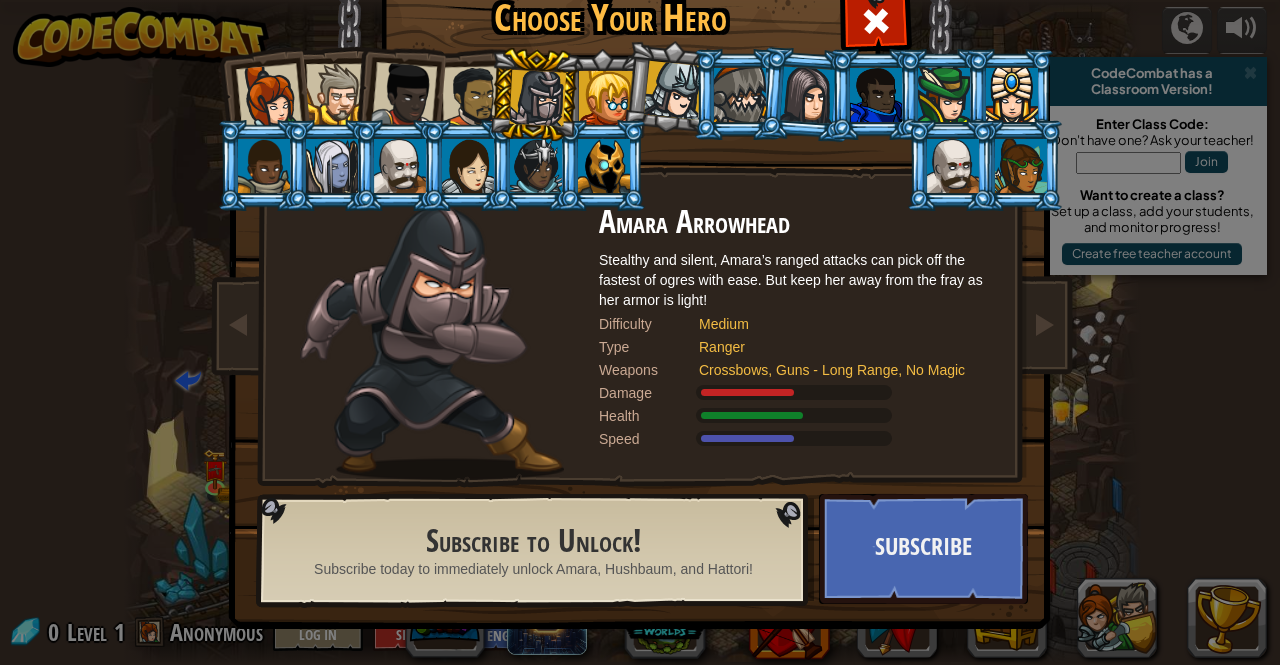 click at bounding box center [537, 98] 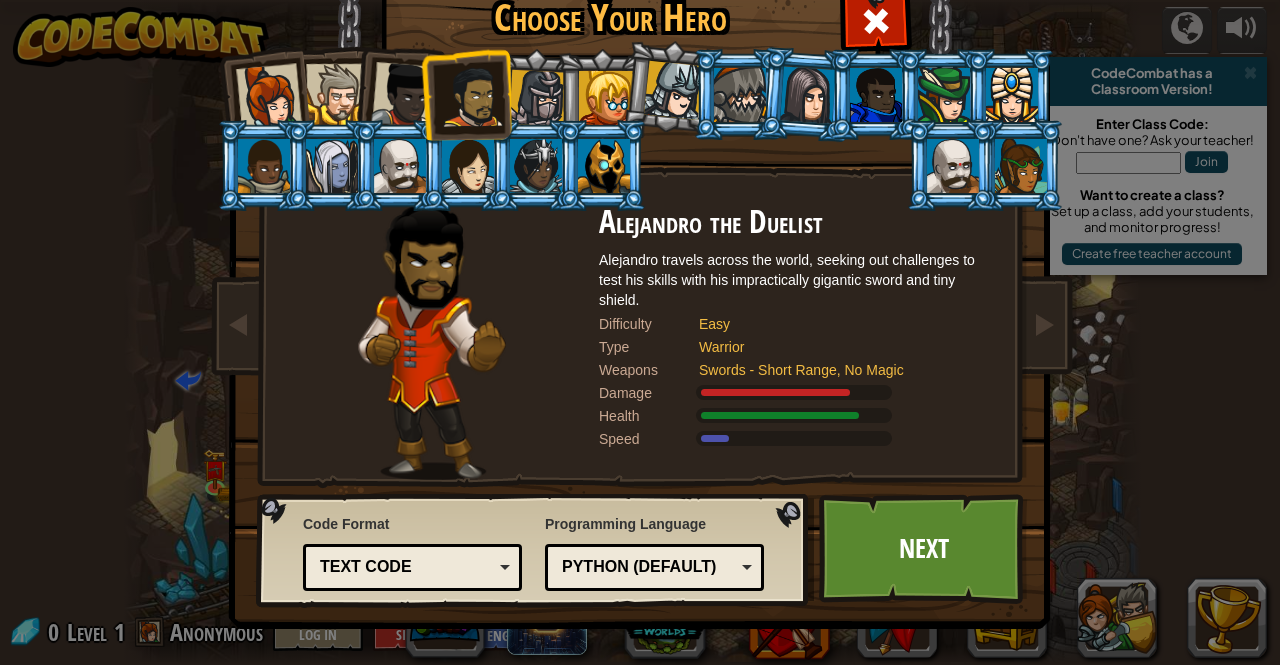 click at bounding box center [404, 95] 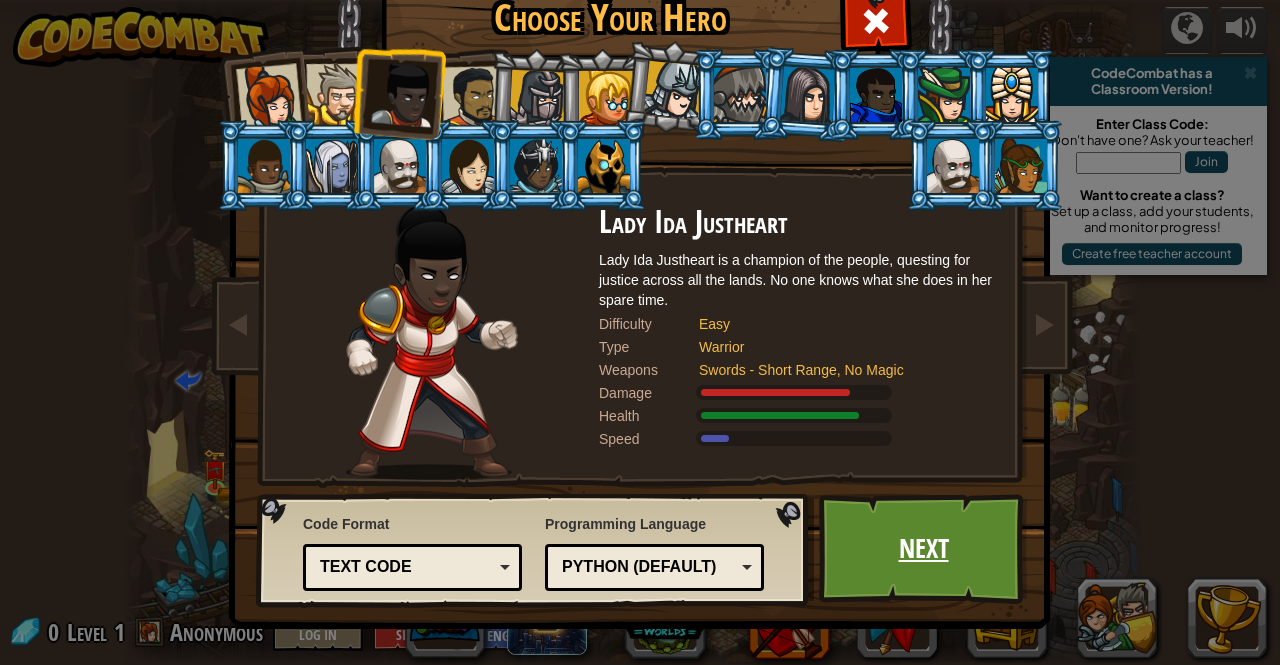click on "Next" at bounding box center [923, 549] 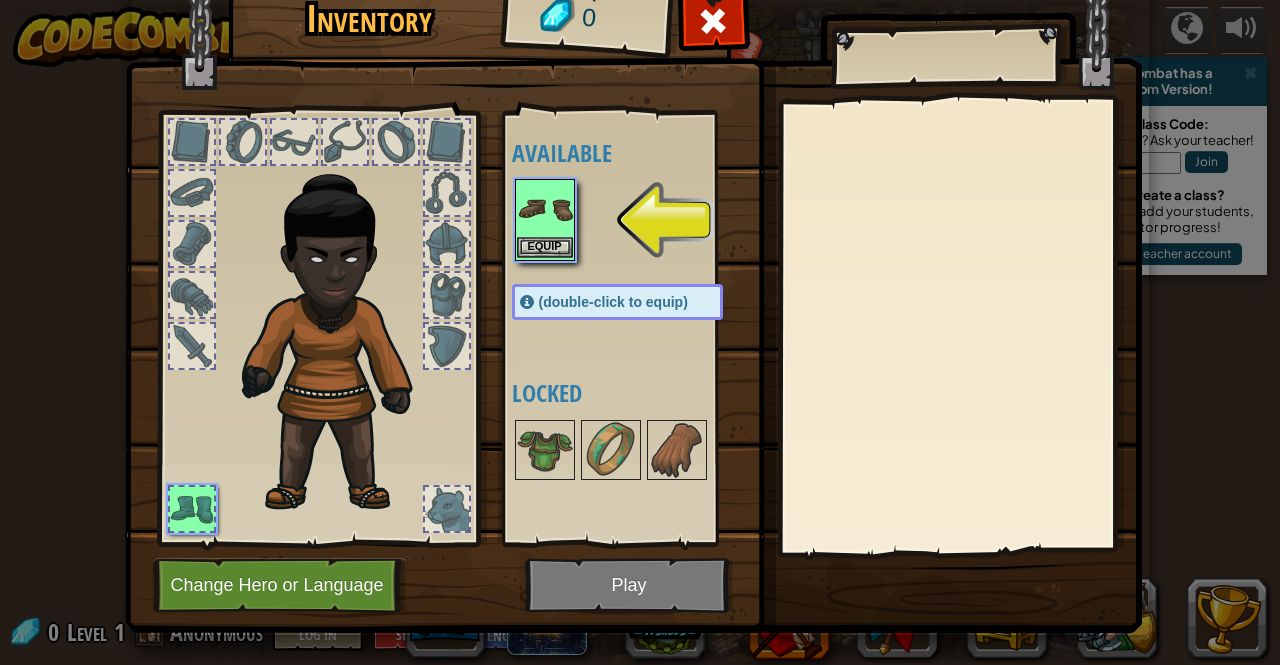 click at bounding box center (545, 209) 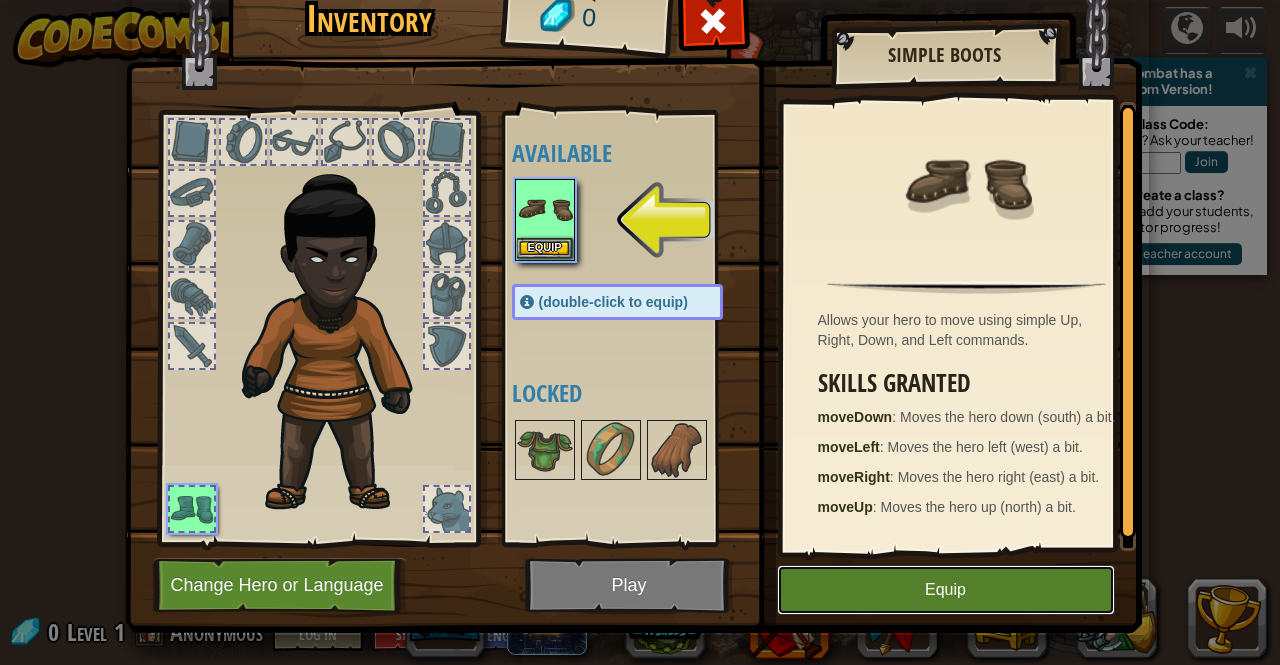 click on "Equip" at bounding box center [946, 590] 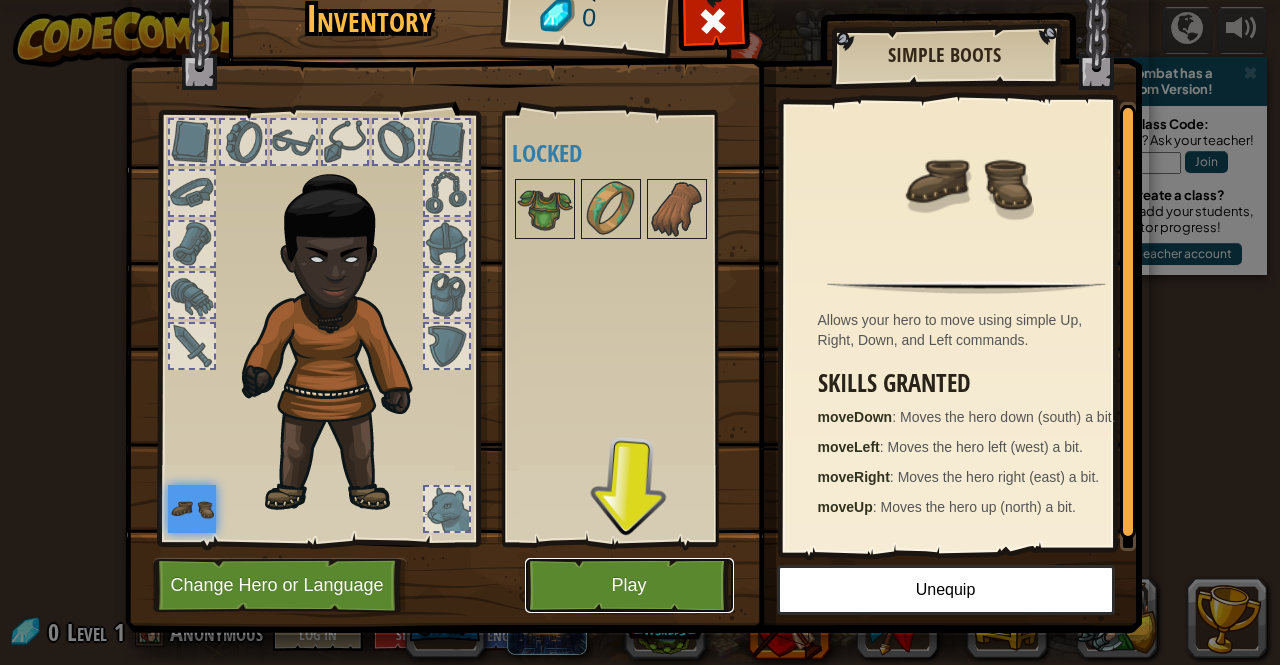 click on "Play" at bounding box center [629, 585] 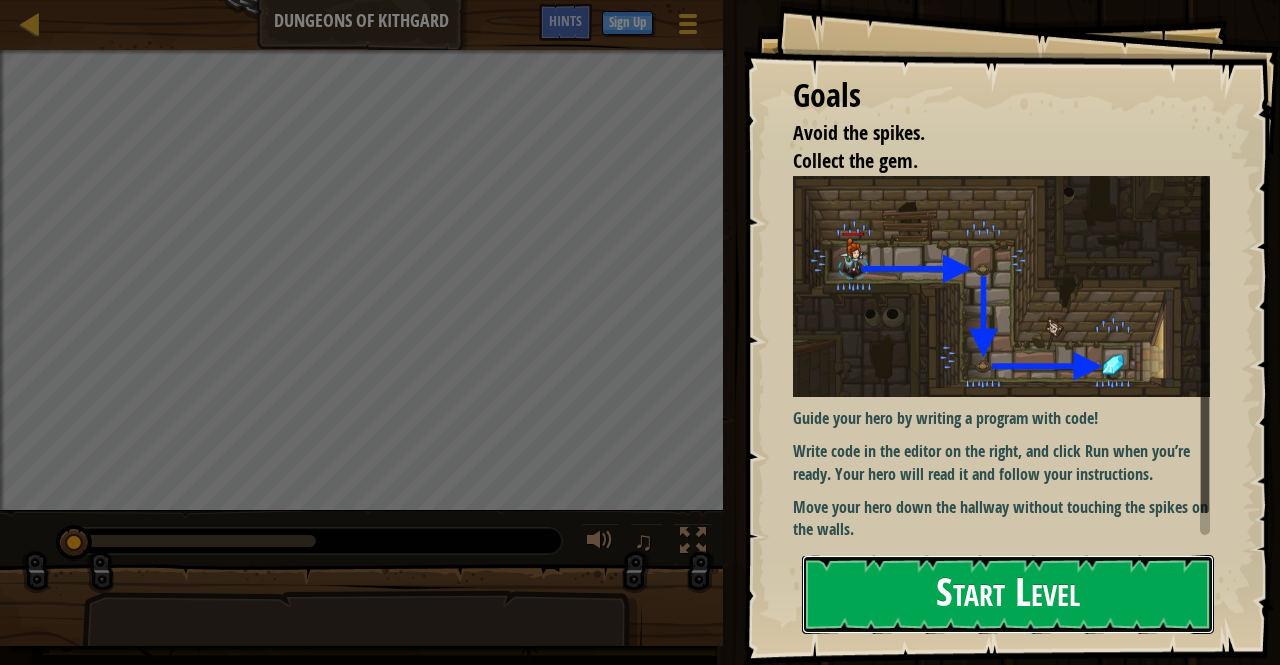 click on "Start Level" at bounding box center [1008, 594] 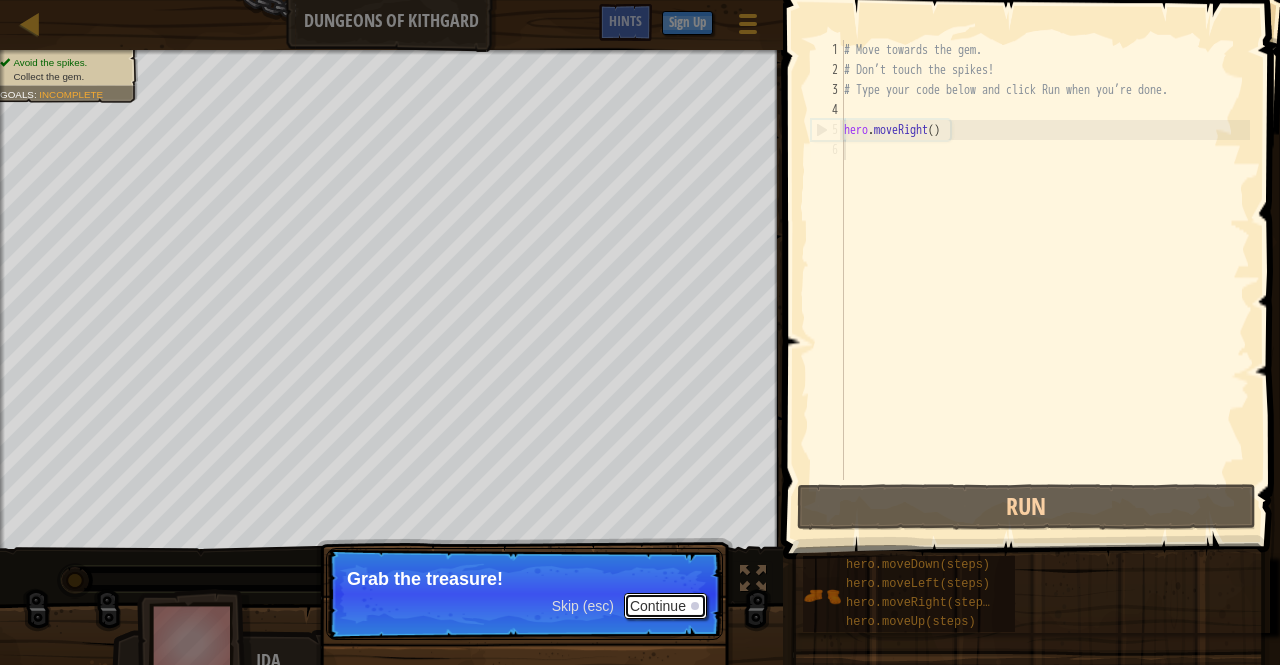 click on "Continue" at bounding box center (665, 606) 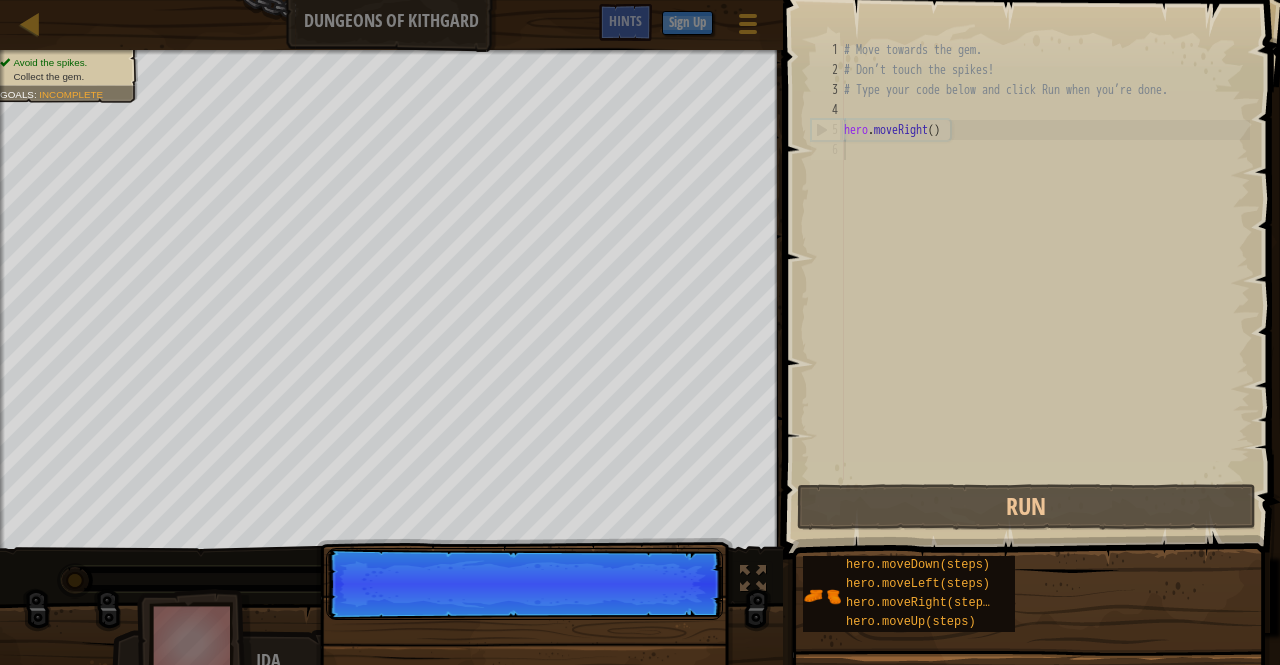 scroll, scrollTop: 9, scrollLeft: 0, axis: vertical 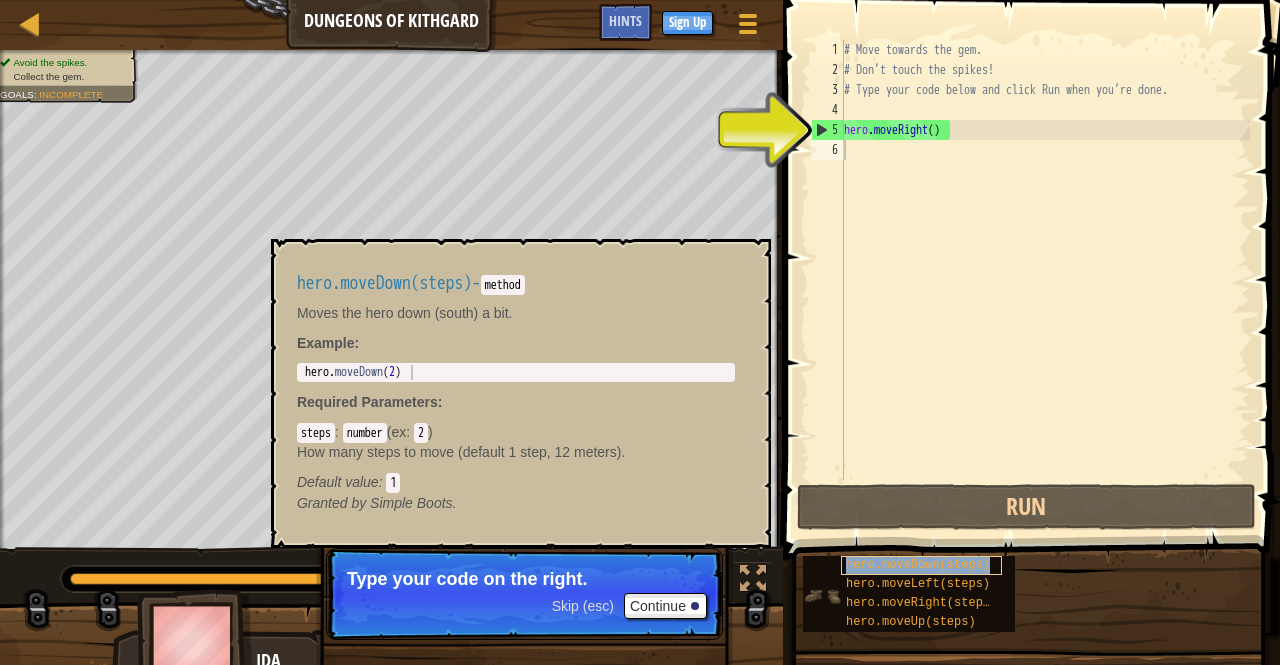 click on "hero.moveDown(steps)" at bounding box center [918, 565] 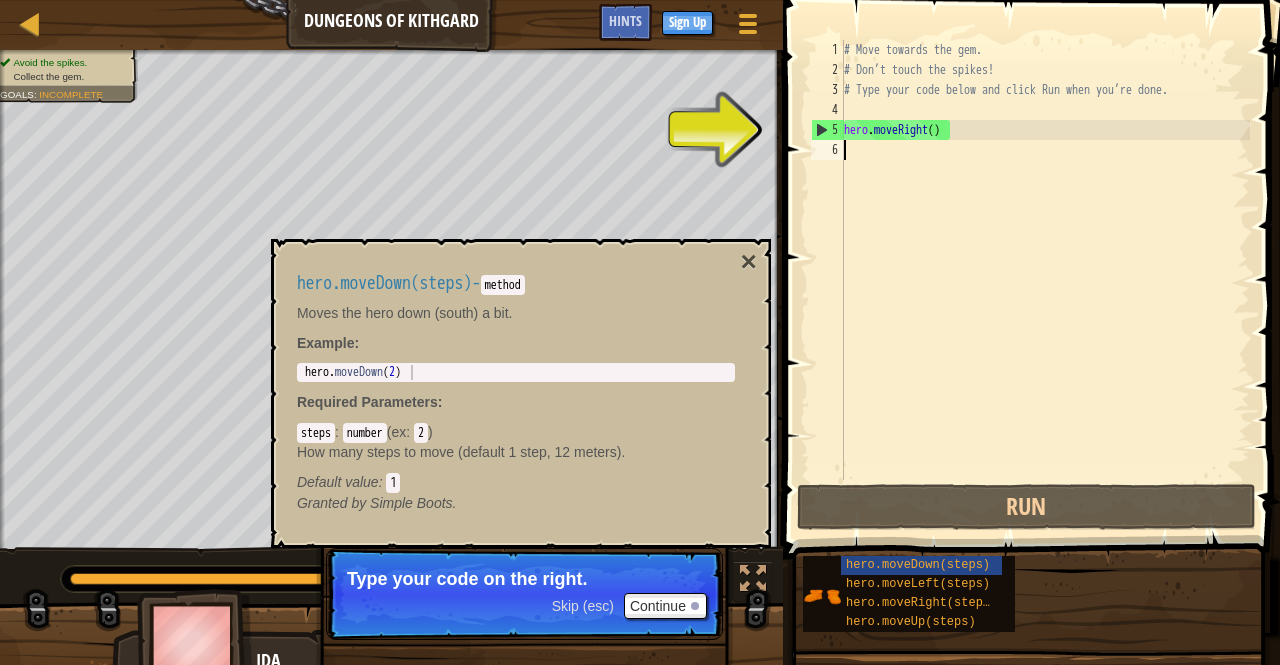 click on "# Move towards the gem. # Don’t touch the spikes! # Type your code below and click Run when you’re done. hero . moveRight ( )" at bounding box center [1045, 280] 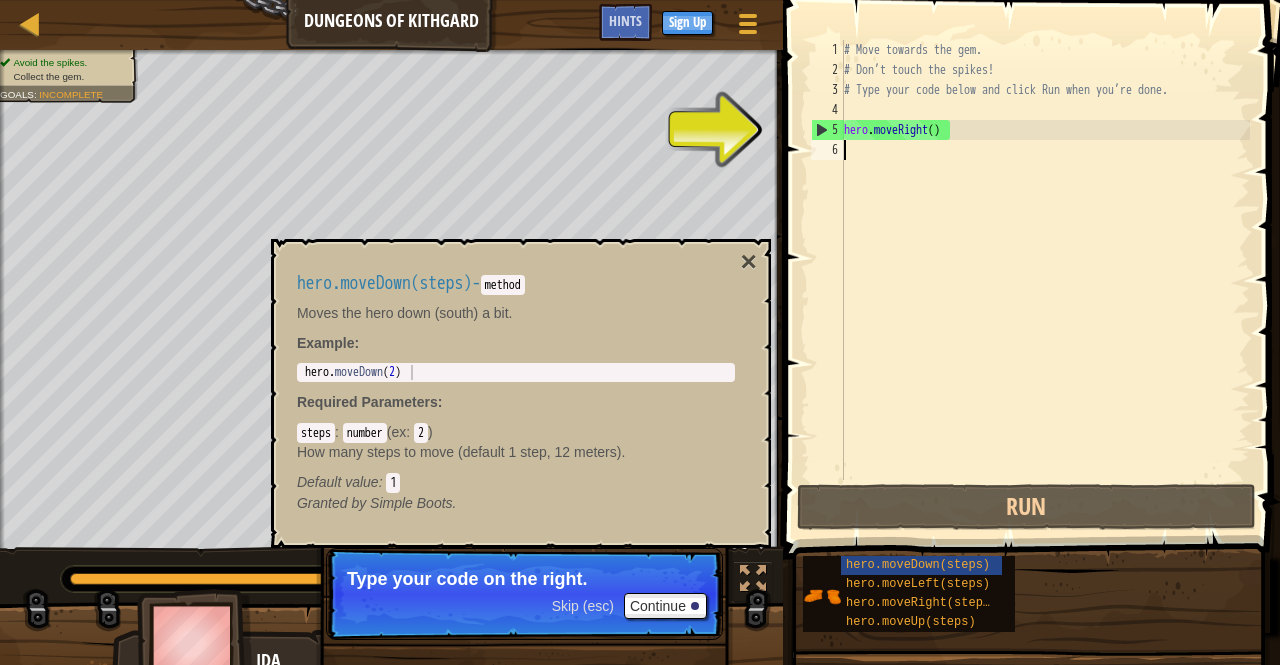 click on "# Move towards the gem. # Don’t touch the spikes! # Type your code below and click Run when you’re done. hero . moveRight ( )" at bounding box center [1045, 280] 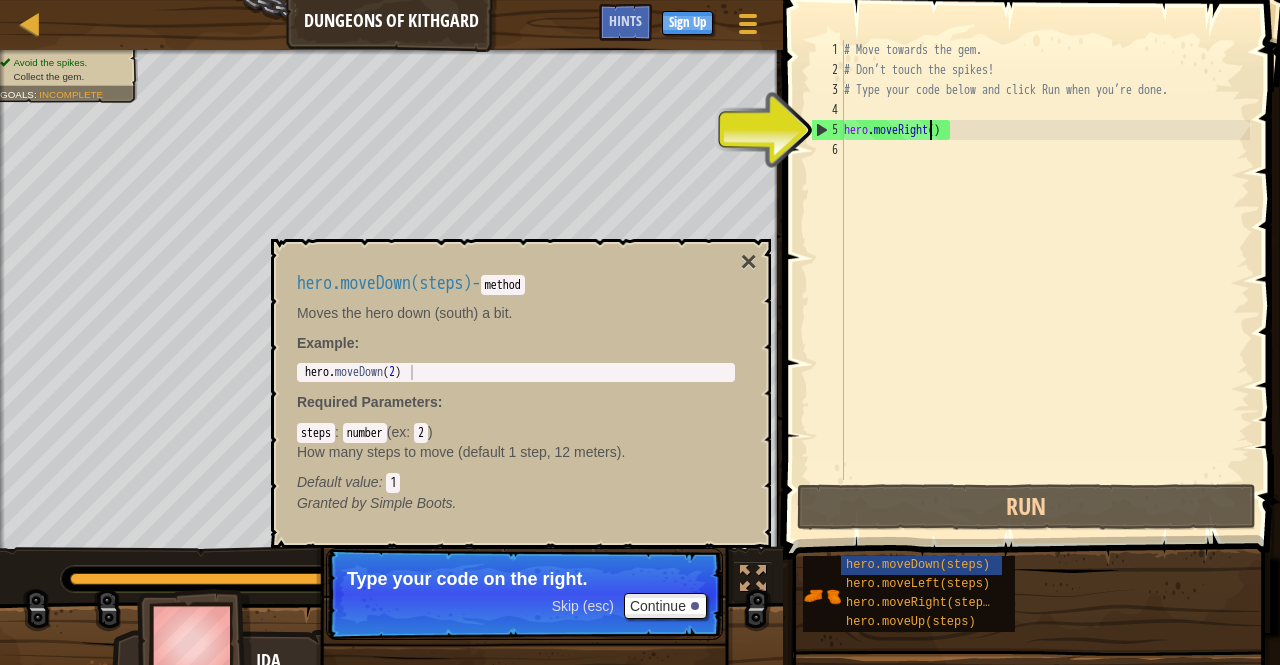 click on "# Move towards the gem. # Don’t touch the spikes! # Type your code below and click Run when you’re done. hero . moveRight ( )" at bounding box center (1045, 280) 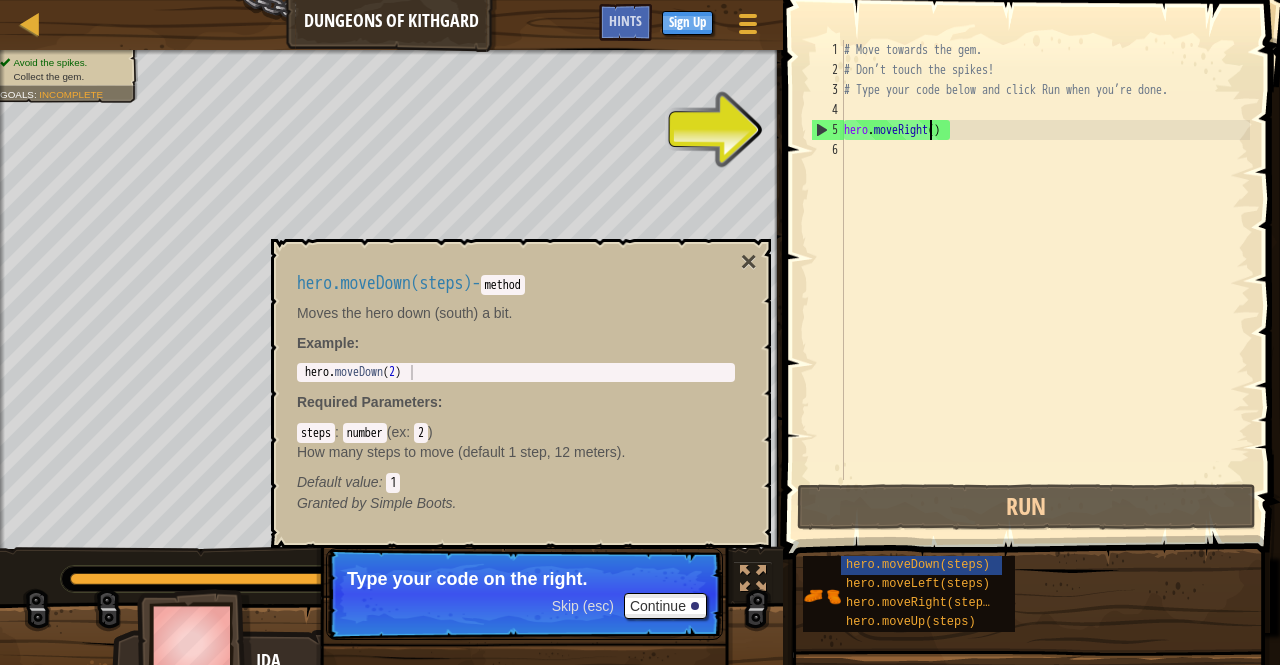 click on "# Move towards the gem. # Don’t touch the spikes! # Type your code below and click Run when you’re done. hero . moveRight ( )" at bounding box center (1045, 280) 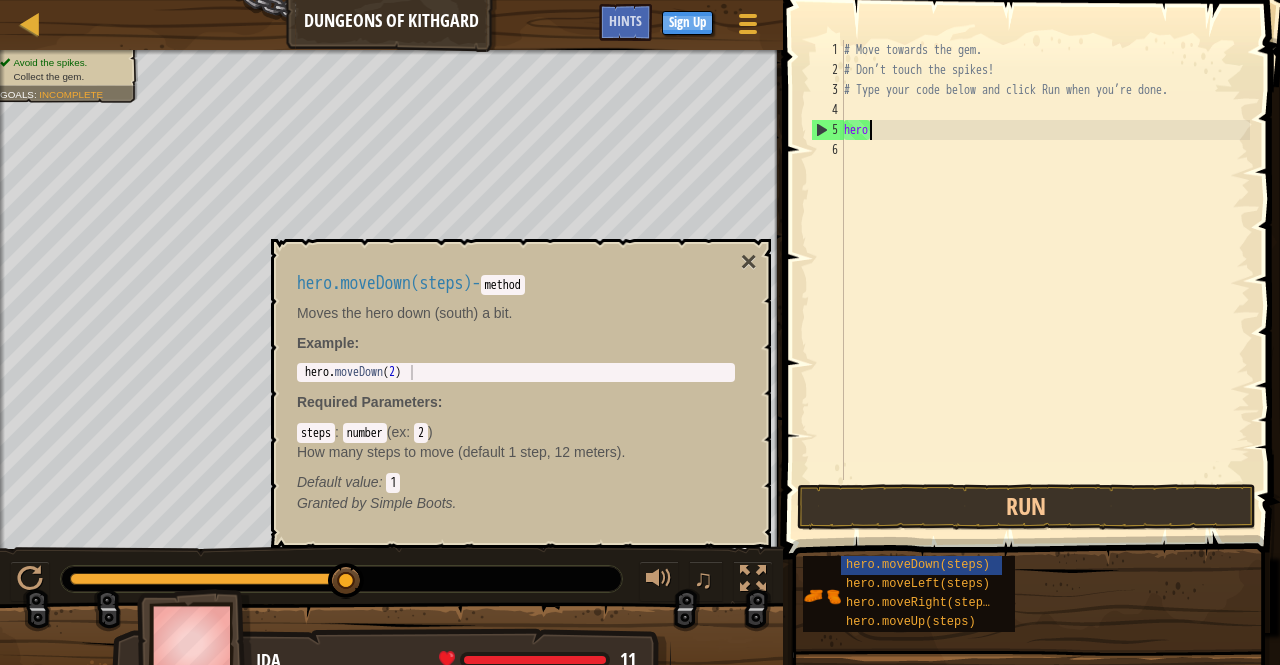 type on "h" 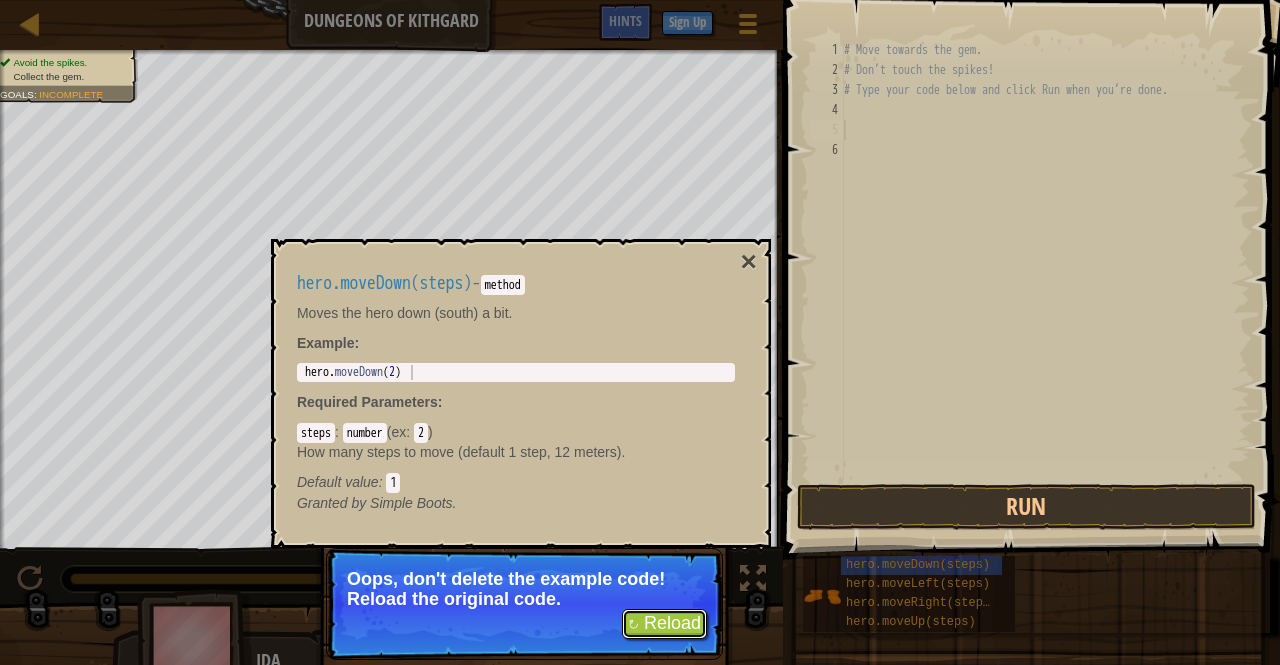 click on "↻ Reload" at bounding box center (664, 624) 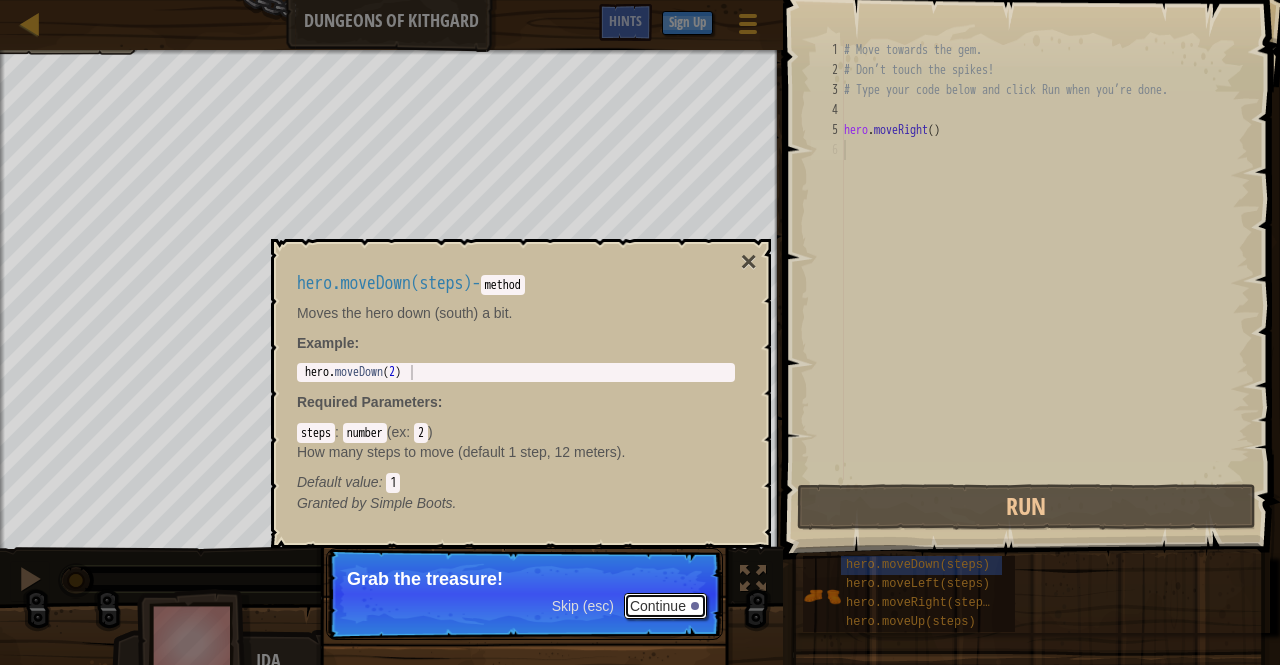 click on "Continue" at bounding box center [665, 606] 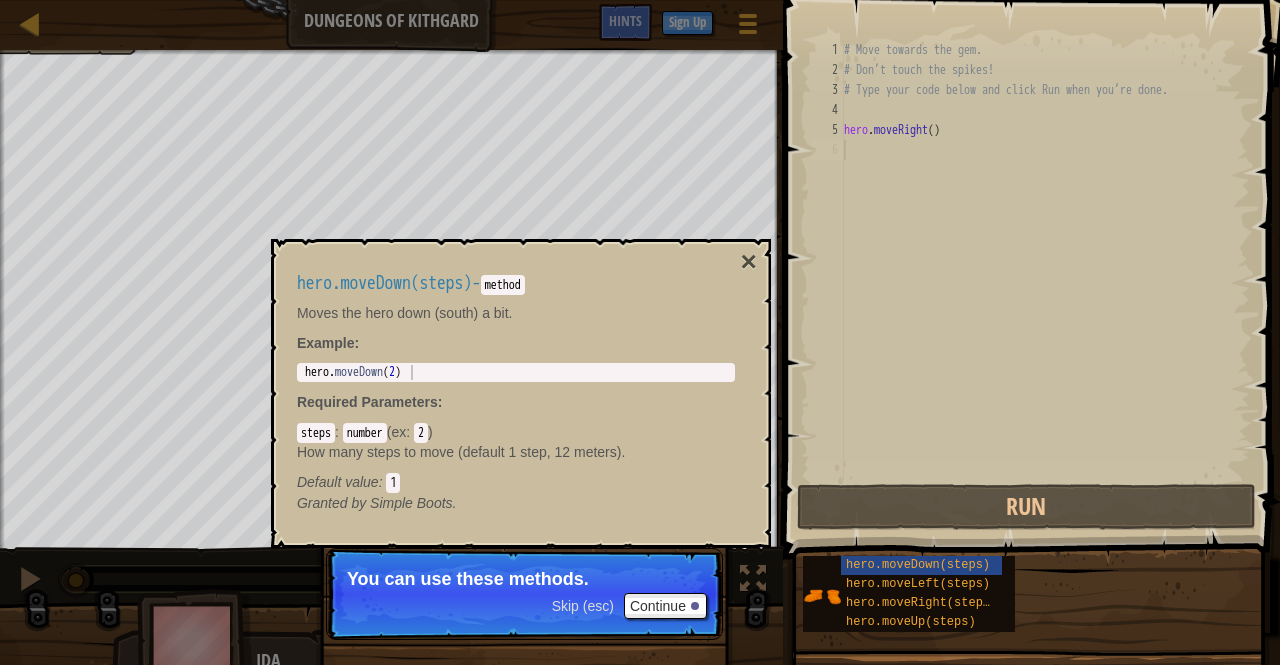 click on "hero.moveDown(steps)  -  method Moves the hero down (south) a bit.
Example : 1 hero . moveDown ( 2 )     [REDACTED] Required Parameters : steps : number  ( ex : 2 ) How many steps to move (default 1 step, 12 meters).
Default value : 1 Granted by Simple Boots." at bounding box center (516, 393) 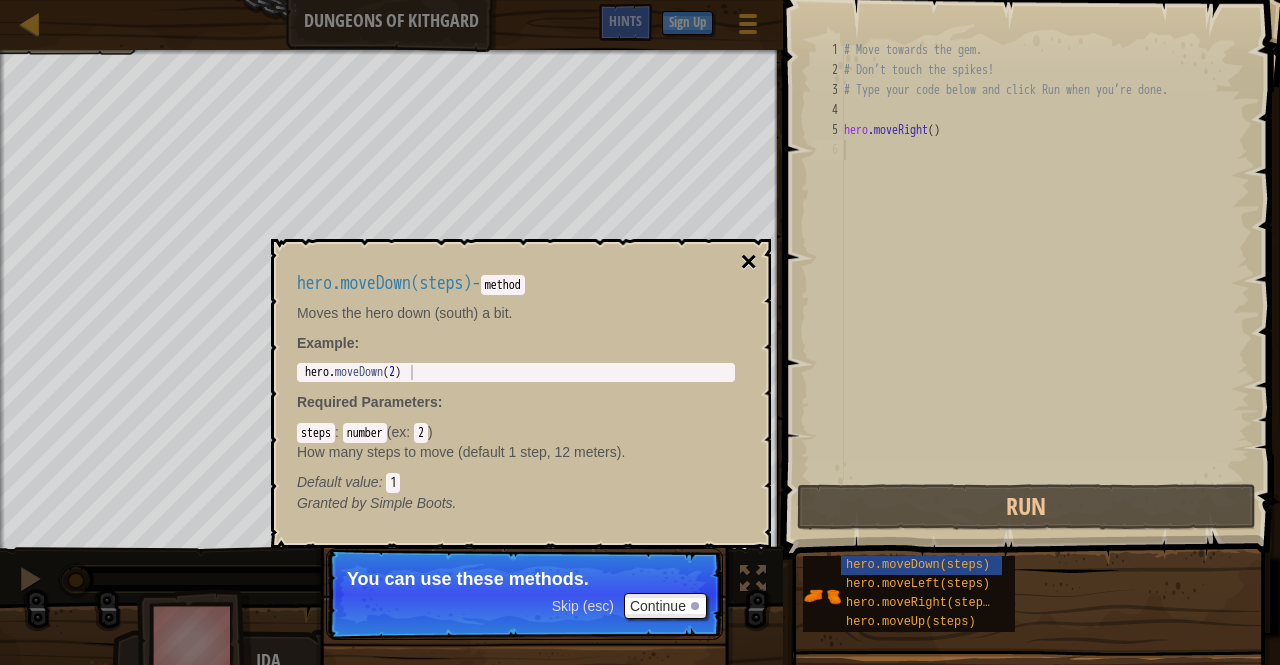 click on "×" at bounding box center [749, 262] 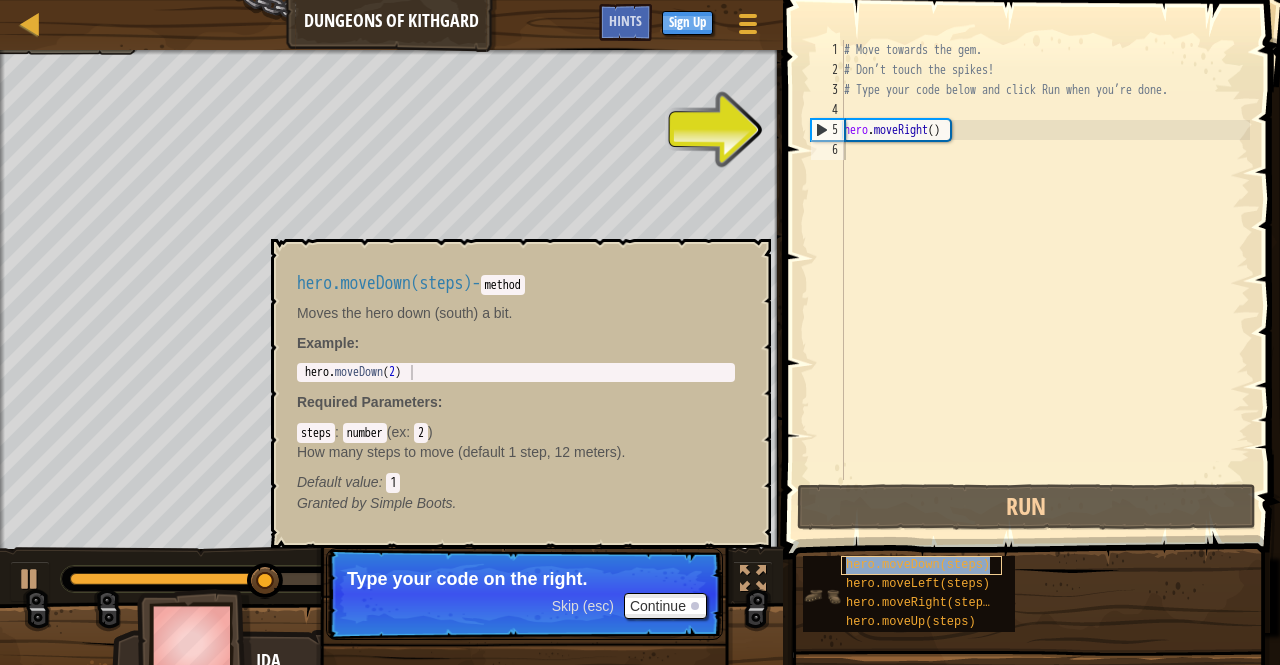 click on "hero.moveDown(steps)" at bounding box center [918, 565] 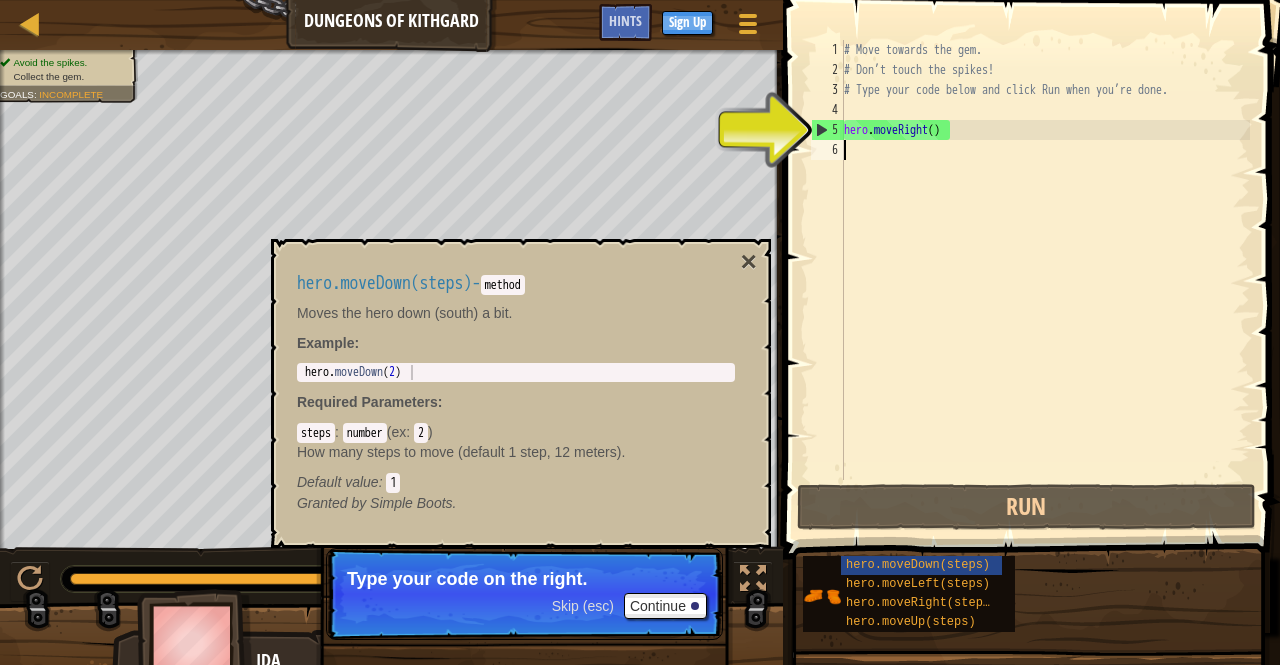 click on "5" at bounding box center [828, 130] 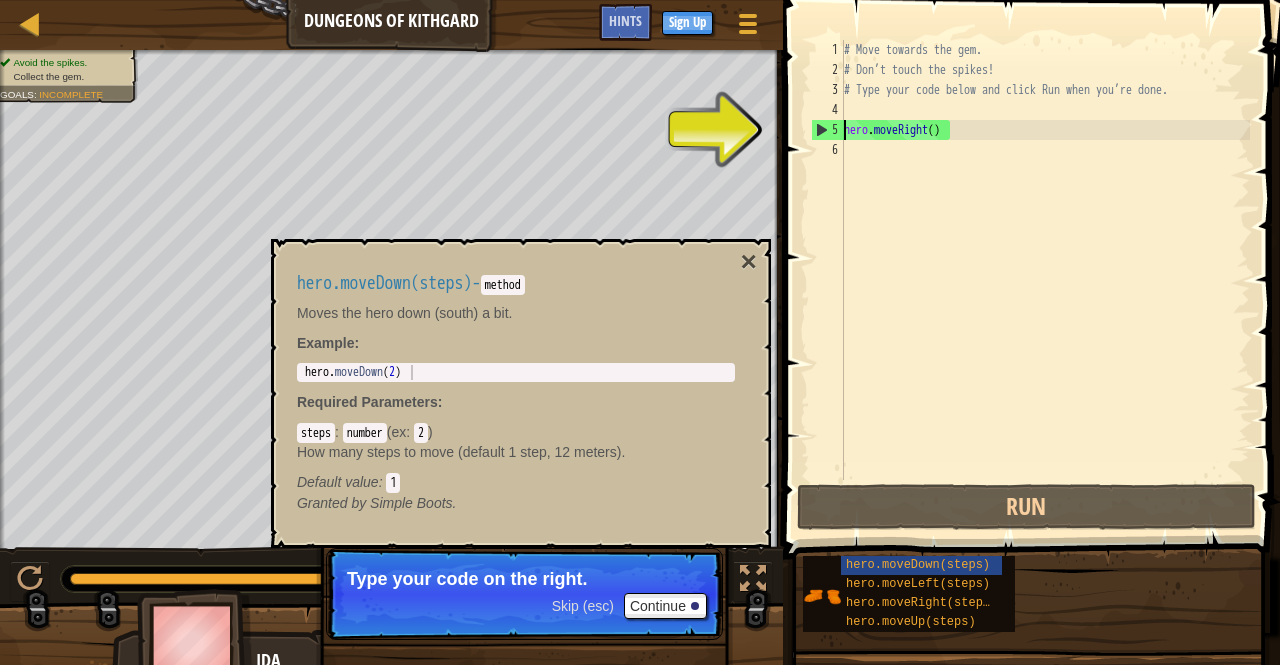 click on "5" at bounding box center [828, 130] 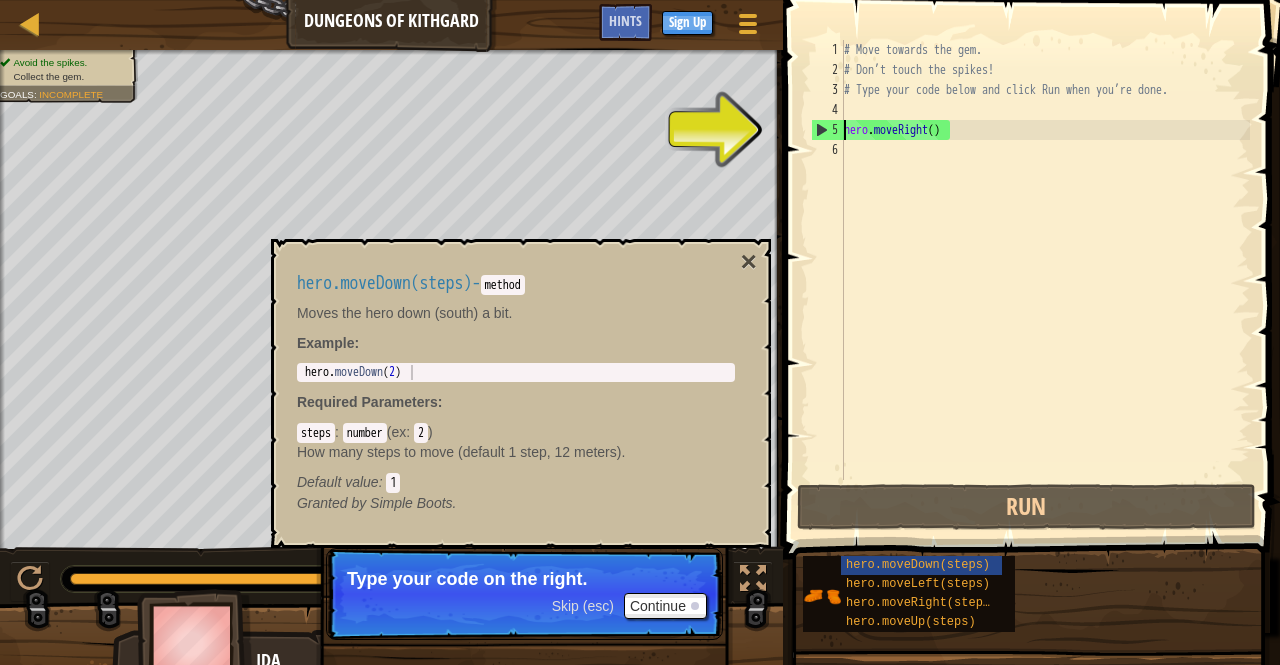 click on "5" at bounding box center (828, 130) 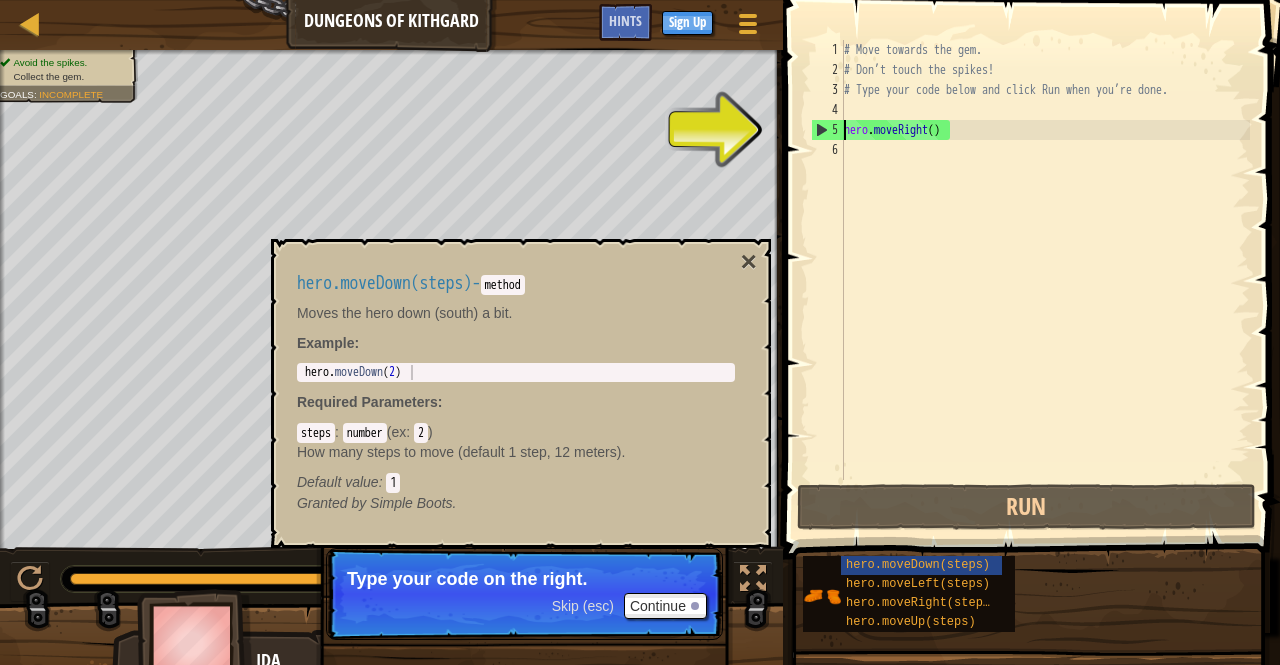 click on "6" at bounding box center (827, 150) 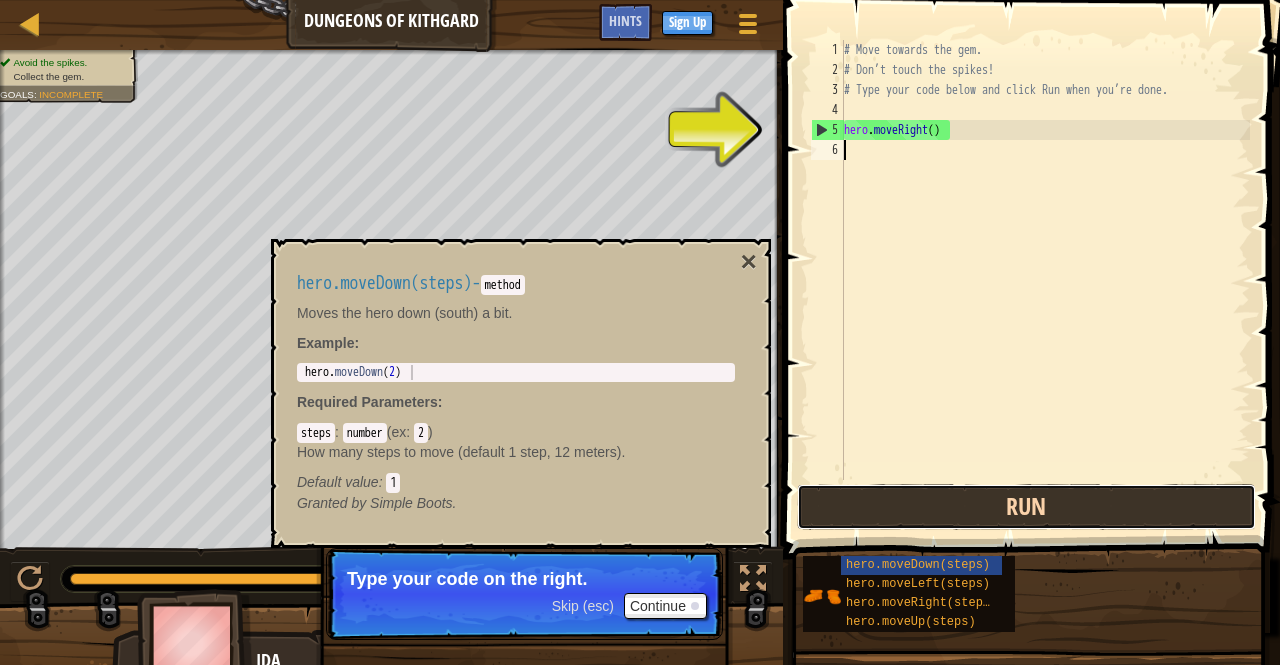 click on "Run" at bounding box center (1026, 507) 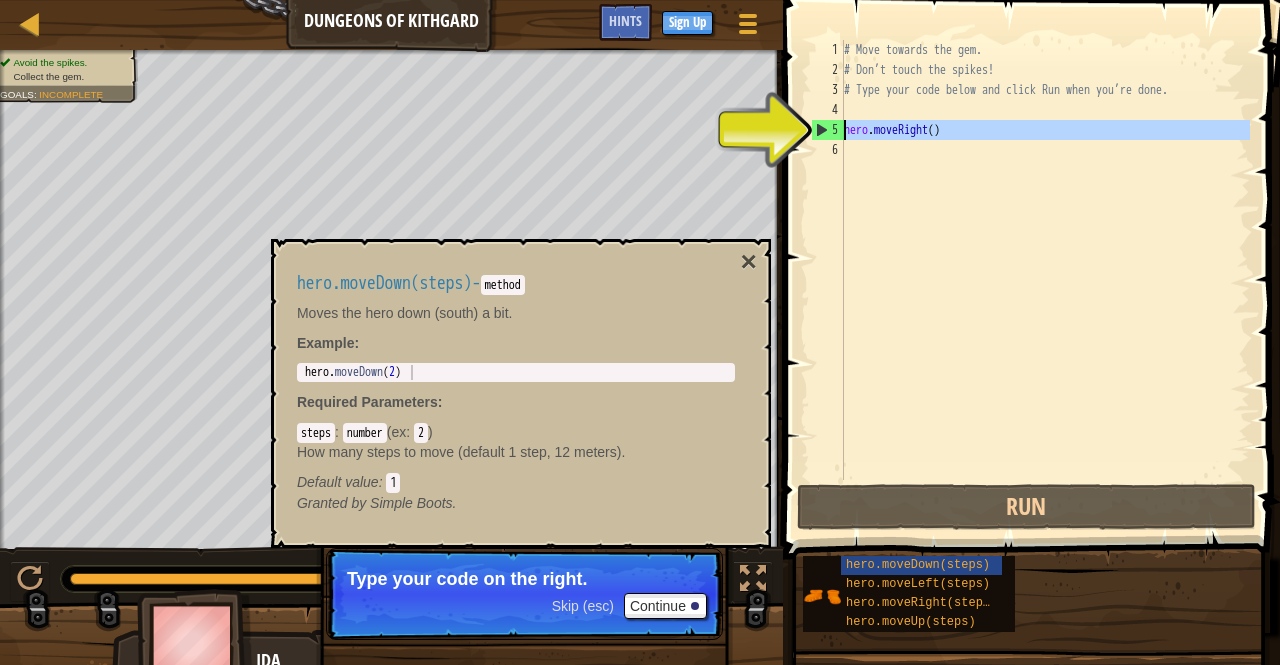 click on "5" at bounding box center [828, 130] 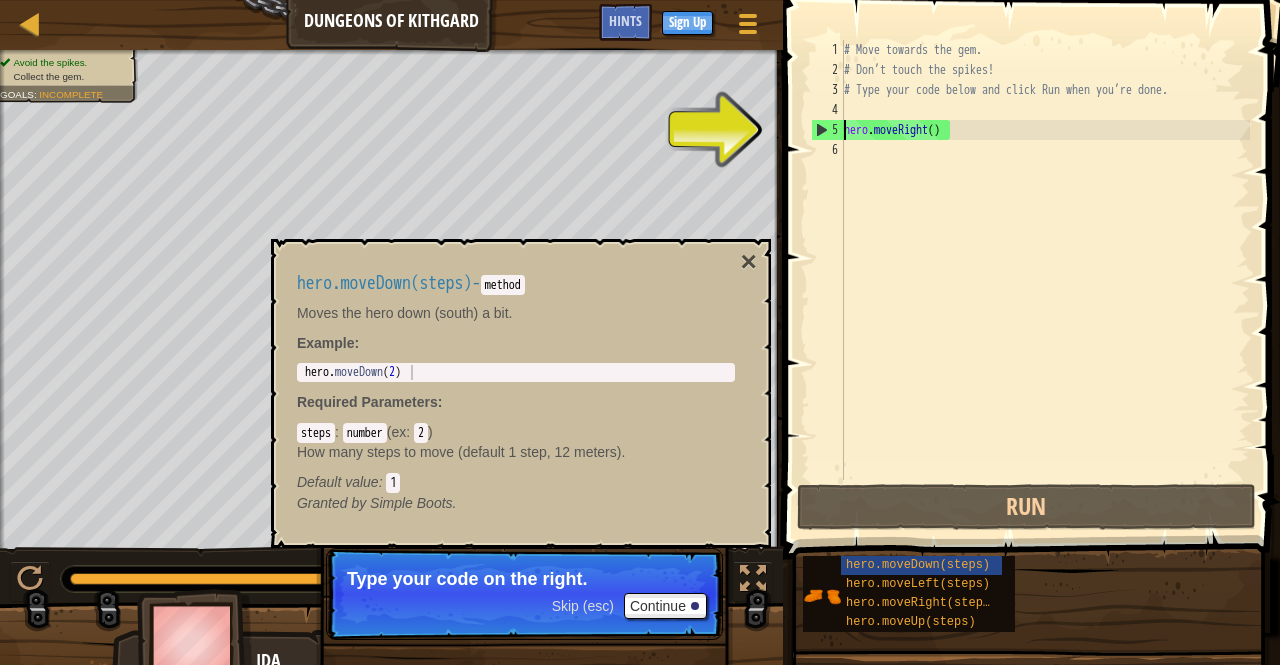 click on "5" at bounding box center (828, 130) 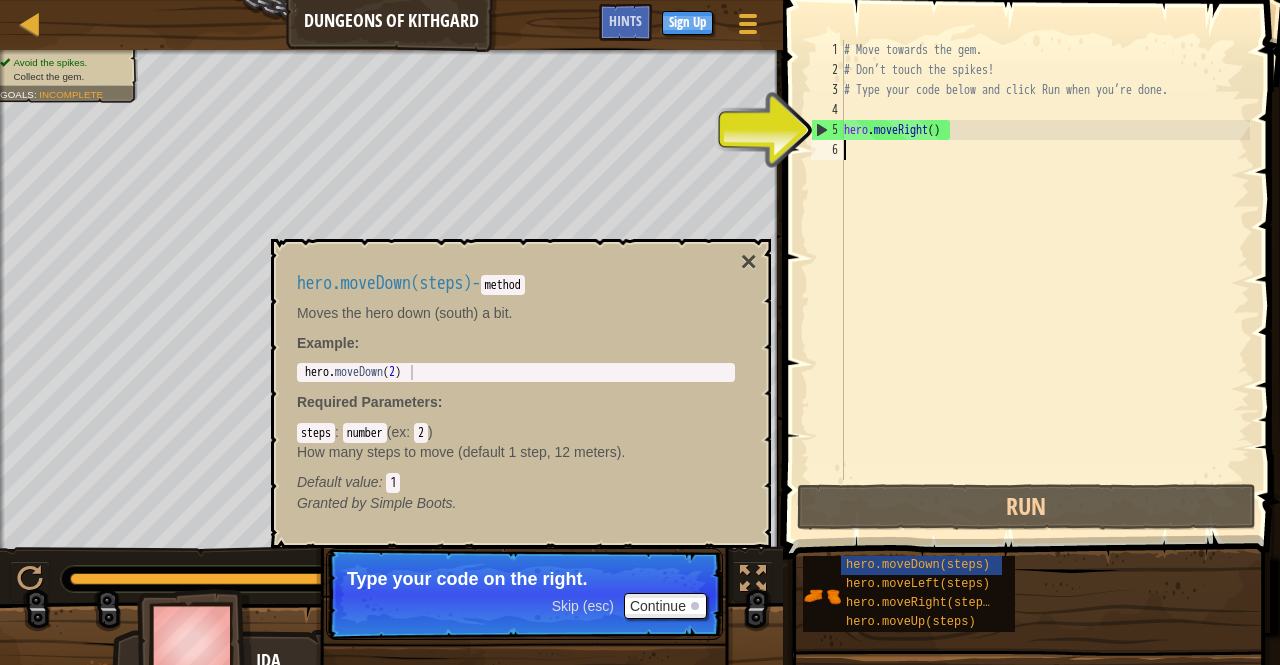 click on "5" at bounding box center [828, 130] 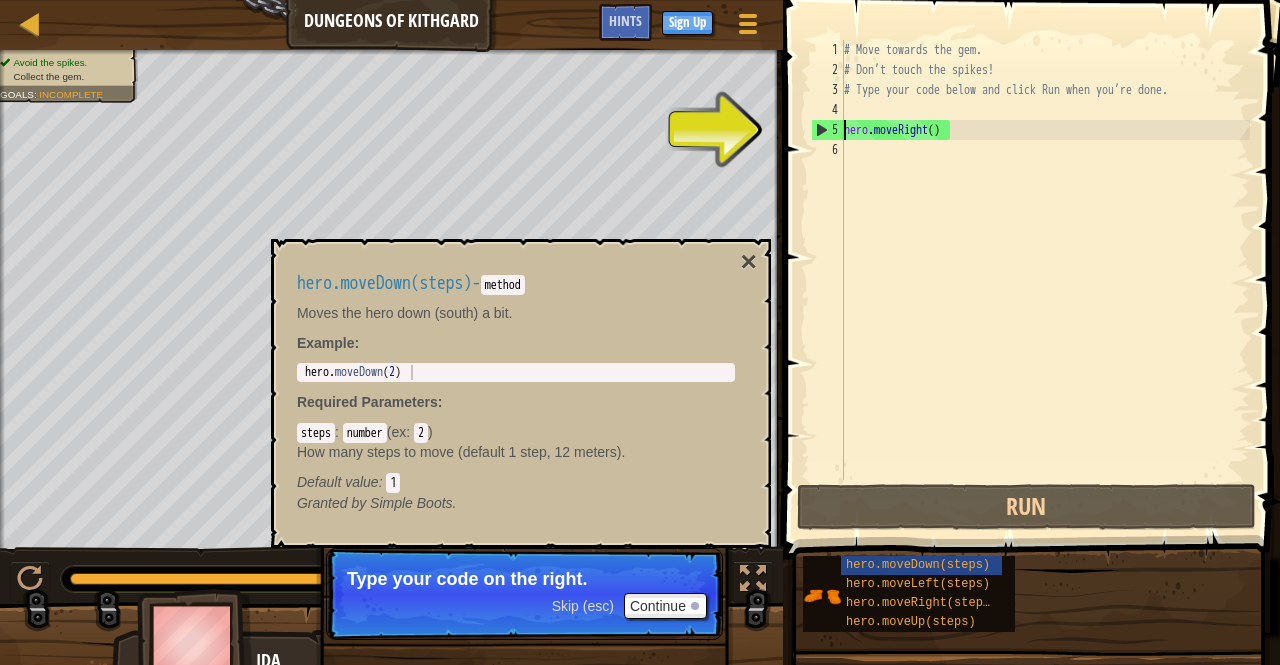 click on "5" at bounding box center (828, 130) 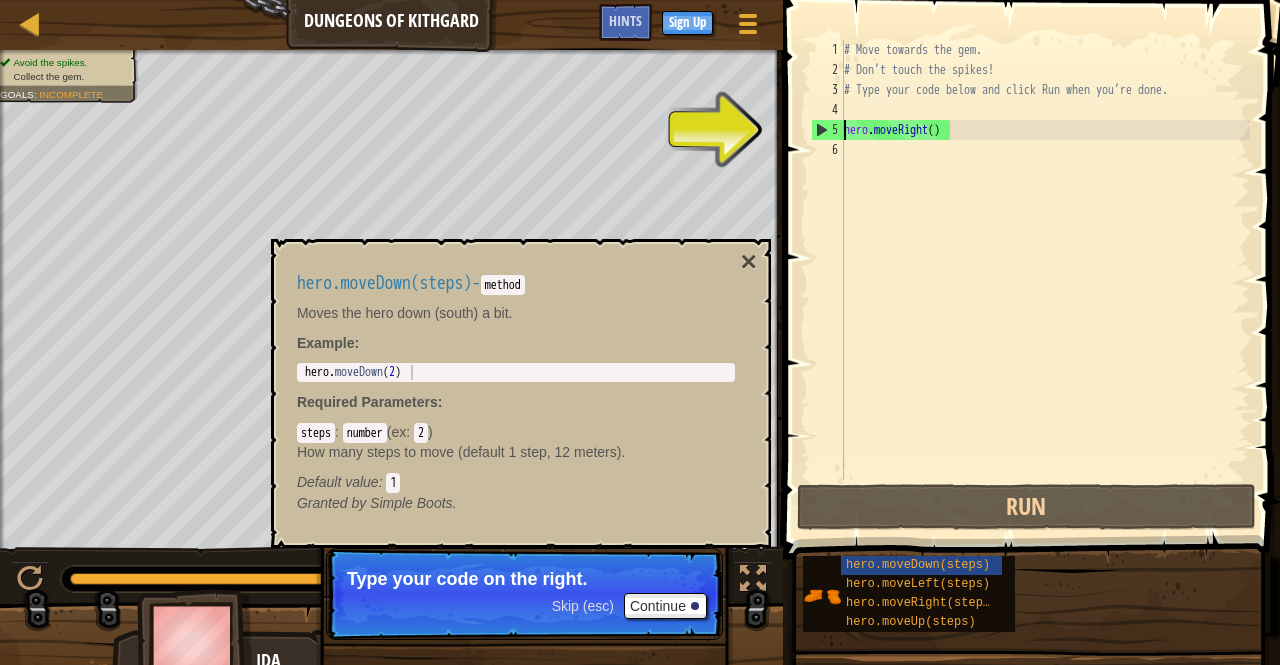 click on "5" at bounding box center [828, 130] 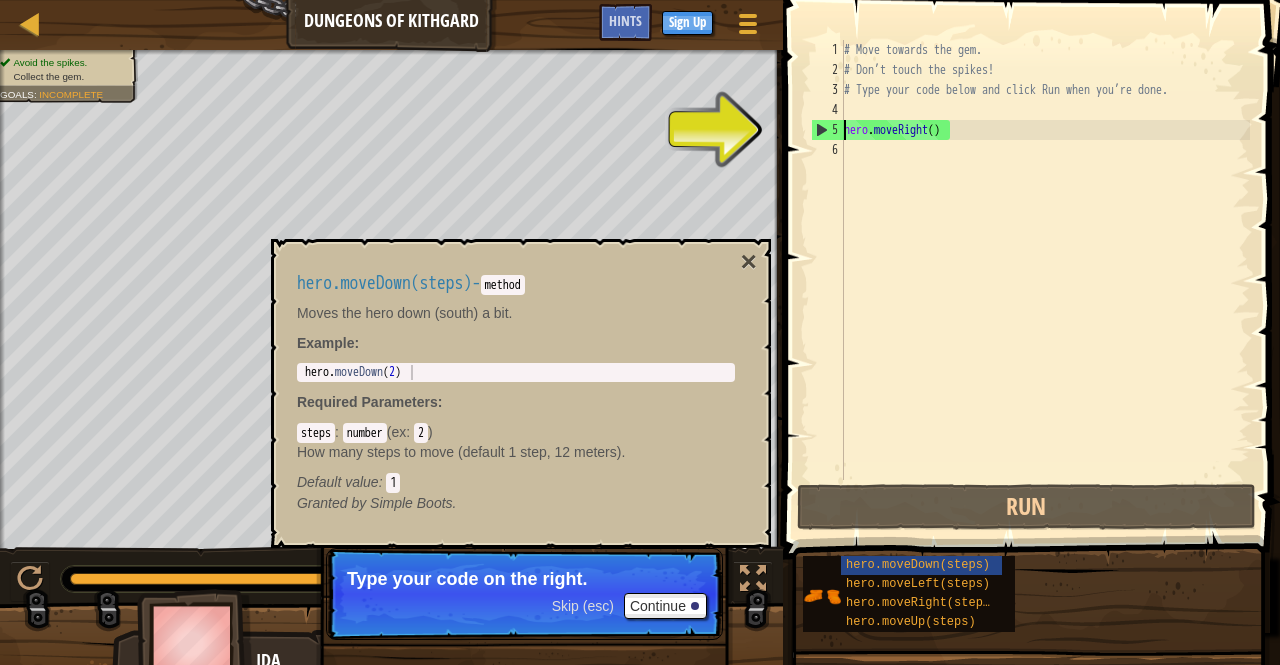 click on "5" at bounding box center [828, 130] 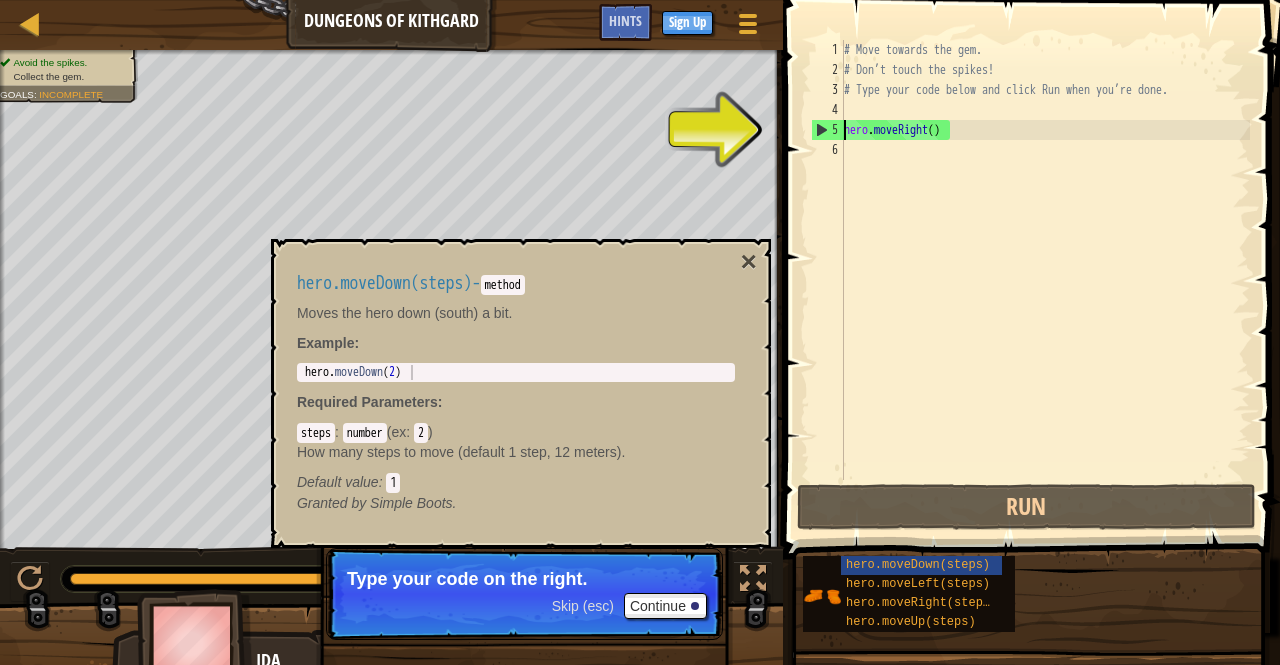 click on "5" at bounding box center [828, 130] 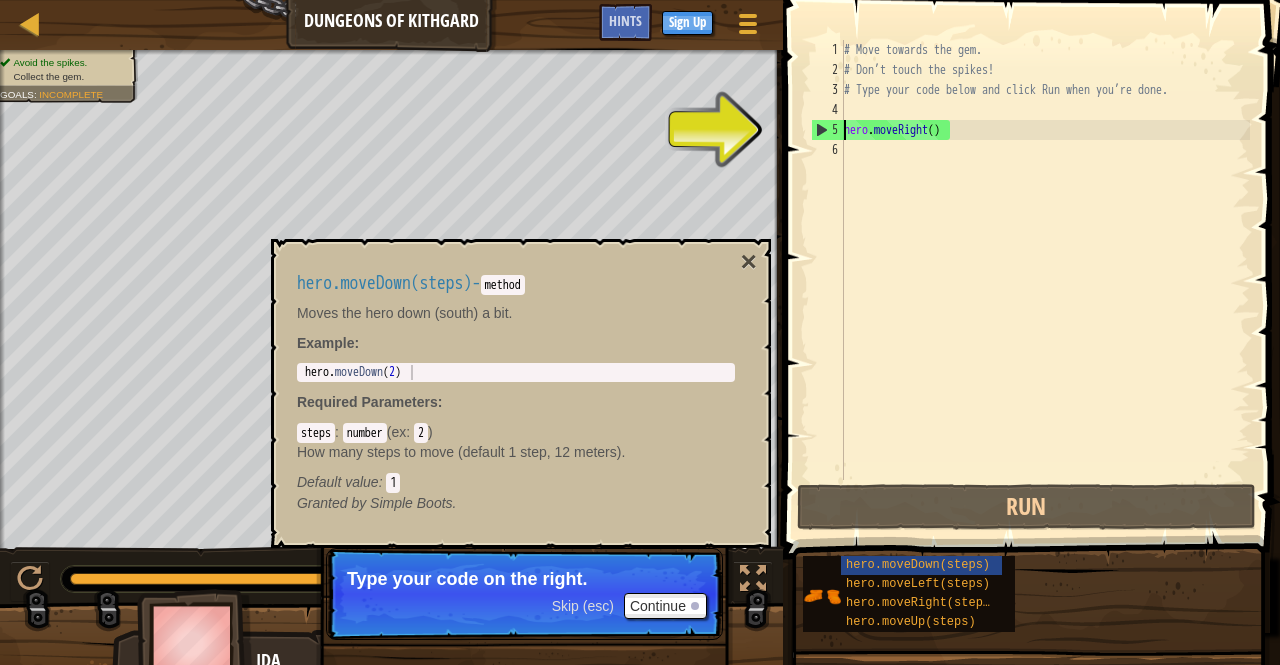 click on "5" at bounding box center [828, 130] 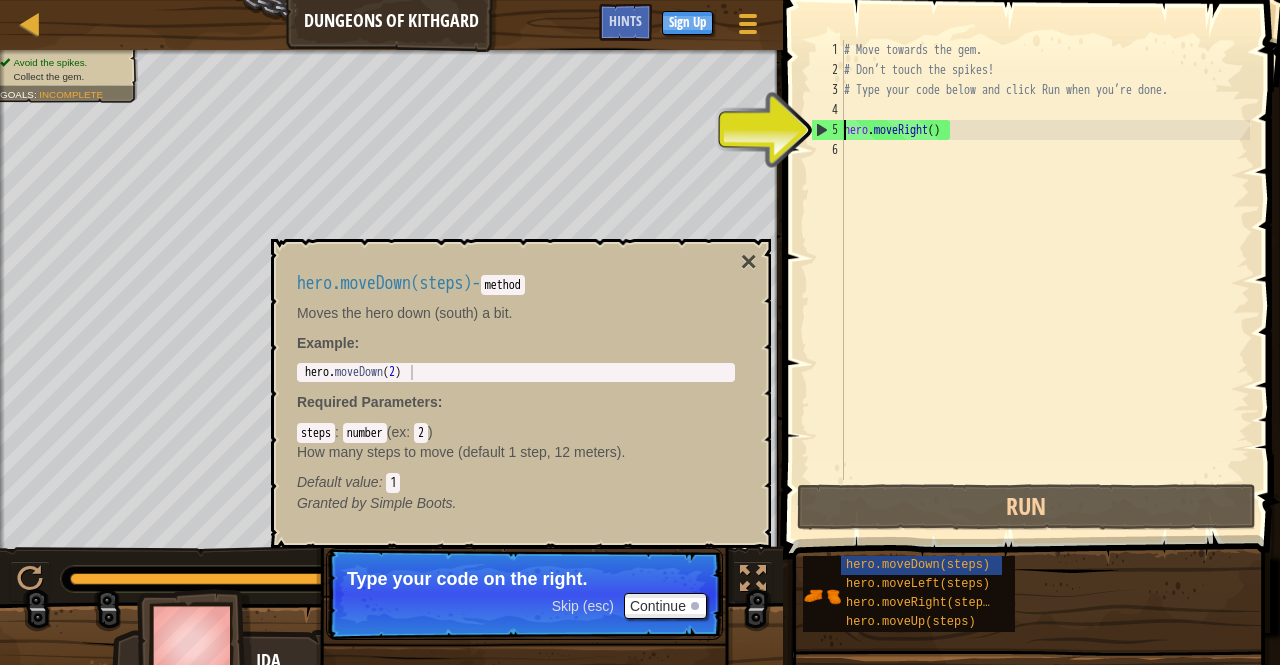 click on "5" at bounding box center [828, 130] 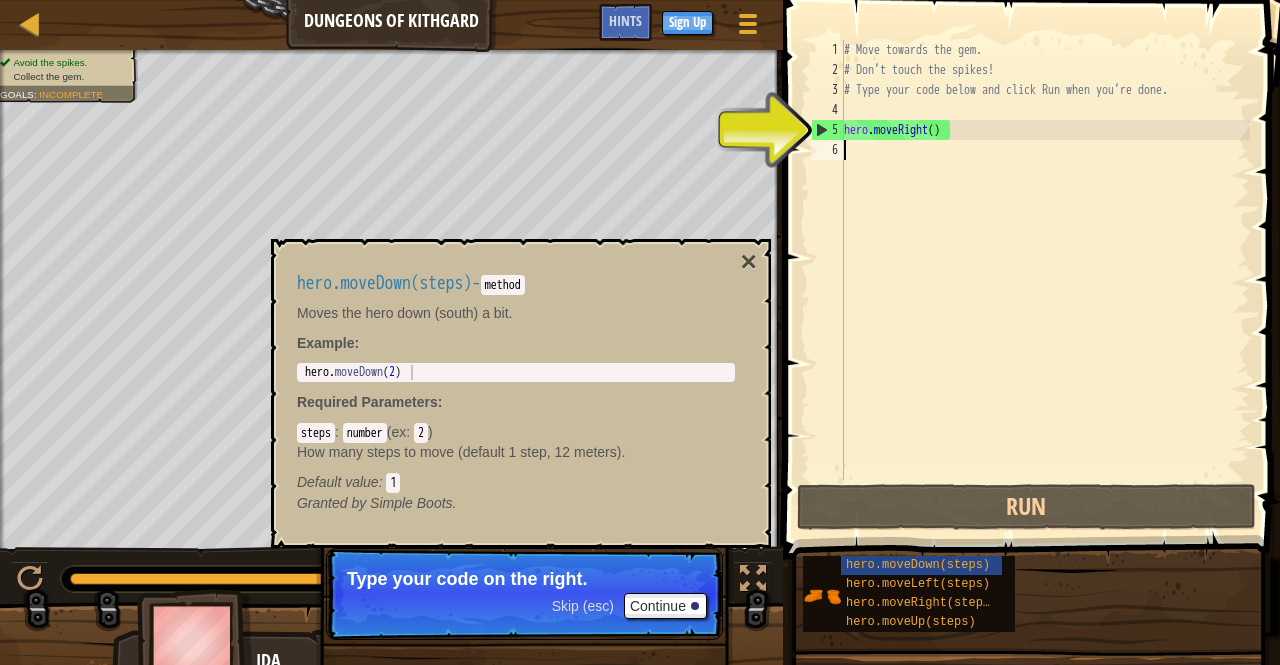 click on "# Move towards the gem. # Don’t touch the spikes! # Type your code below and click Run when you’re done. hero . moveRight ( )" at bounding box center [1045, 280] 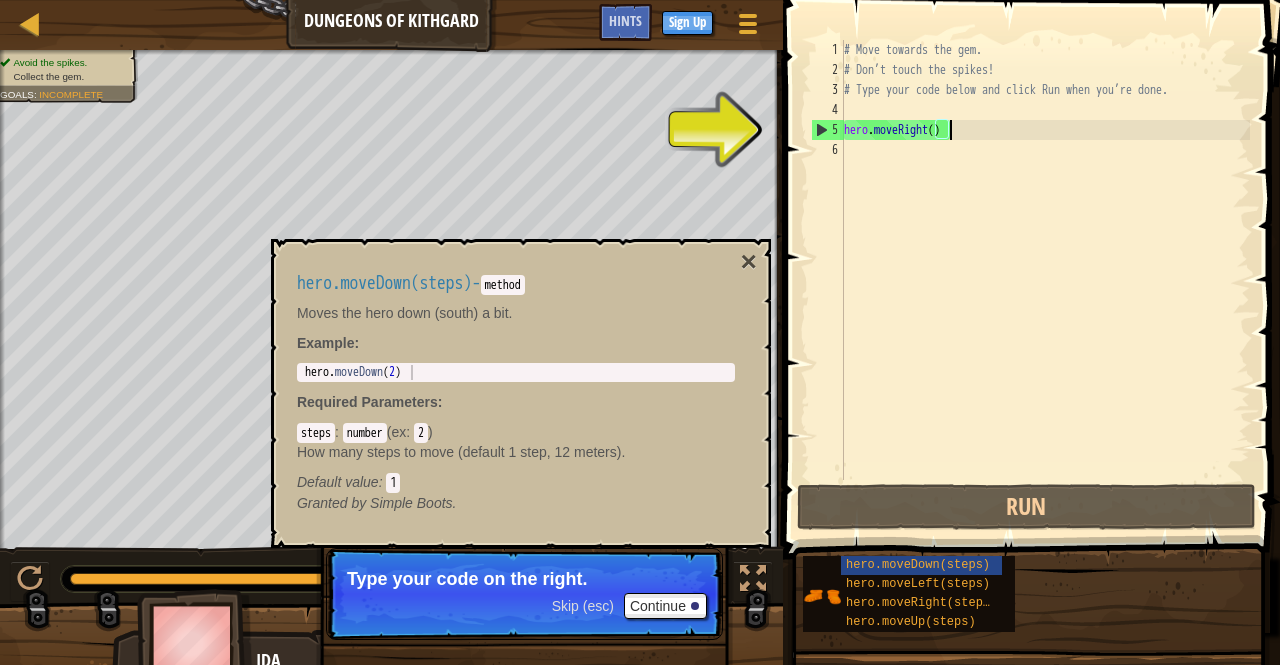 click on "# Move towards the gem. # Don’t touch the spikes! # Type your code below and click Run when you’re done. hero . moveRight ( )" at bounding box center [1045, 280] 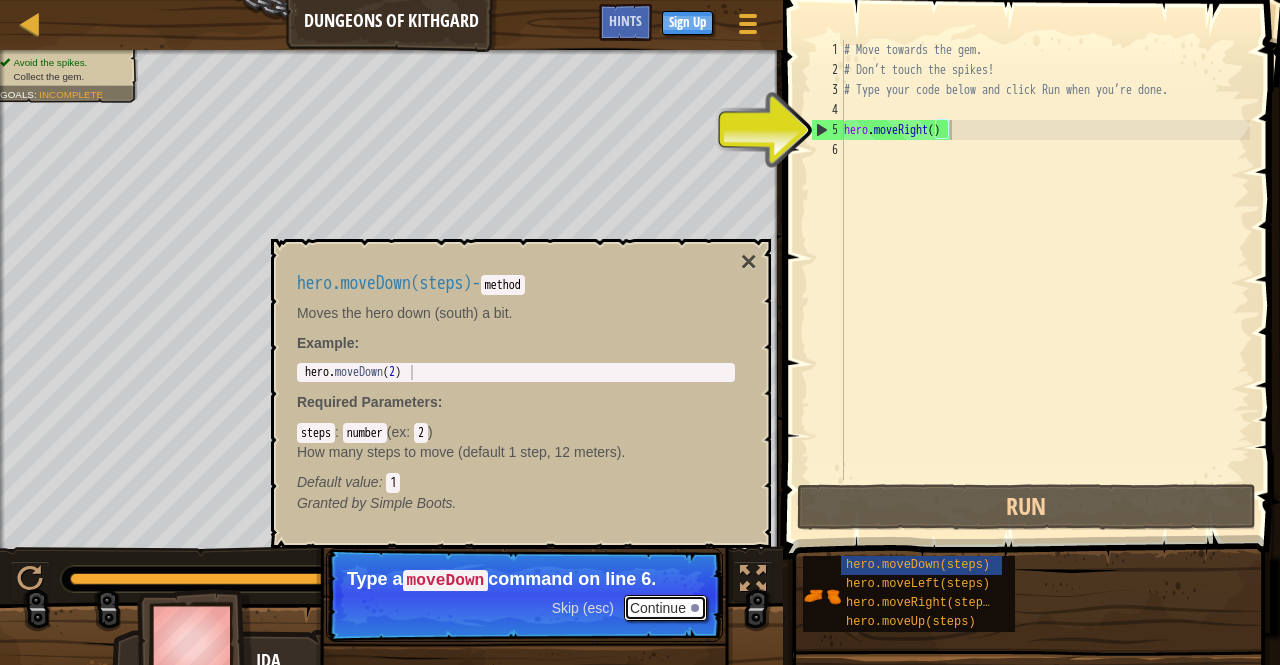 click on "Continue" at bounding box center [665, 608] 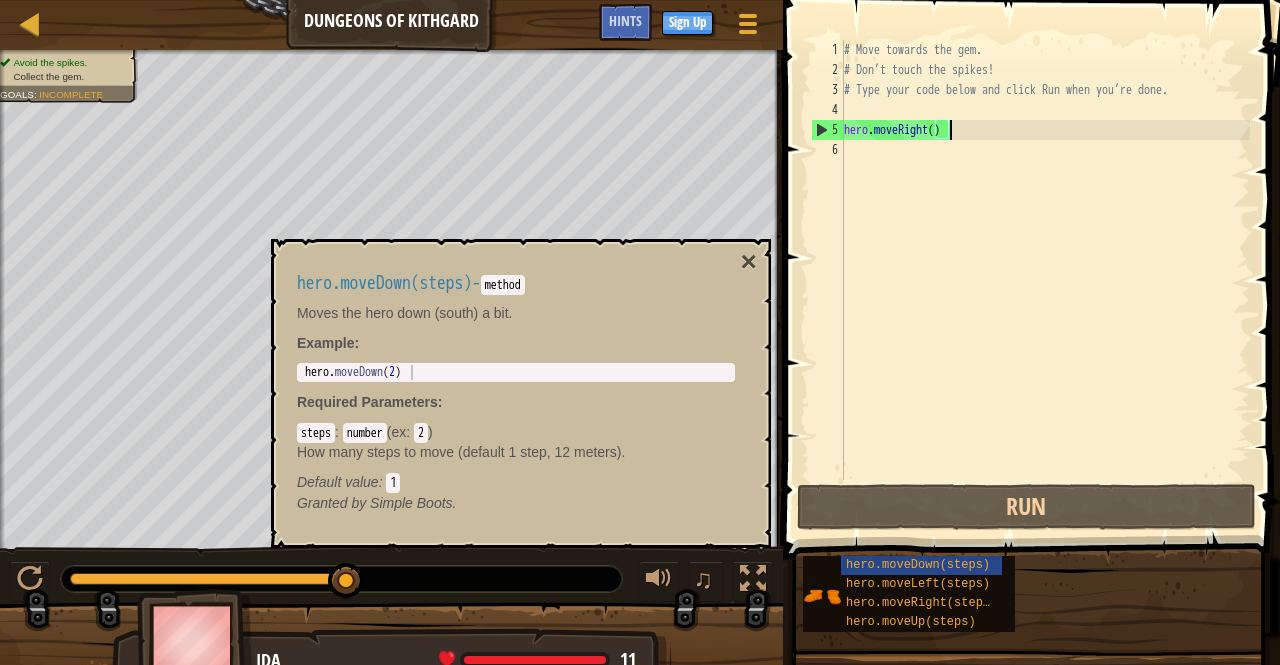 type on "hero.moveDown(2)" 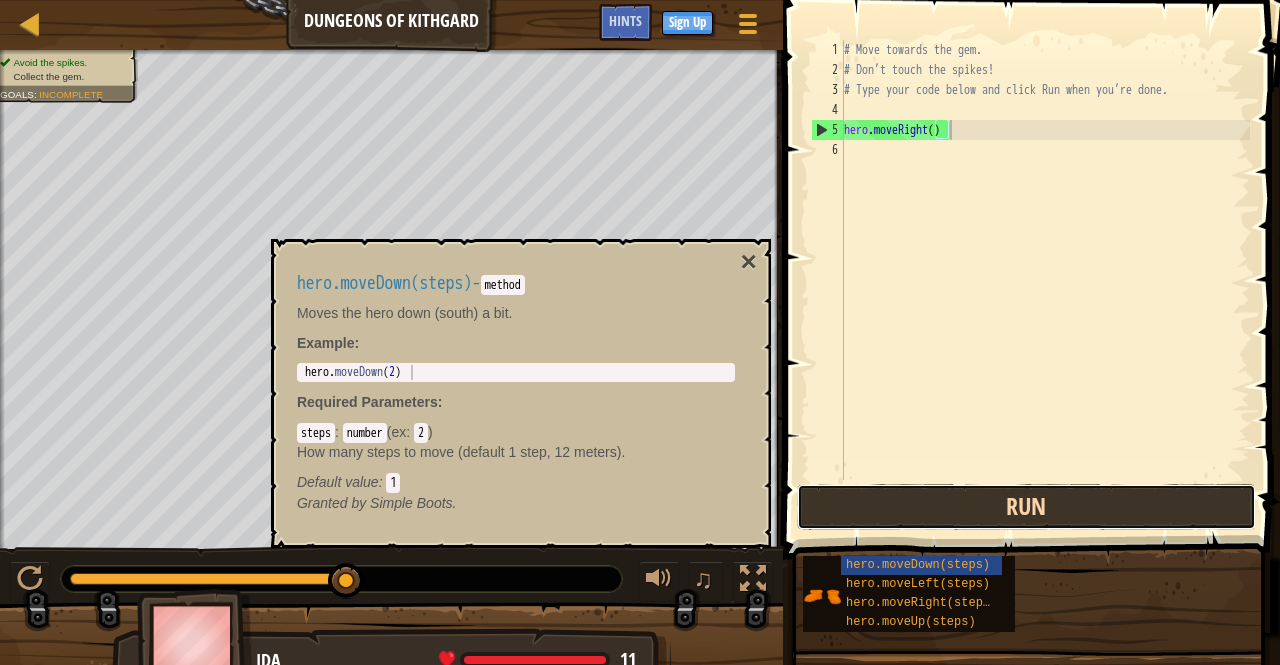 click on "Run" at bounding box center [1026, 507] 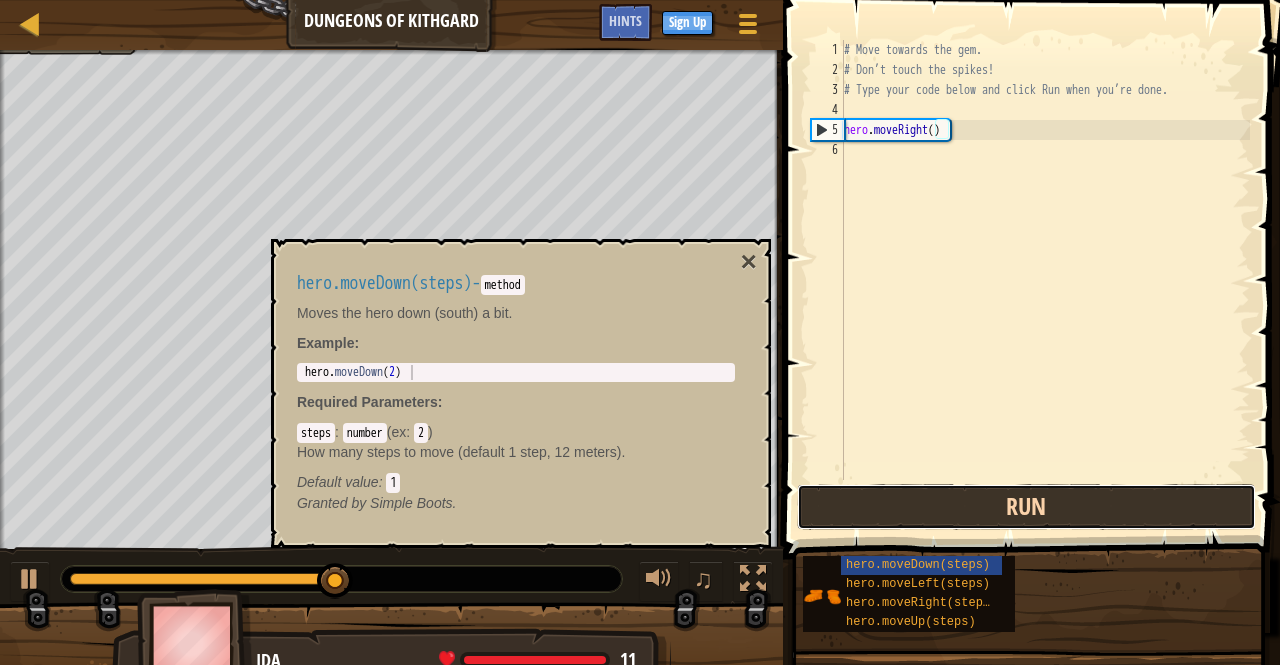 click on "Run" at bounding box center (1026, 507) 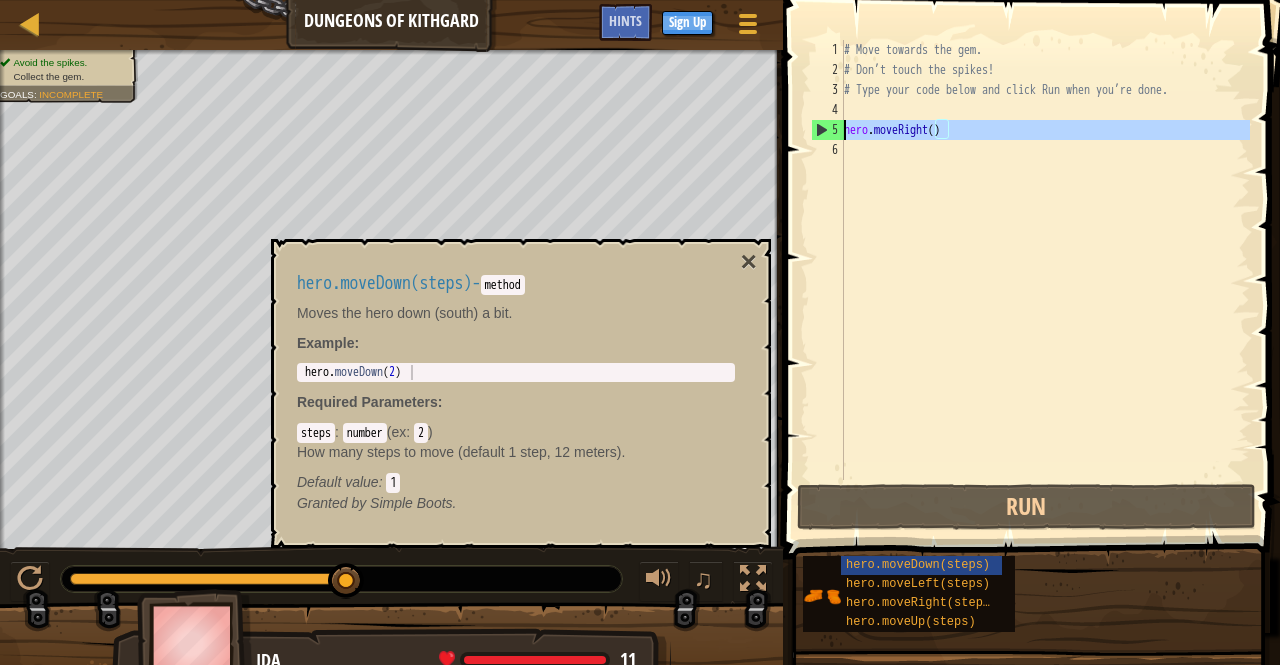 click on "6" at bounding box center [827, 150] 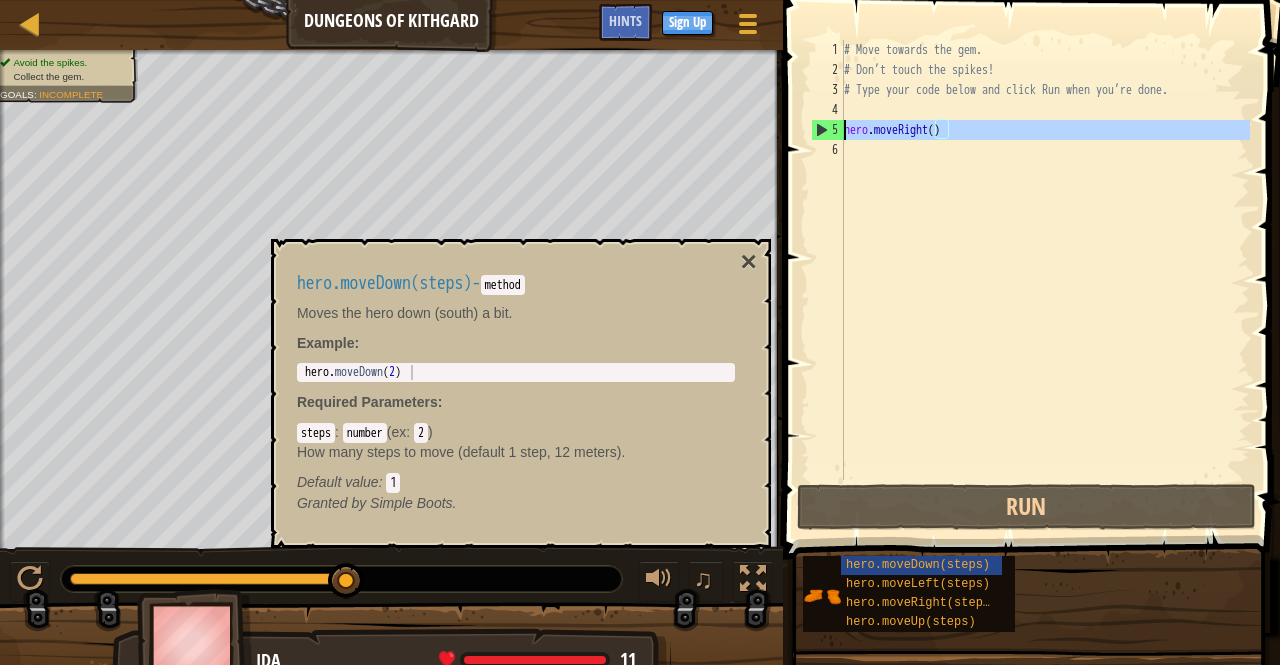type on "hero.moveRight()" 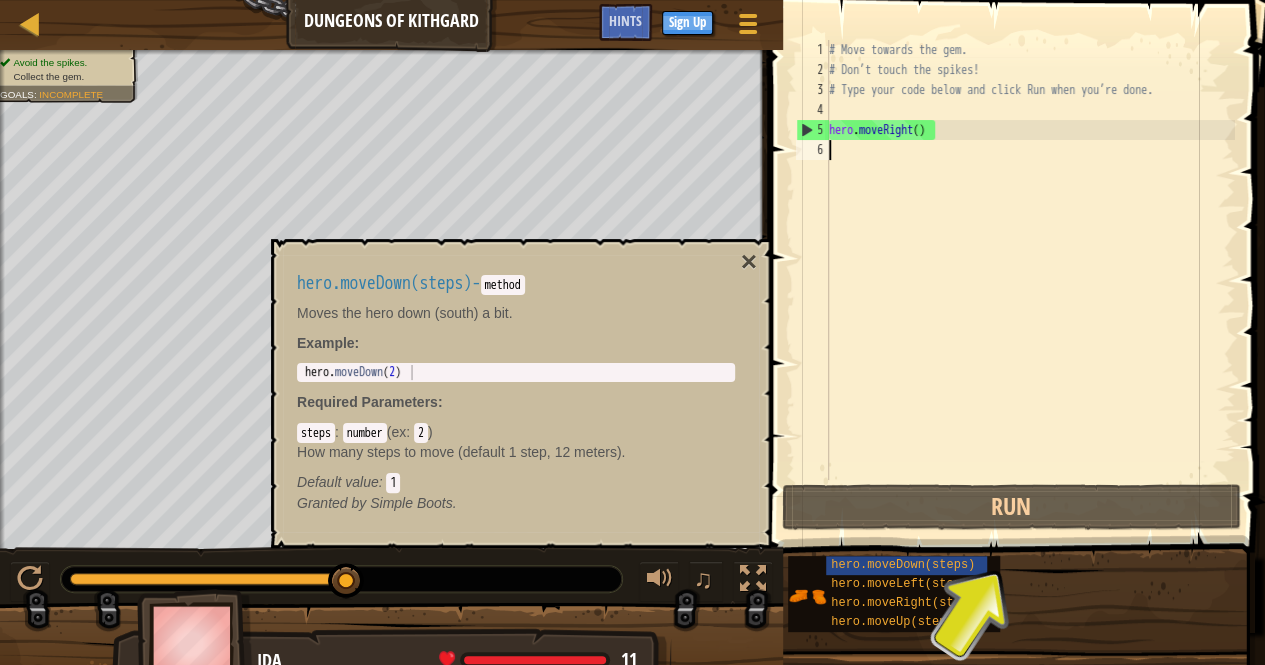 click on "# Move towards the gem. # Don’t touch the spikes! # Type your code below and click Run when you’re done. hero . moveRight ( )" at bounding box center (1030, 280) 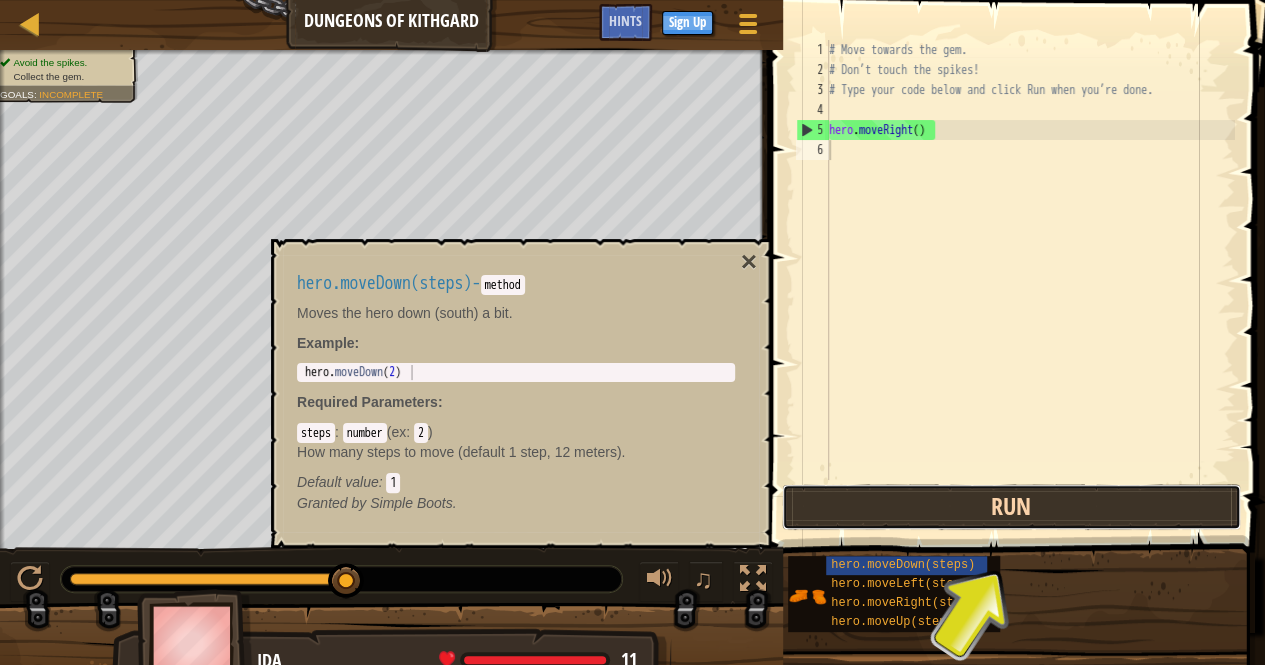 click on "Run" at bounding box center [1011, 507] 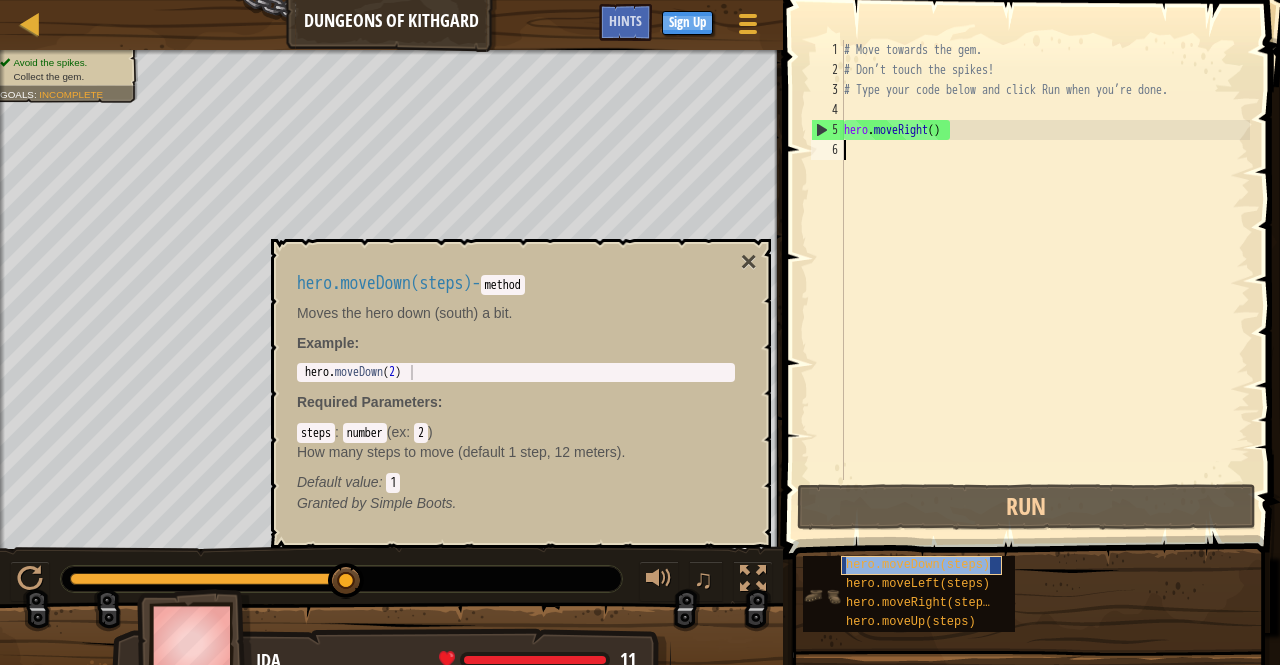 click on "hero.moveDown(steps)" at bounding box center (918, 565) 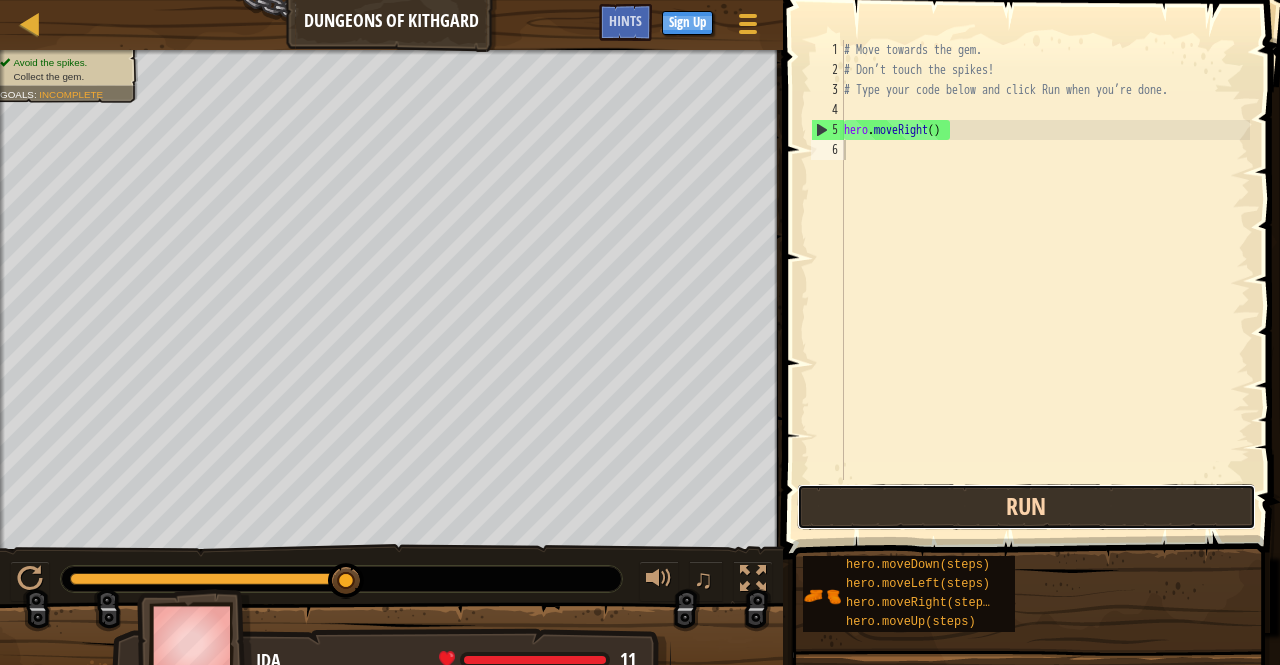 click on "Run" at bounding box center (1026, 507) 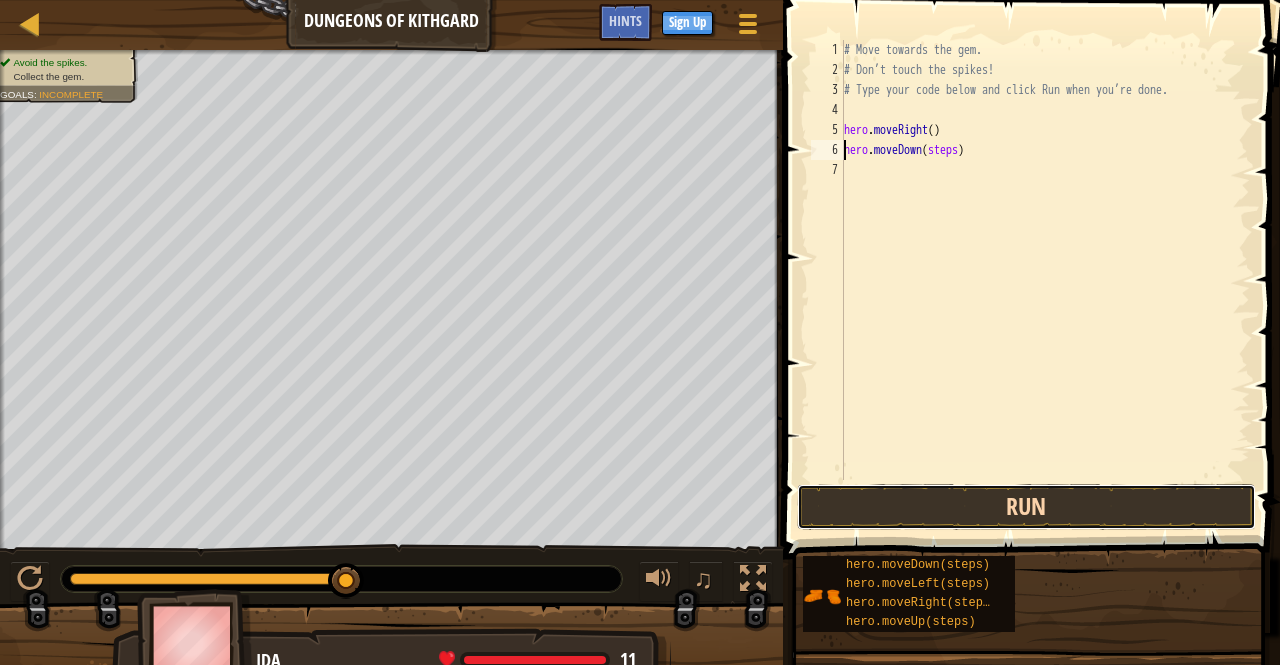 click on "Run" at bounding box center [1026, 507] 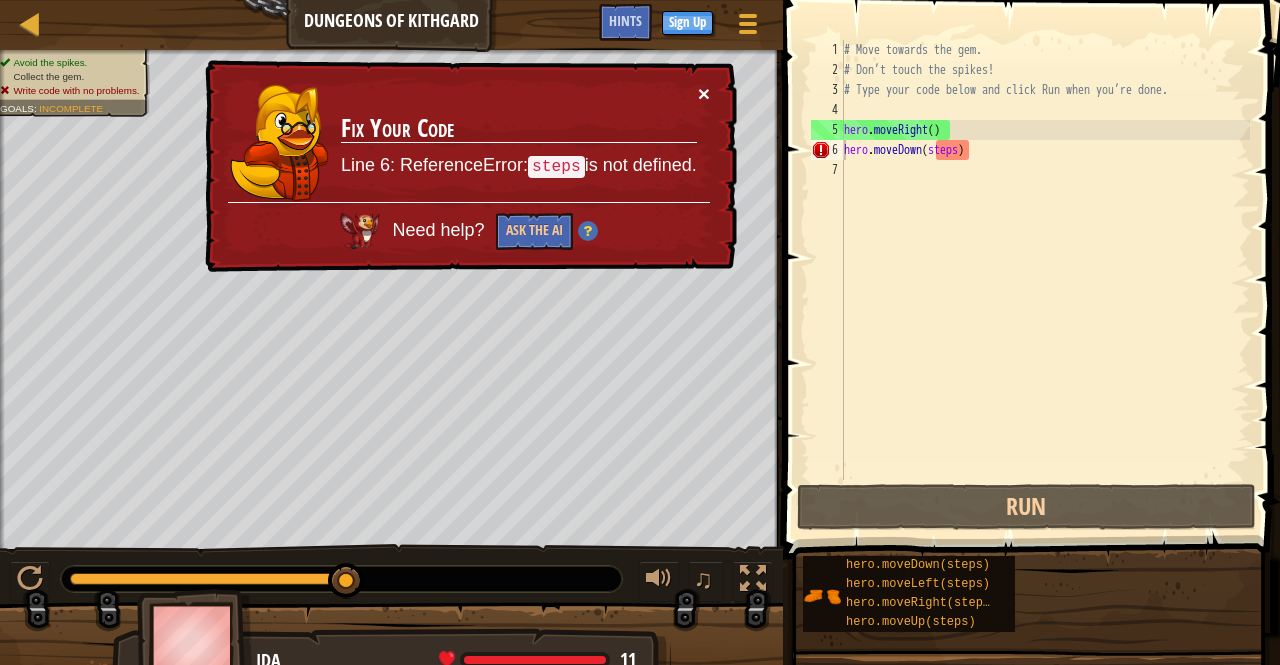click on "×" at bounding box center (704, 93) 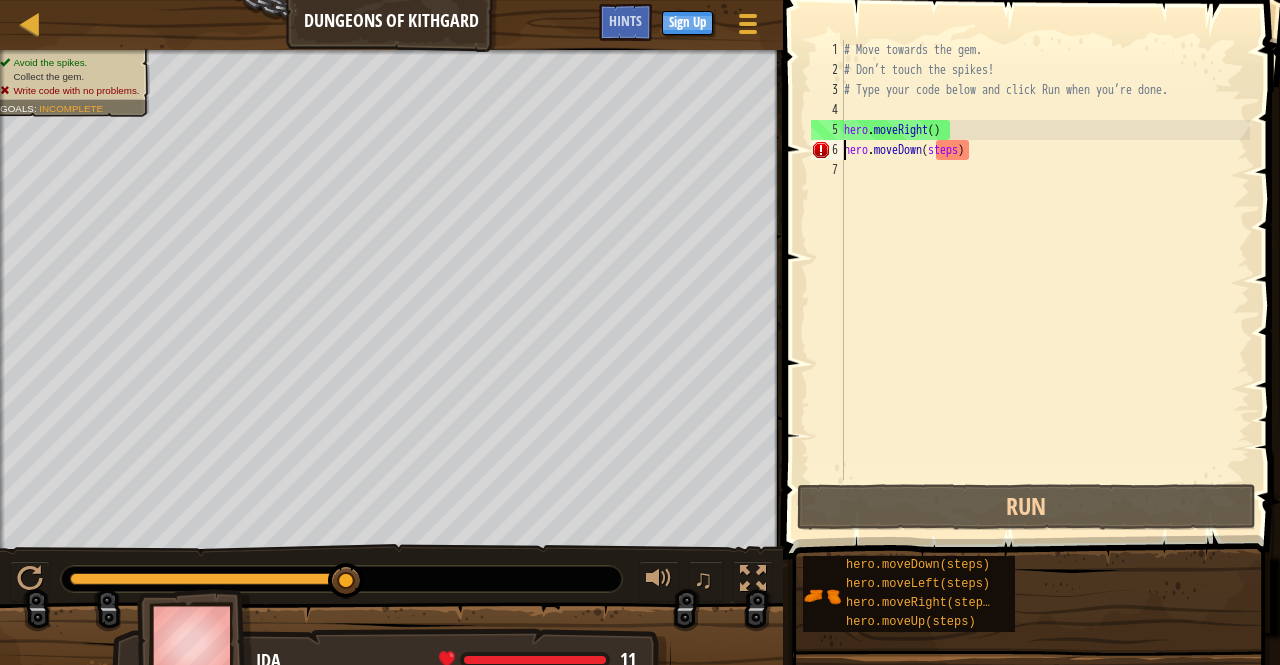 click on "# Move towards the gem. # Don’t touch the spikes! # Type your code below and click Run when you’re done. hero . moveRight ( ) hero . moveDown ( steps )" at bounding box center (1045, 280) 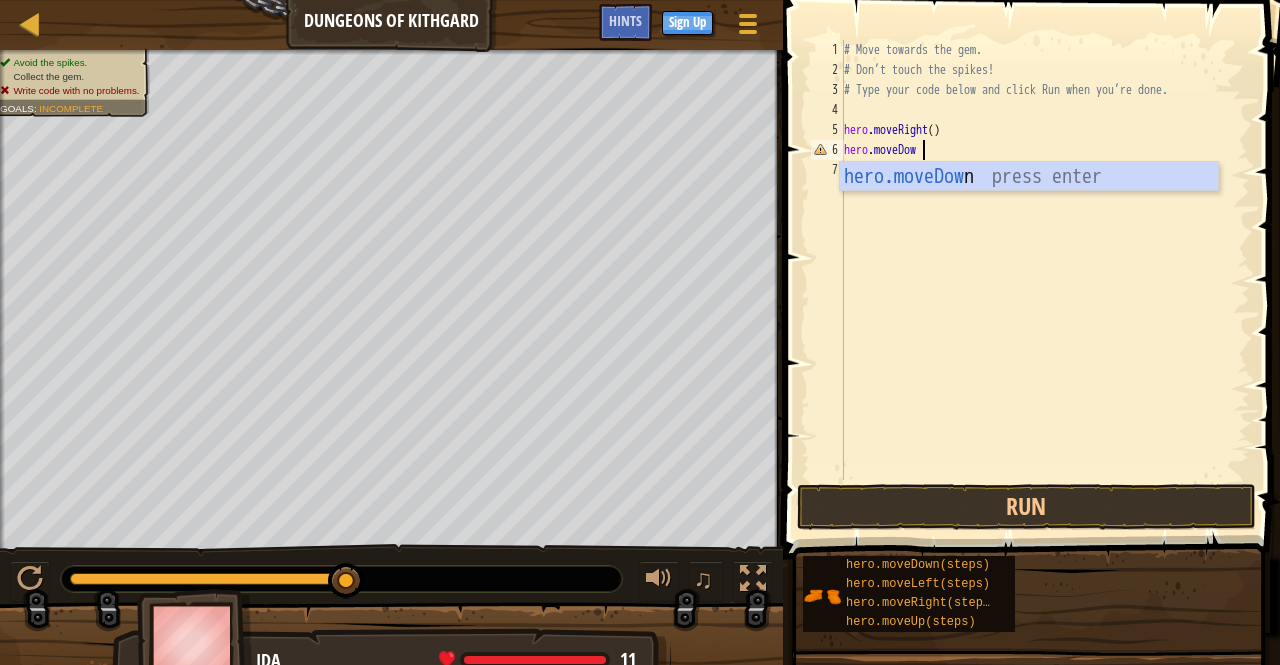 scroll, scrollTop: 9, scrollLeft: 6, axis: both 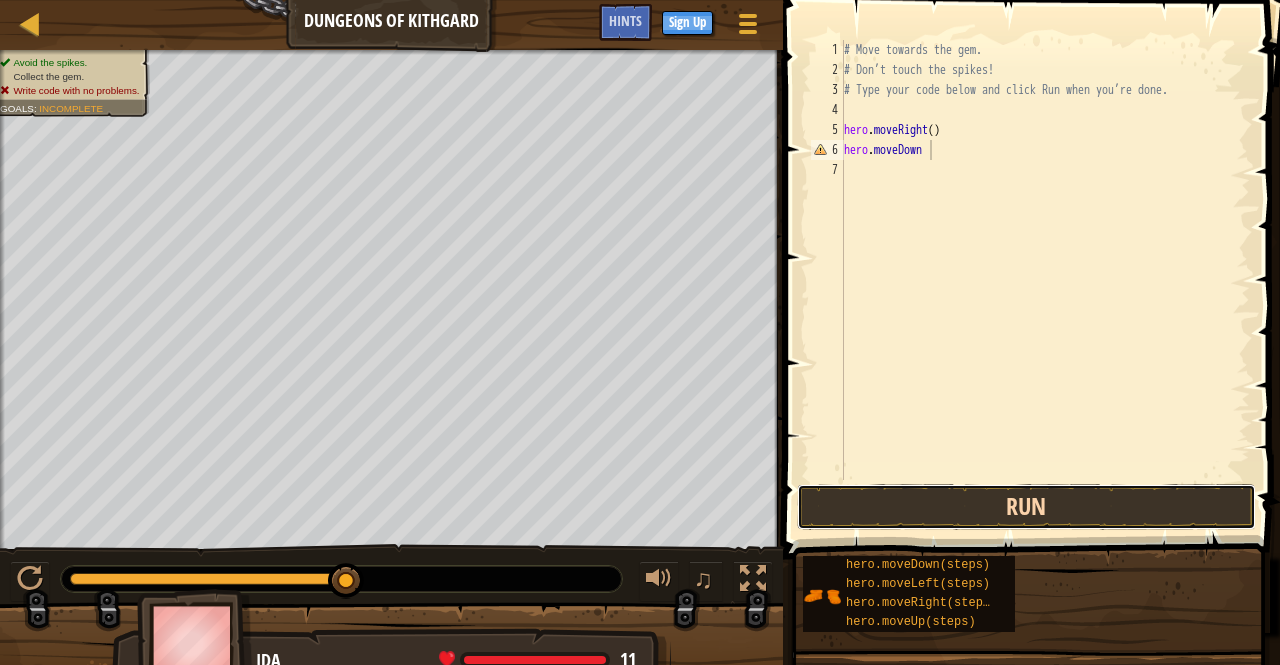 click on "Run" at bounding box center [1026, 507] 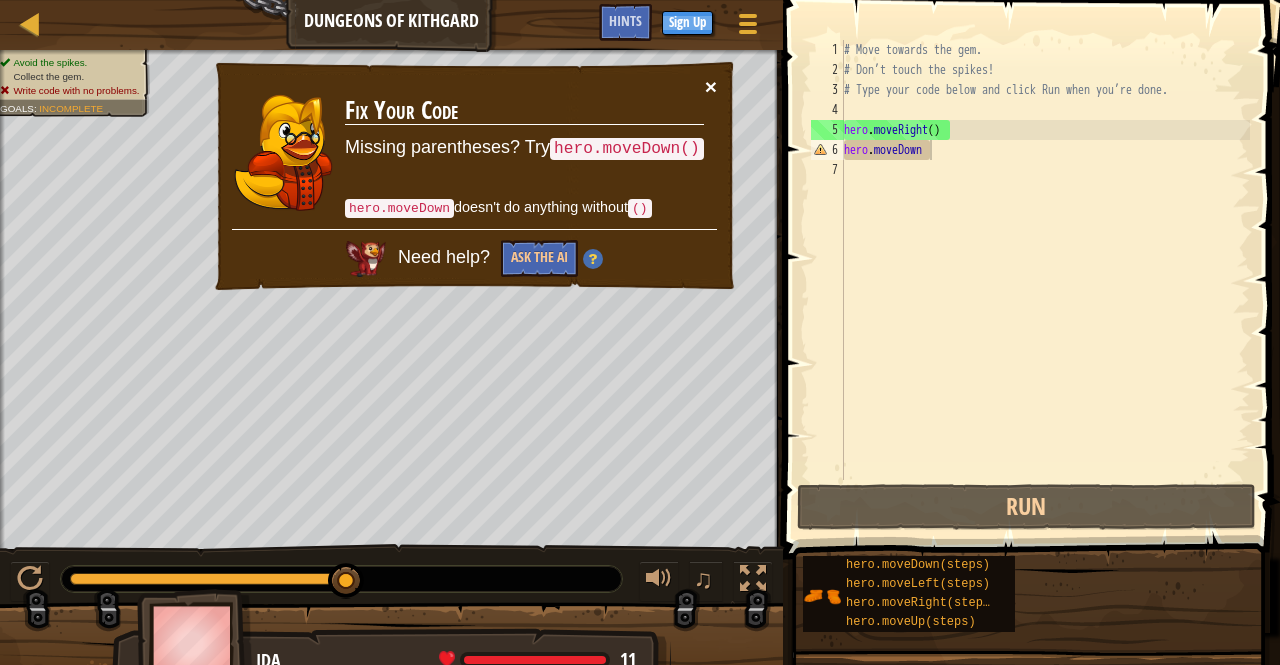 click on "×" at bounding box center (711, 86) 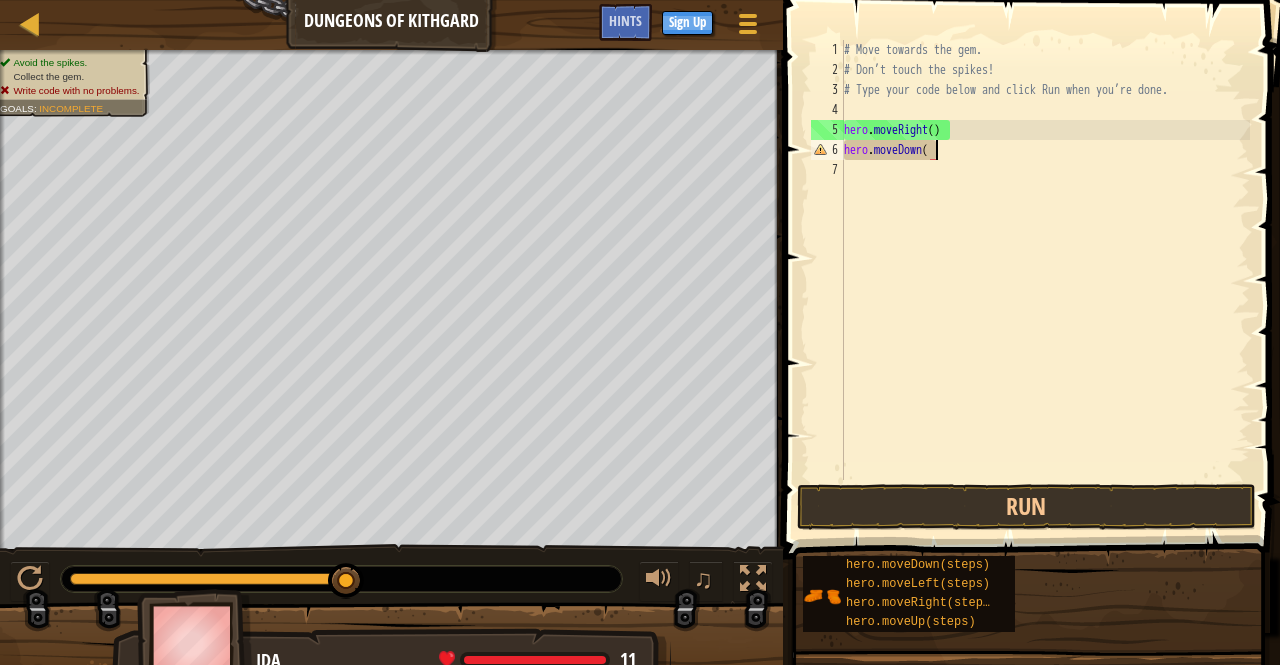 scroll, scrollTop: 9, scrollLeft: 7, axis: both 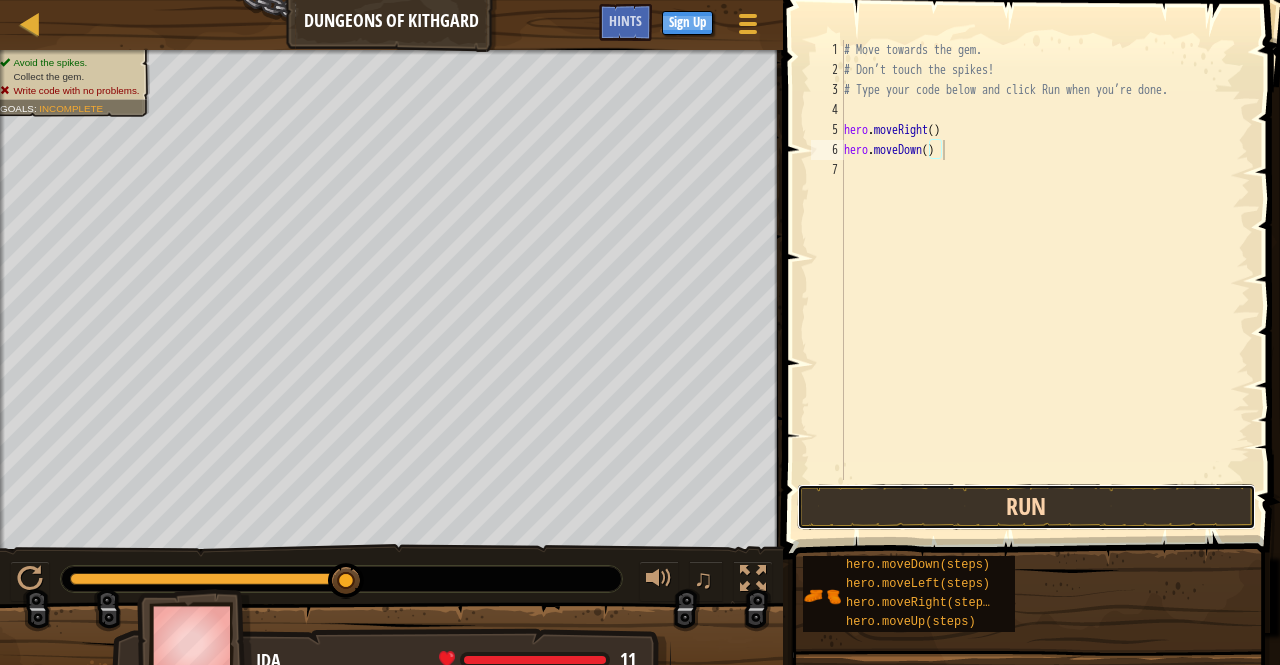 click on "Run" at bounding box center [1026, 507] 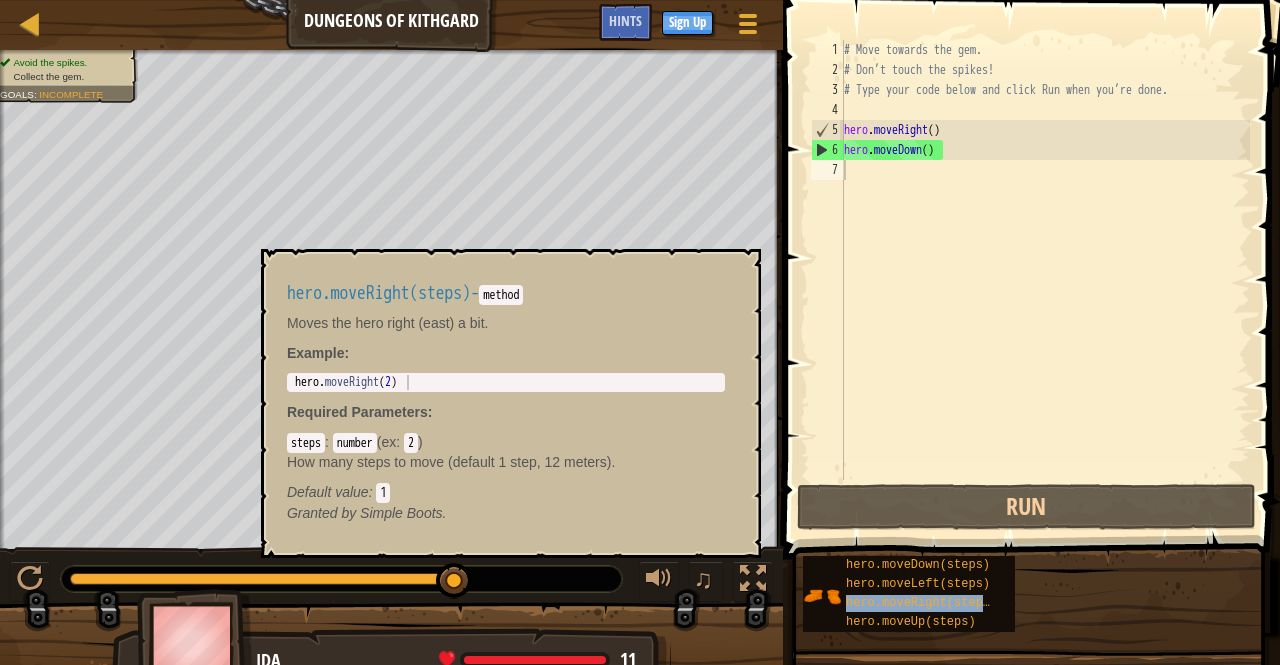 type on "hero.moveRight(steps)" 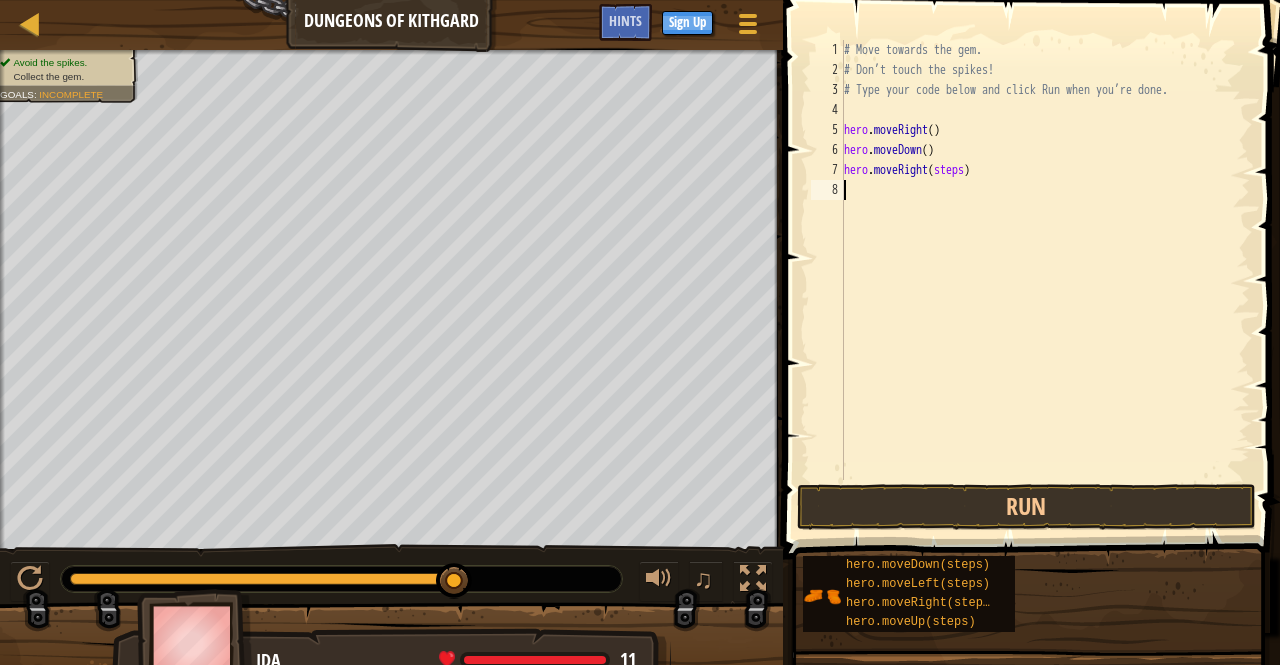 click on "# Move towards the gem. # Don’t touch the spikes! # Type your code below and click Run when you’re done. hero . moveRight ( ) hero . moveDown ( ) hero . moveRight ( steps )" at bounding box center (1045, 280) 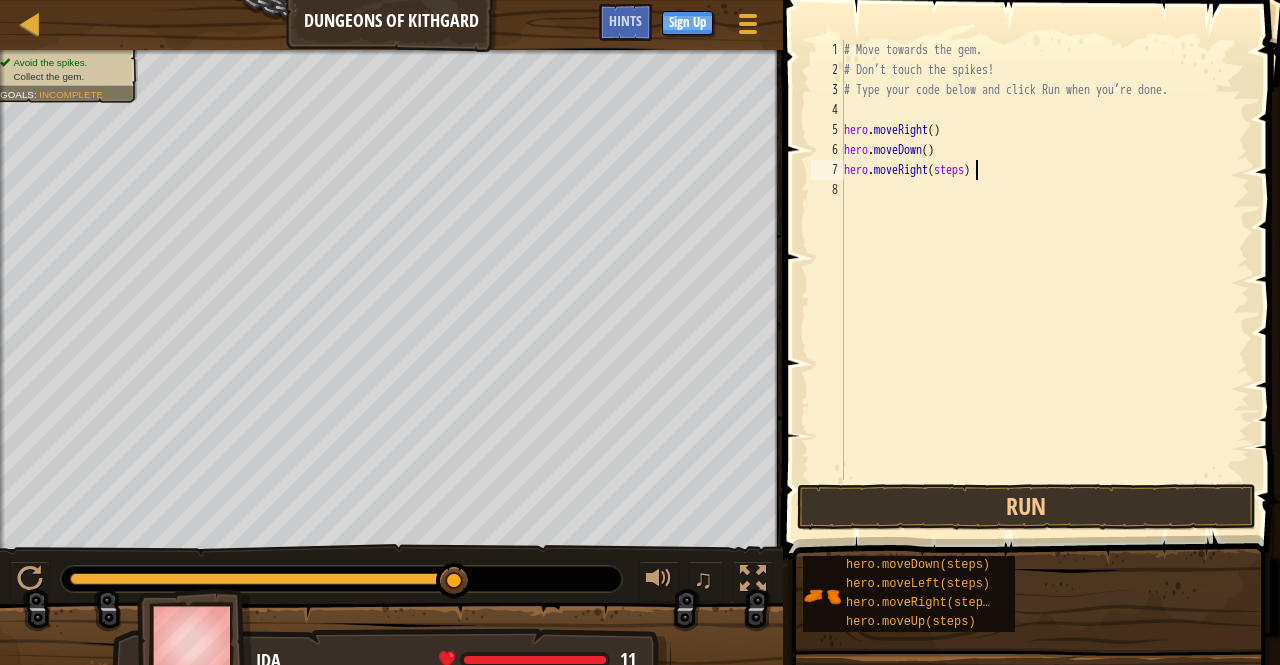 click on "# Move towards the gem. # Don’t touch the spikes! # Type your code below and click Run when you’re done. hero . moveRight ( ) hero . moveDown ( ) hero . moveRight ( steps )" at bounding box center [1045, 280] 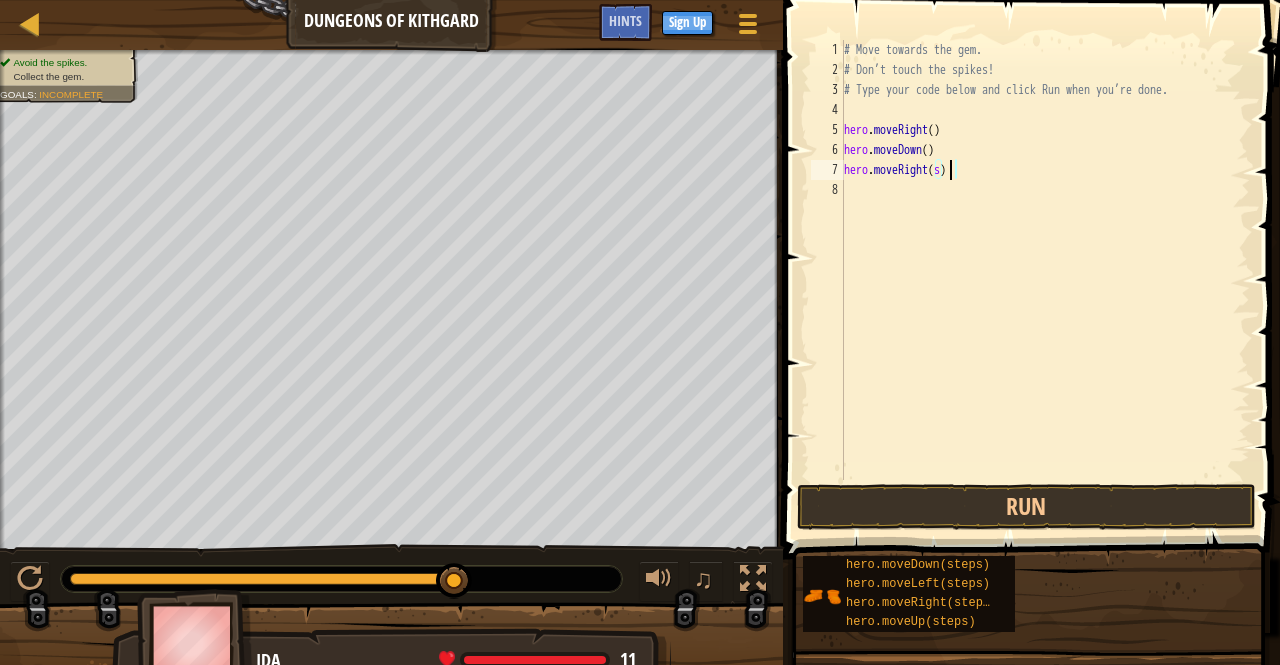 type on "hero.moveRight()" 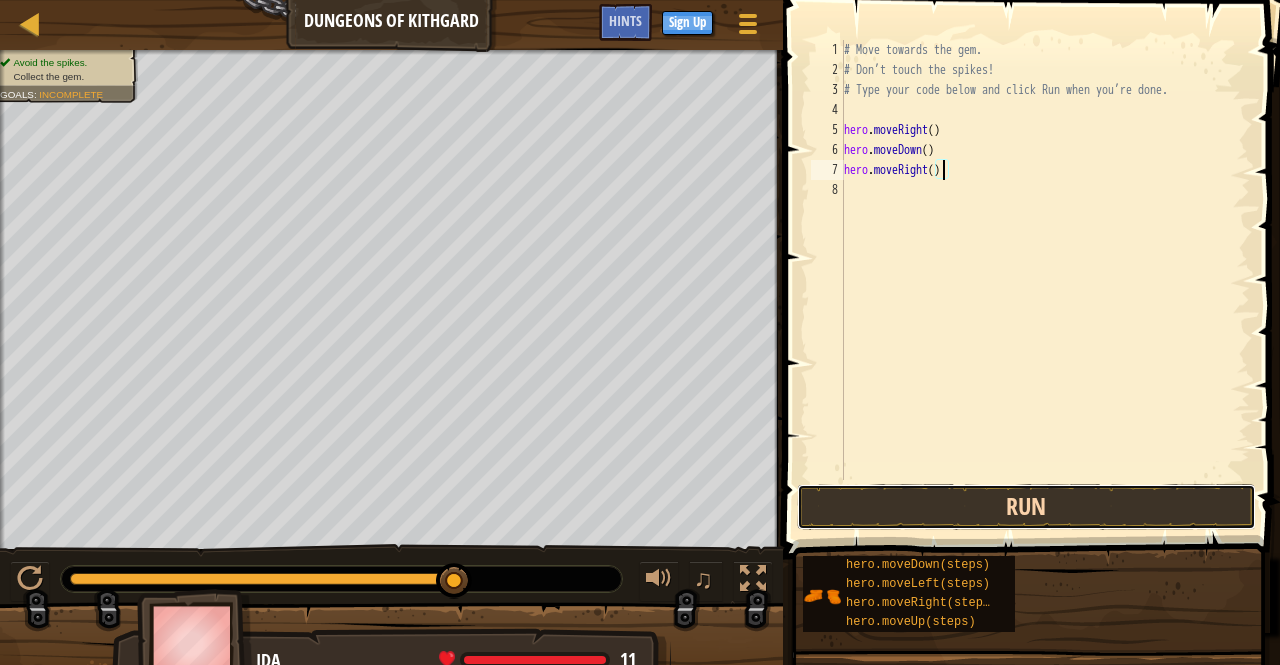 click on "Run" at bounding box center [1026, 507] 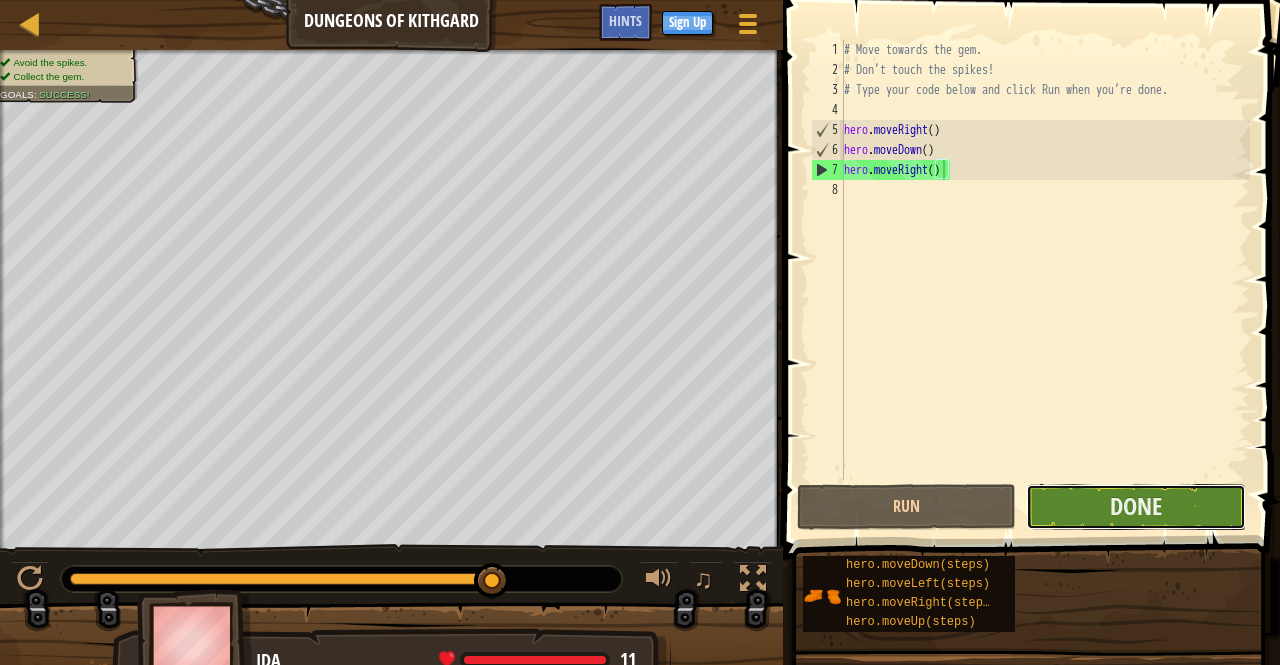 click on "Done" at bounding box center (1135, 507) 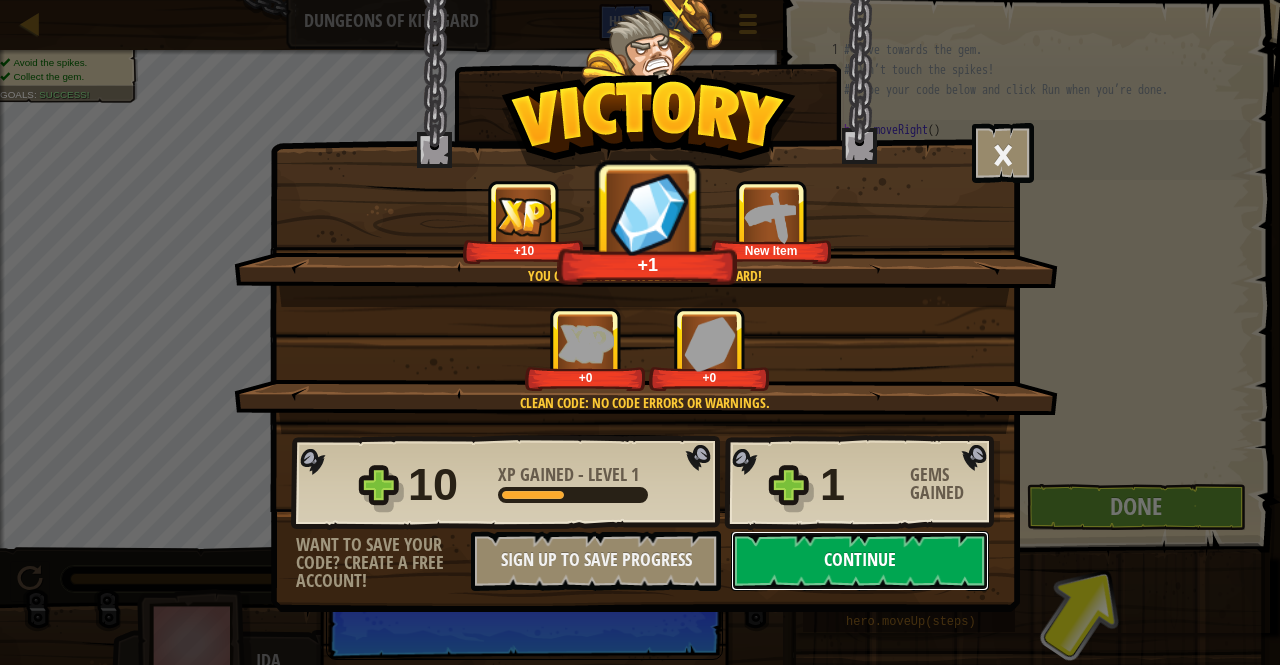 click on "Continue" at bounding box center (860, 561) 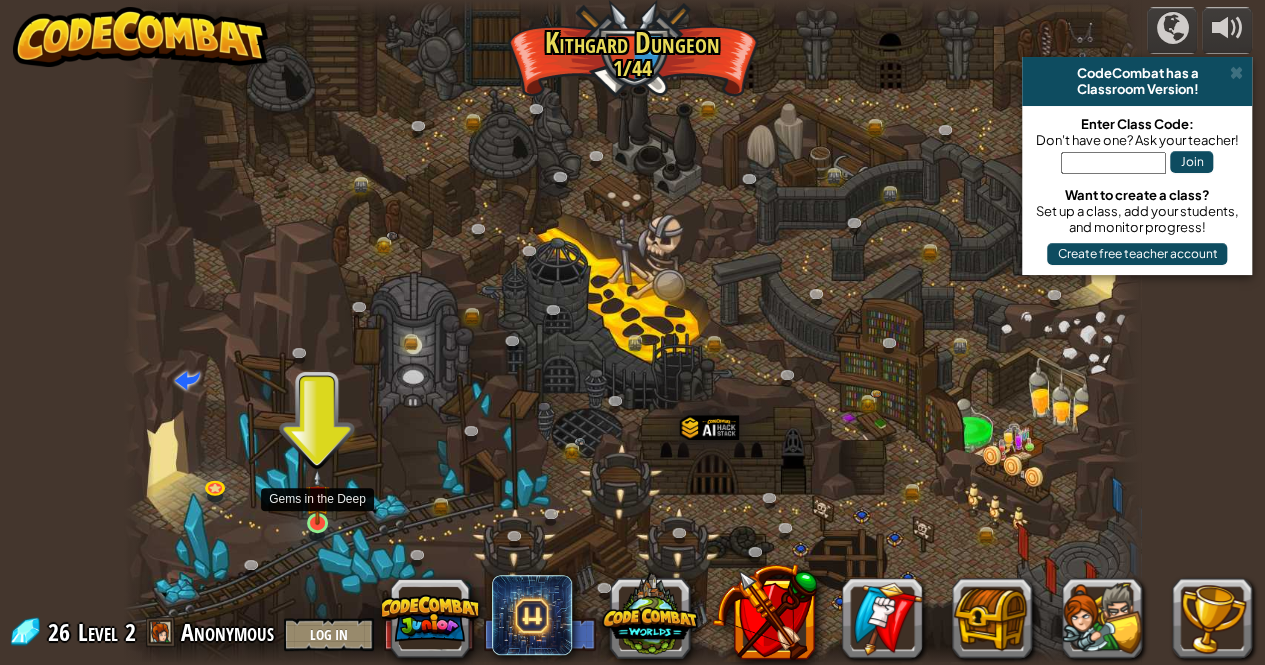 click at bounding box center [317, 497] 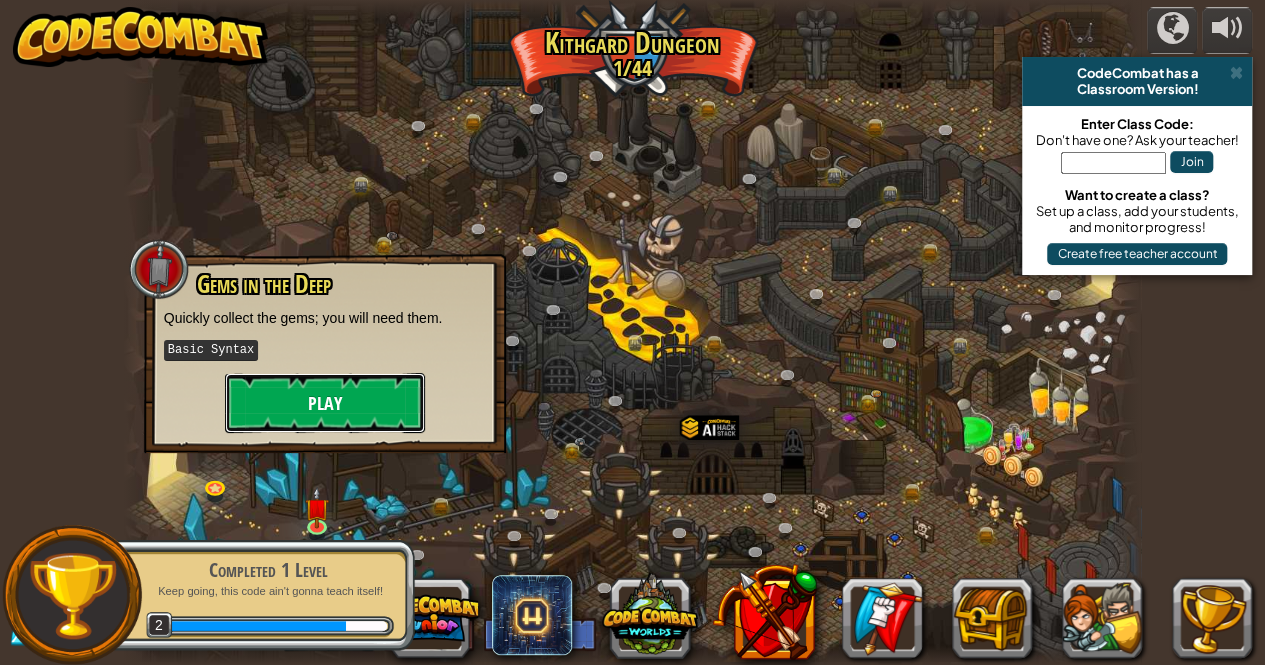 click on "Play" at bounding box center (325, 403) 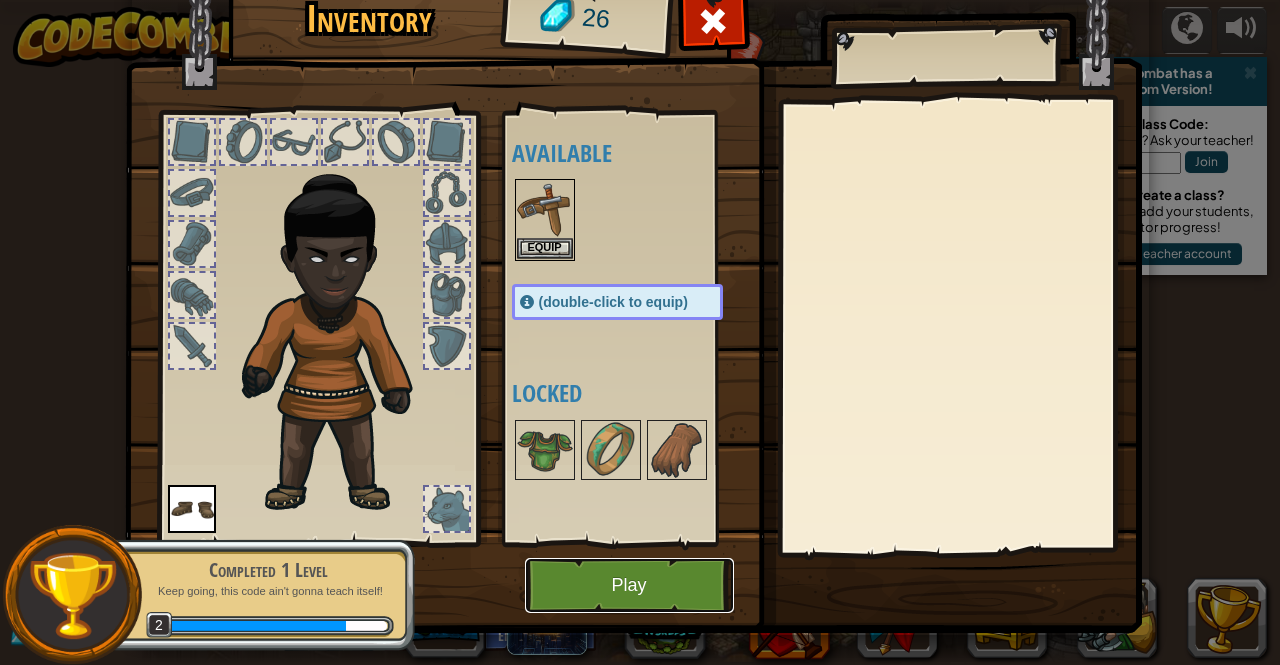 click on "Play" at bounding box center [629, 585] 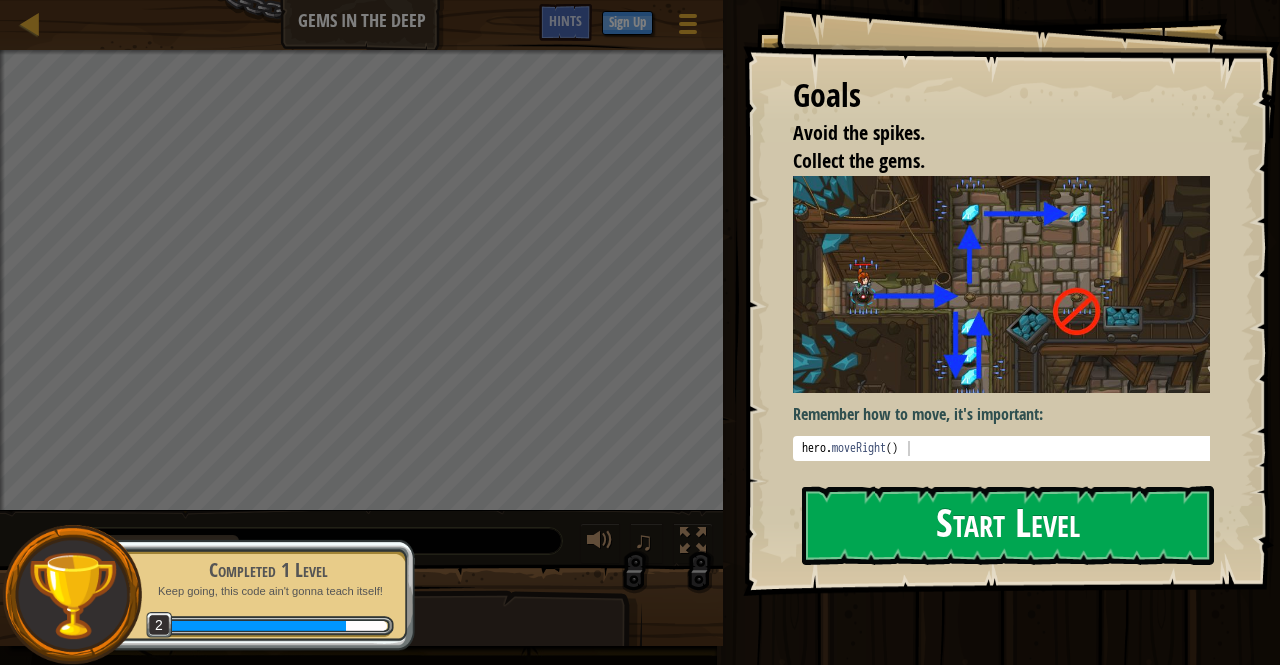 click on "Start Level" at bounding box center (1008, 525) 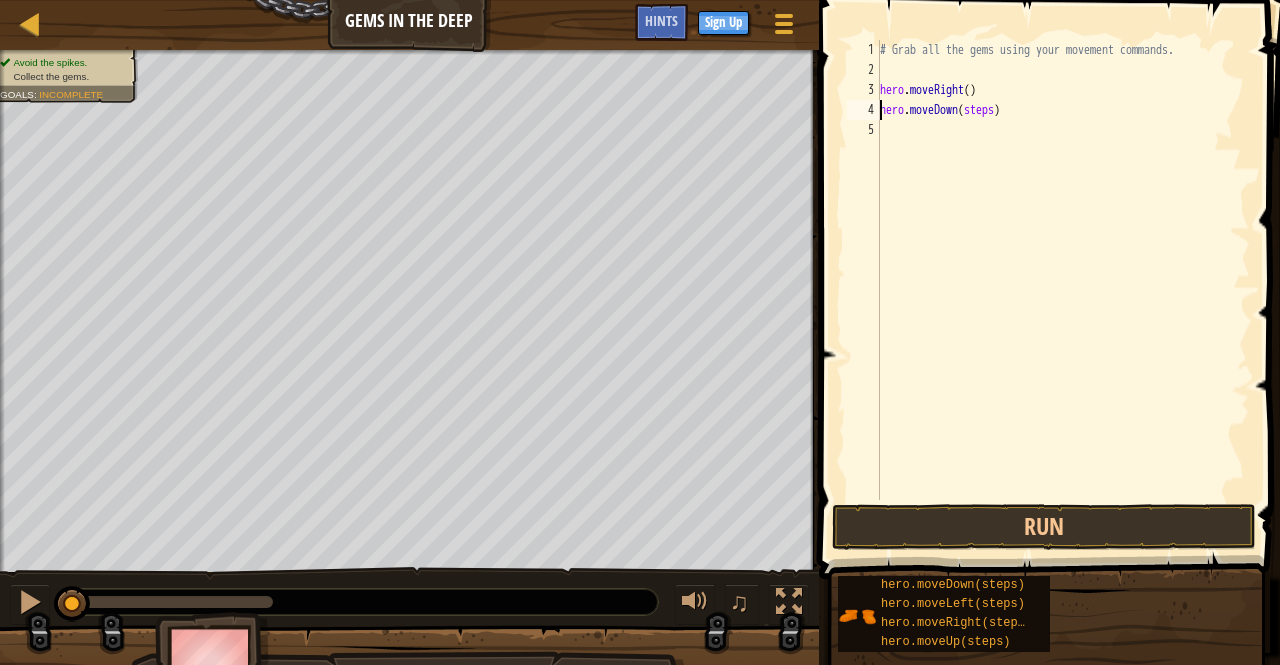 click on "# Grab all the gems using your movement commands. hero . moveRight ( ) hero . moveDown ( steps )" at bounding box center (1063, 290) 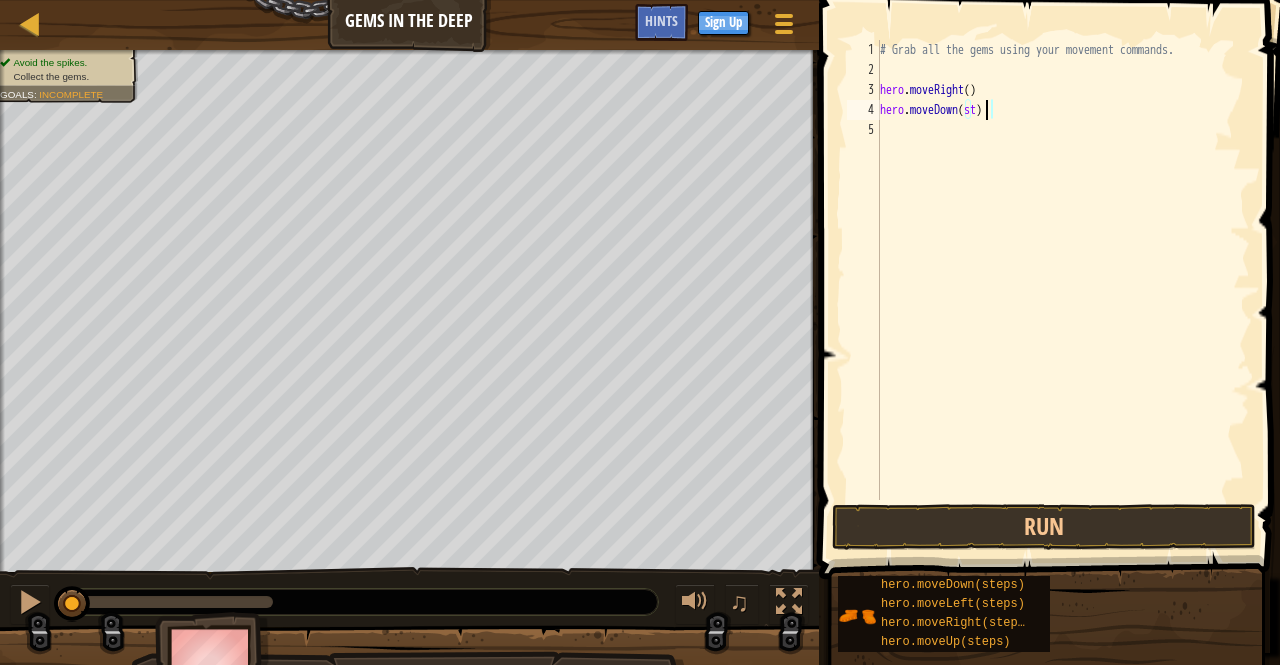 type on "hero.moveDown(s)" 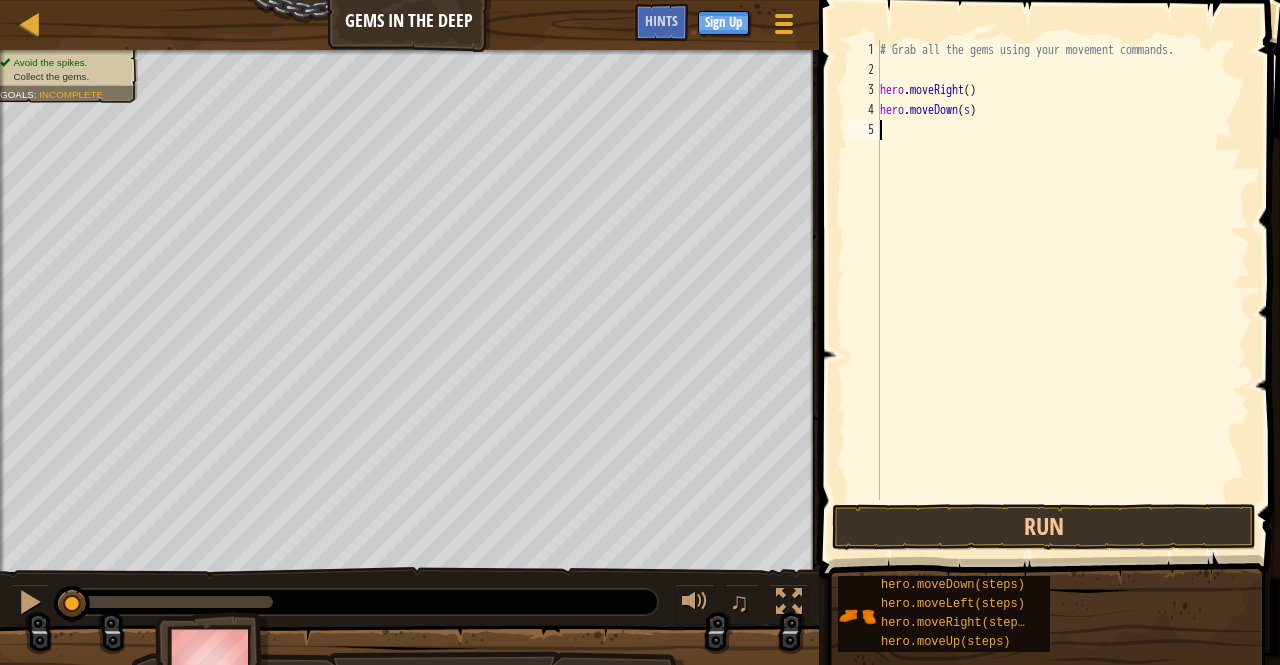 click on "# Grab all the gems using your movement commands. hero . moveRight ( ) hero . moveDown ( s )" at bounding box center (1063, 290) 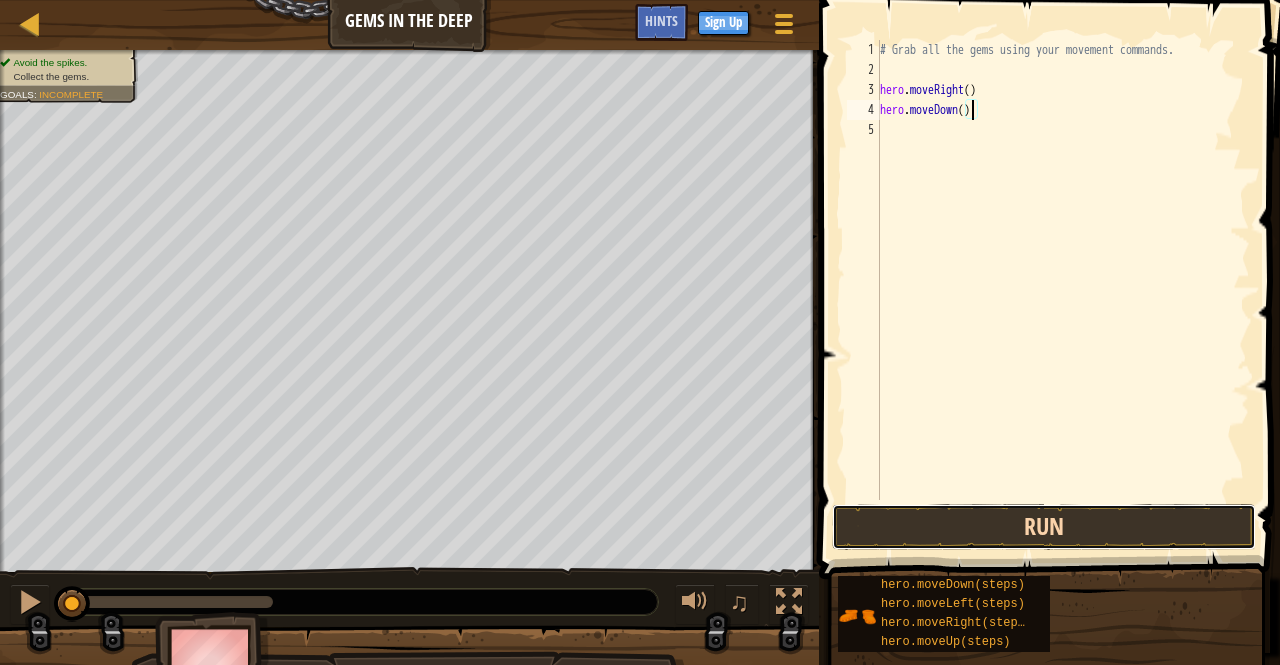 click on "Run" at bounding box center (1044, 527) 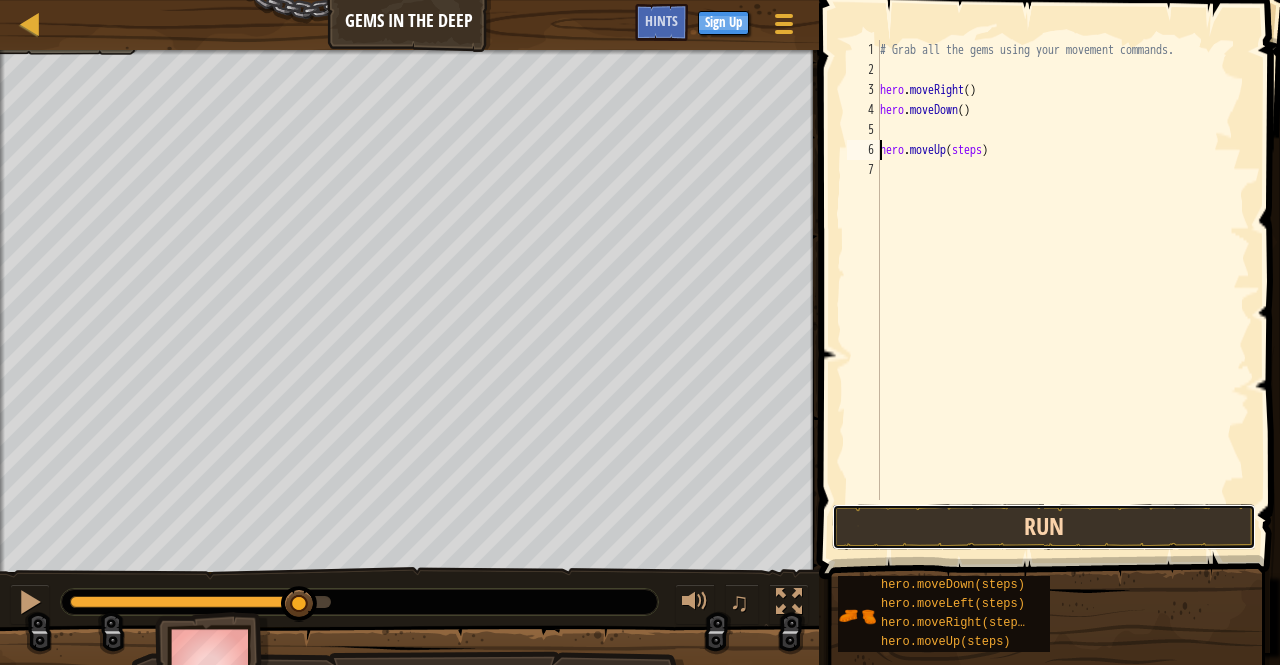 click on "Run" at bounding box center [1044, 527] 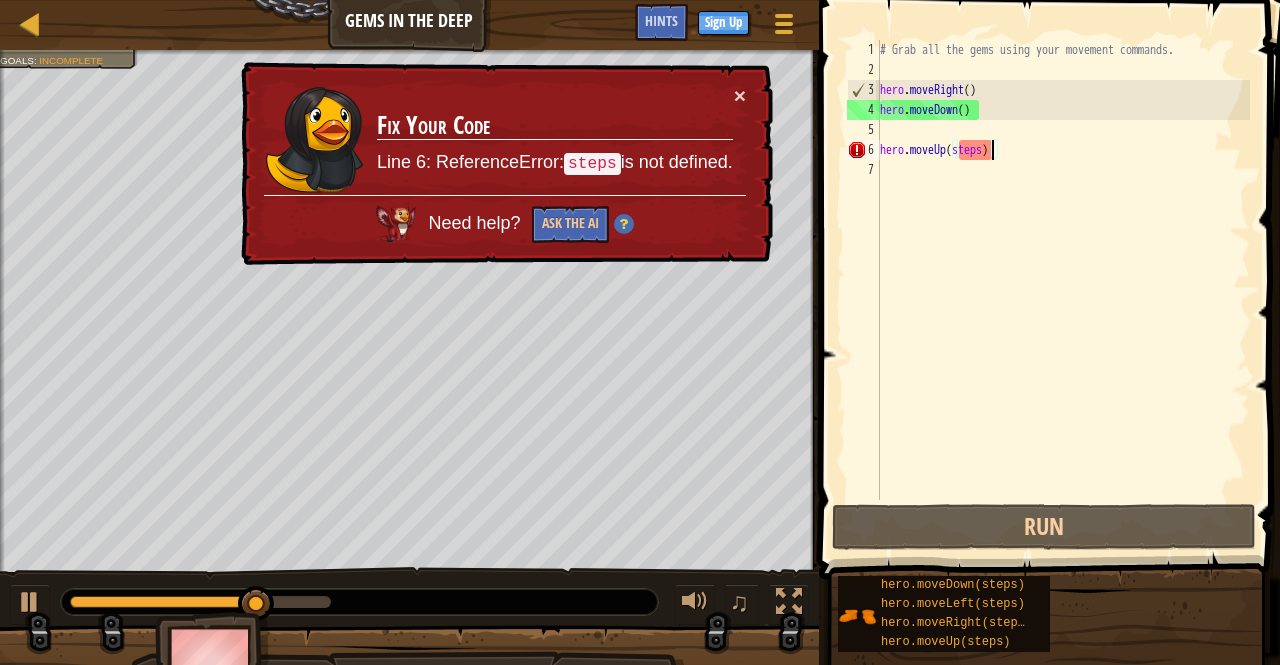 click on "# Grab all the gems using your movement commands. hero . moveRight ( ) hero . moveDown ( ) hero . moveUp ( steps )" at bounding box center [1063, 290] 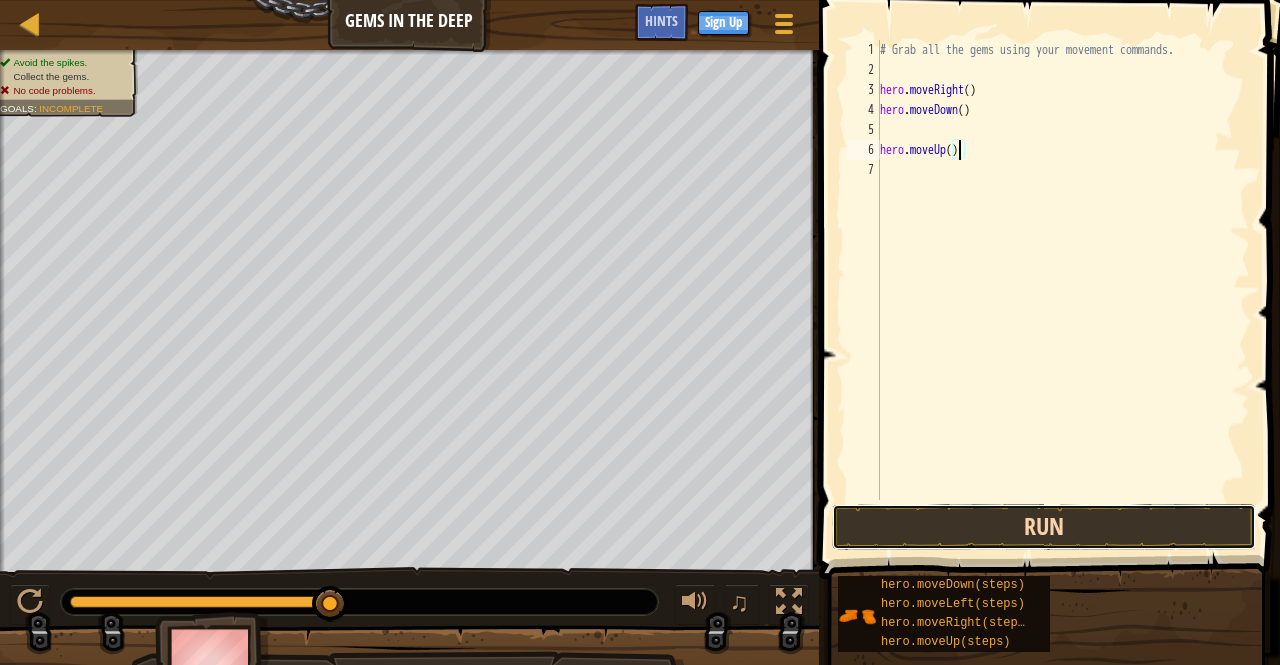 click on "Run" at bounding box center (1044, 527) 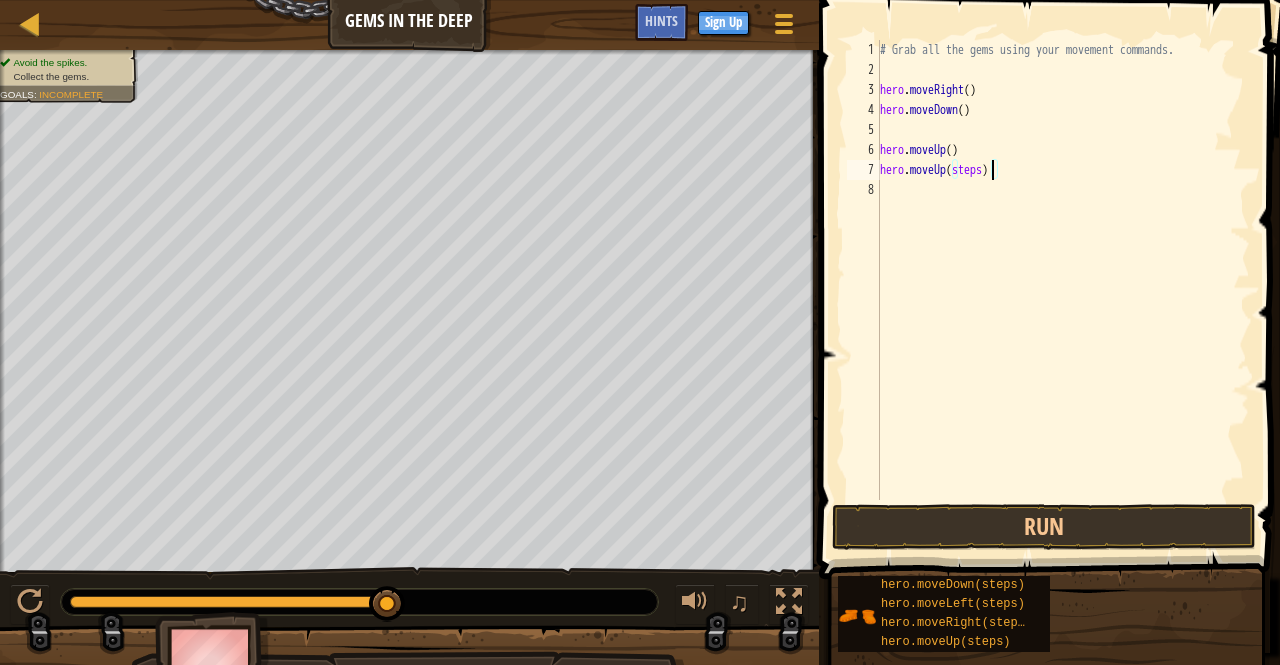 click on "# Grab all the gems using your movement commands. hero . moveRight ( ) hero . moveDown ( ) hero . moveUp ( ) hero . moveUp ( steps )" at bounding box center [1063, 290] 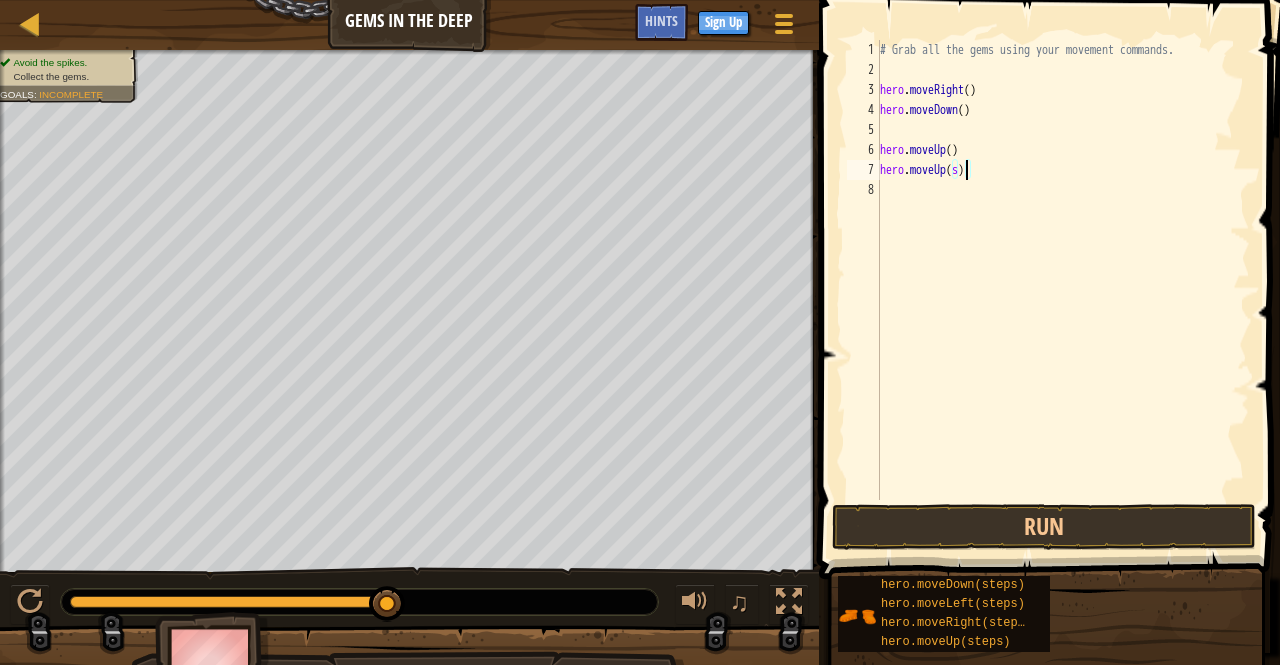 type on "hero.moveUp()" 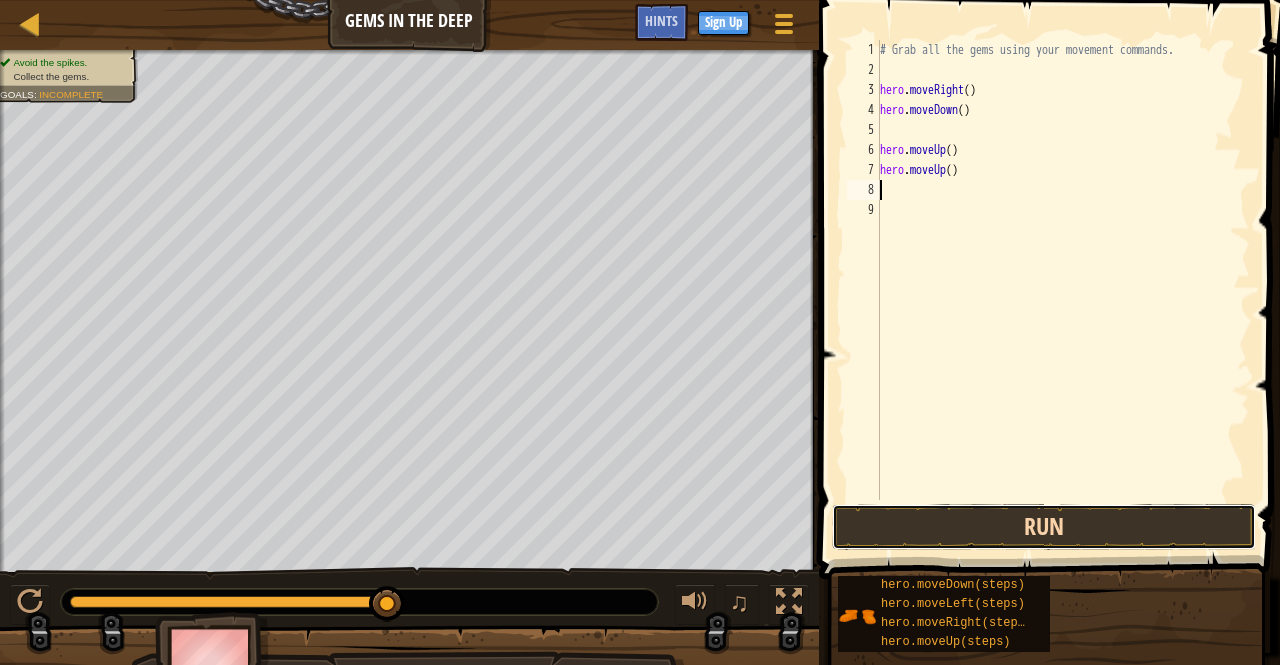 click on "Run" at bounding box center [1044, 527] 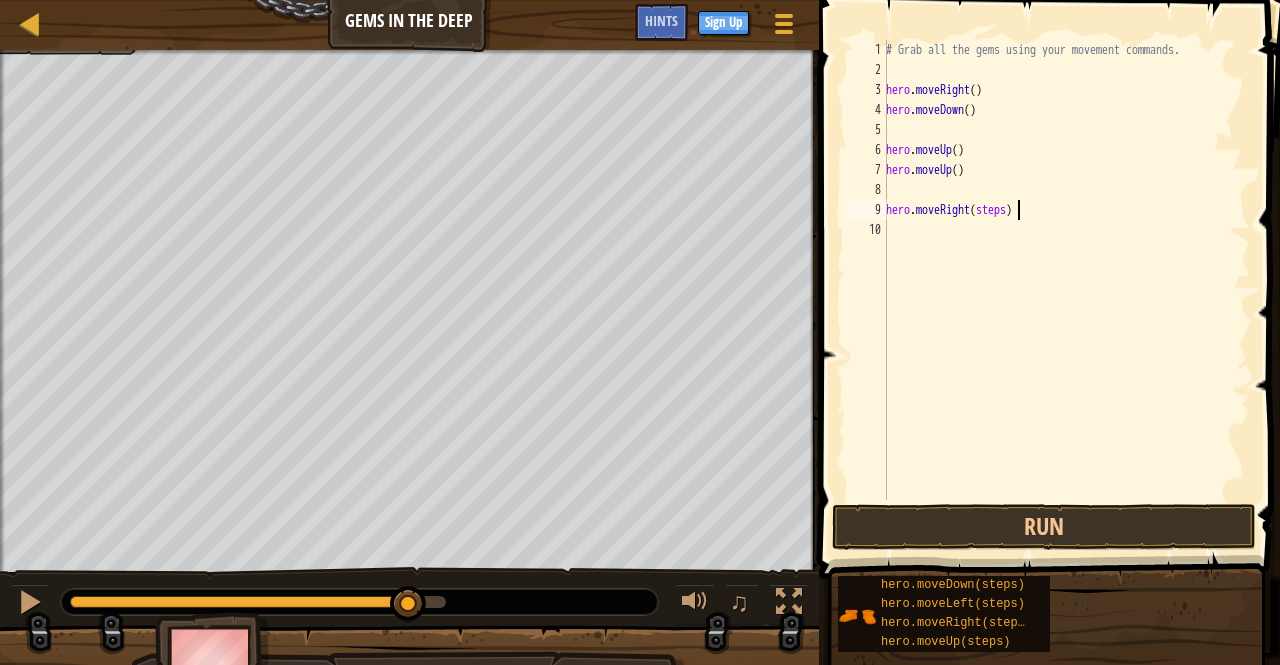 click on "# Grab all the gems using your movement commands. hero . moveRight ( ) hero . moveDown ( ) hero . moveUp ( ) hero . moveUp ( ) hero . moveRight ( steps )" at bounding box center [1066, 290] 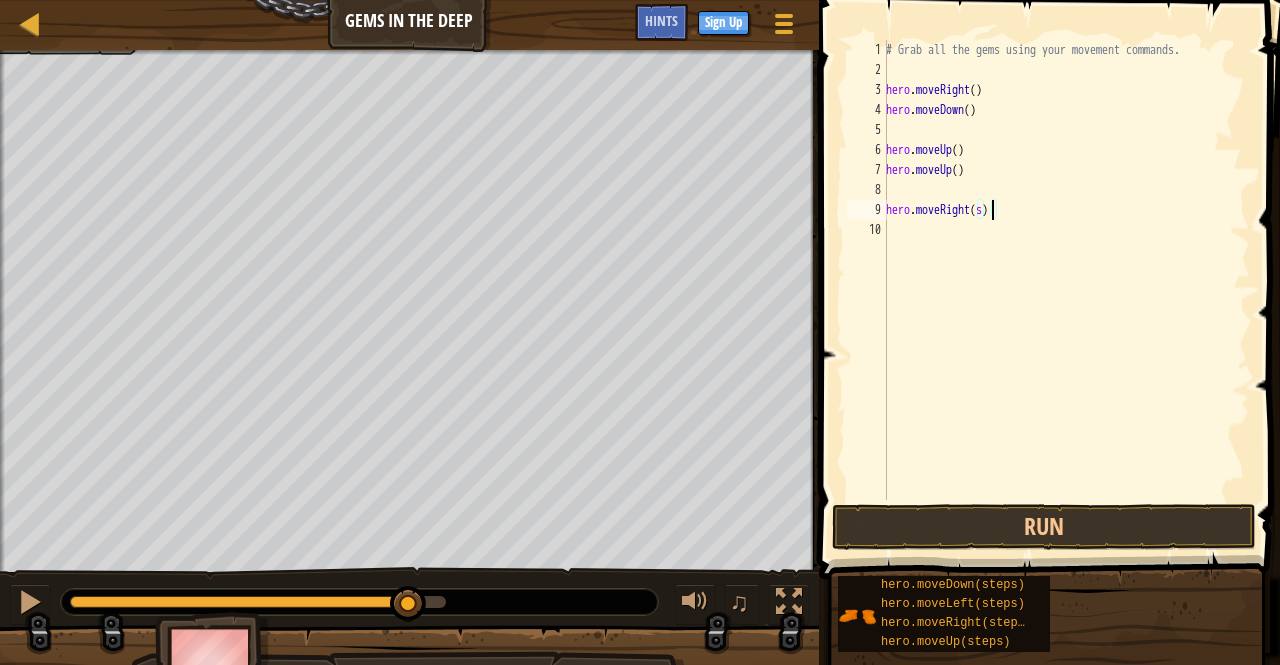 type on "hero.moveRight()" 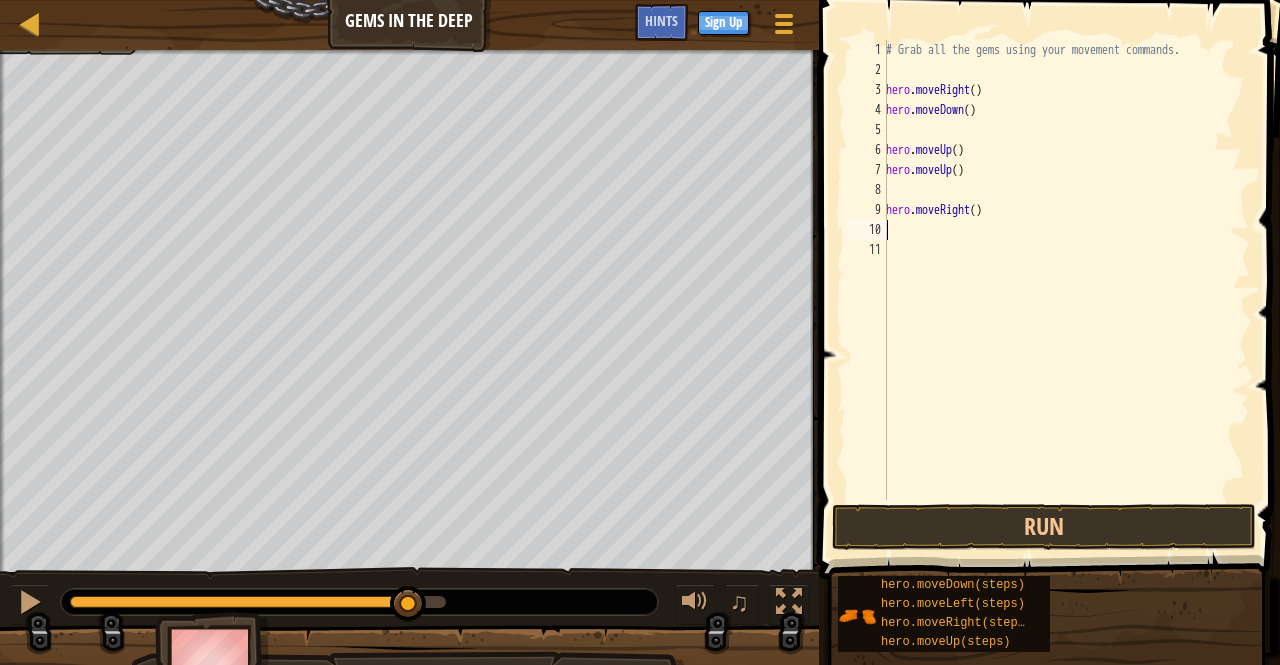 type on "hero.moveRight()" 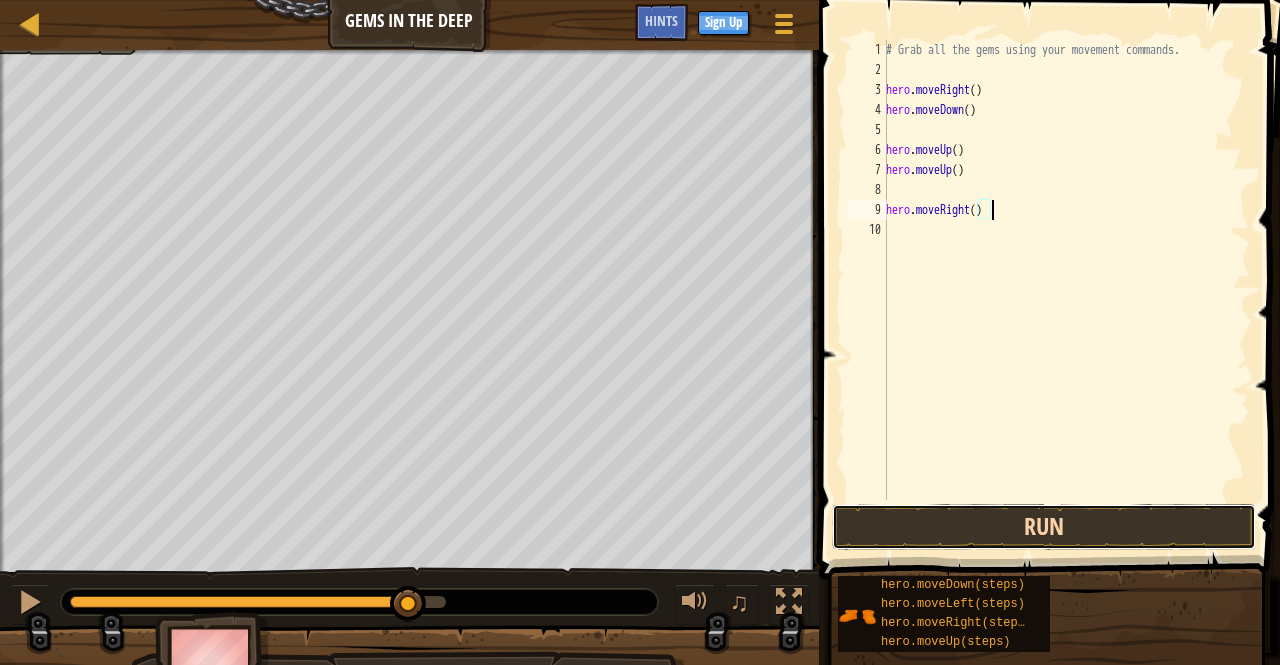 click on "Run" at bounding box center (1044, 527) 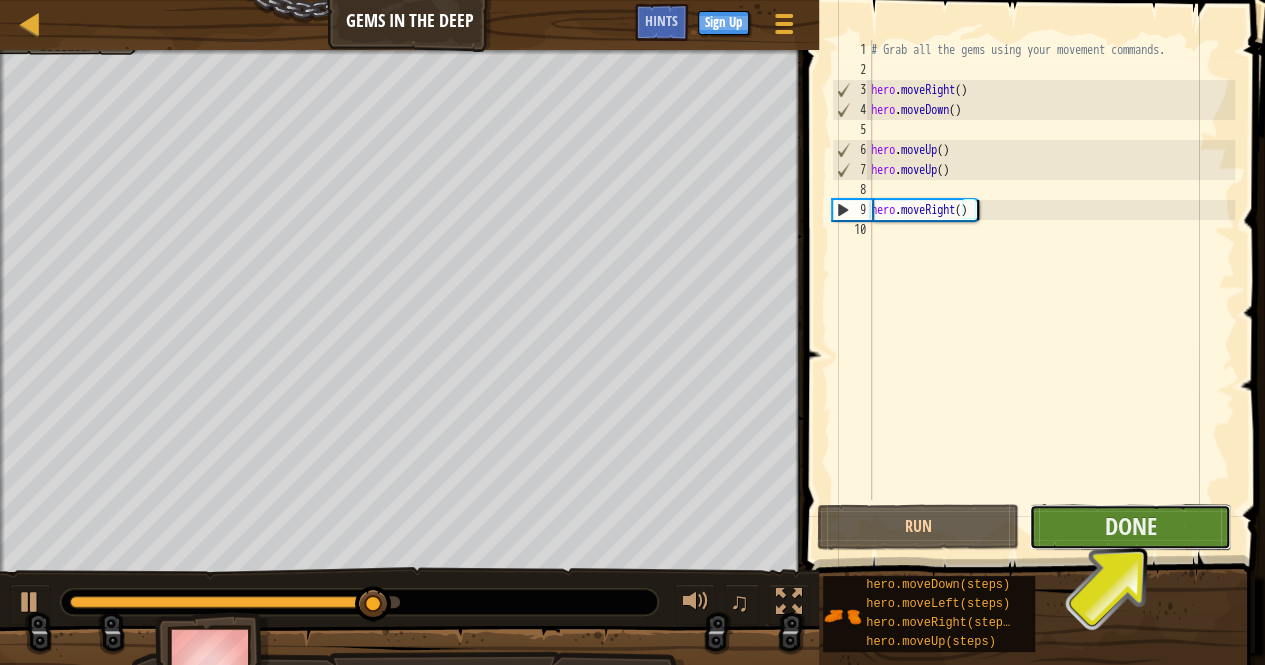 click on "Done" at bounding box center (1130, 527) 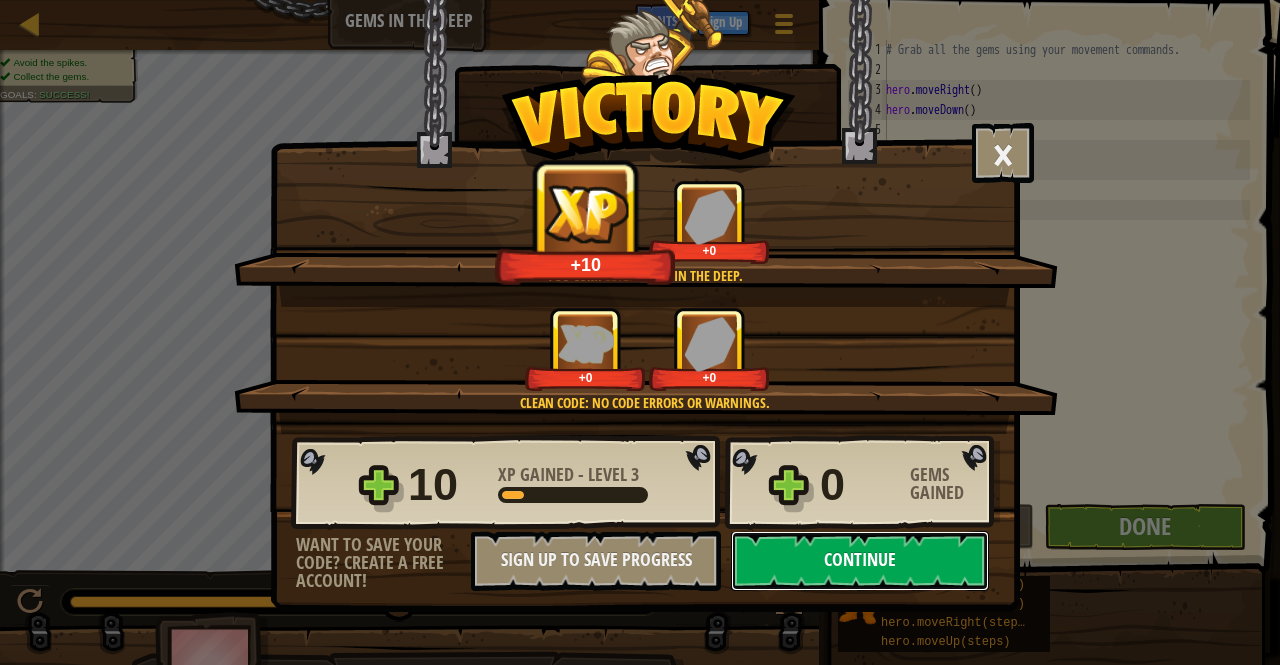 click on "Continue" at bounding box center [860, 561] 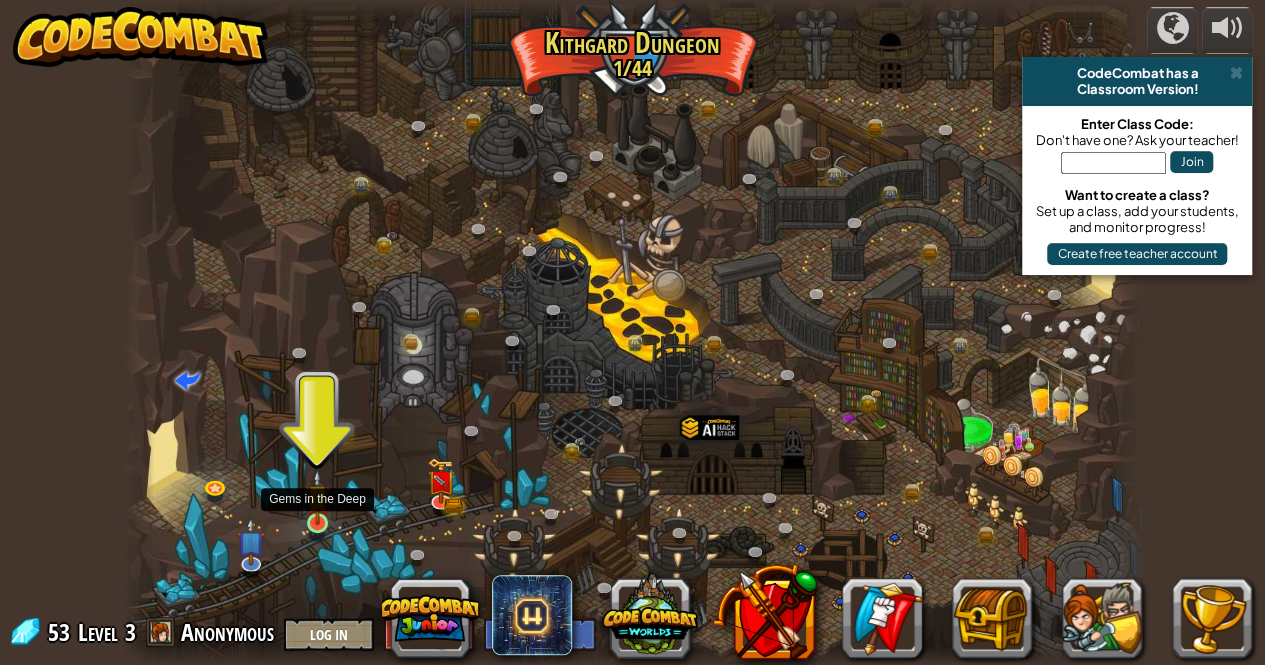 click at bounding box center (317, 497) 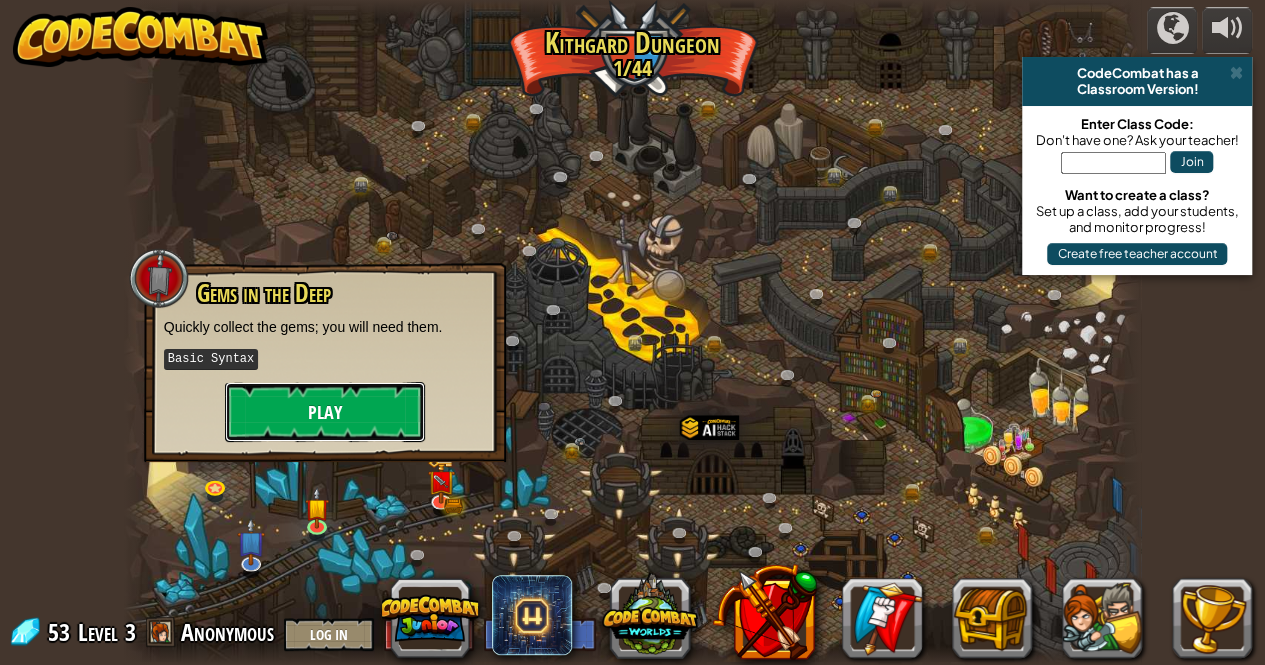 click on "Play" at bounding box center [325, 412] 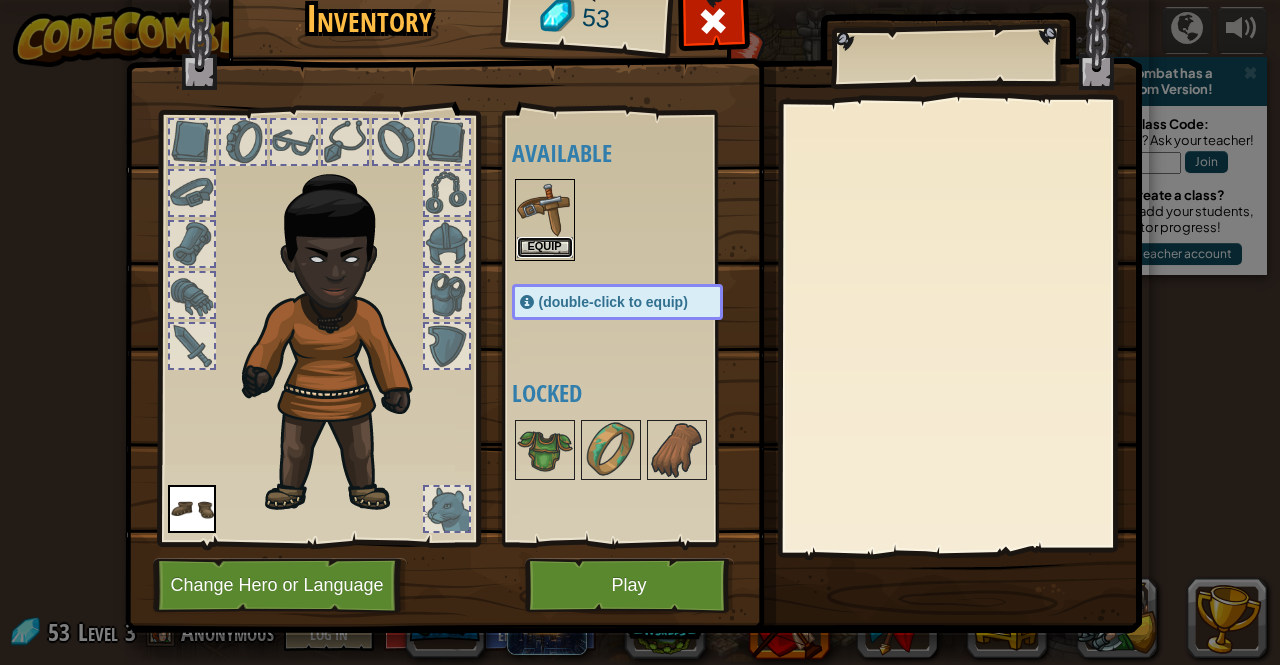 click on "Equip" at bounding box center (545, 247) 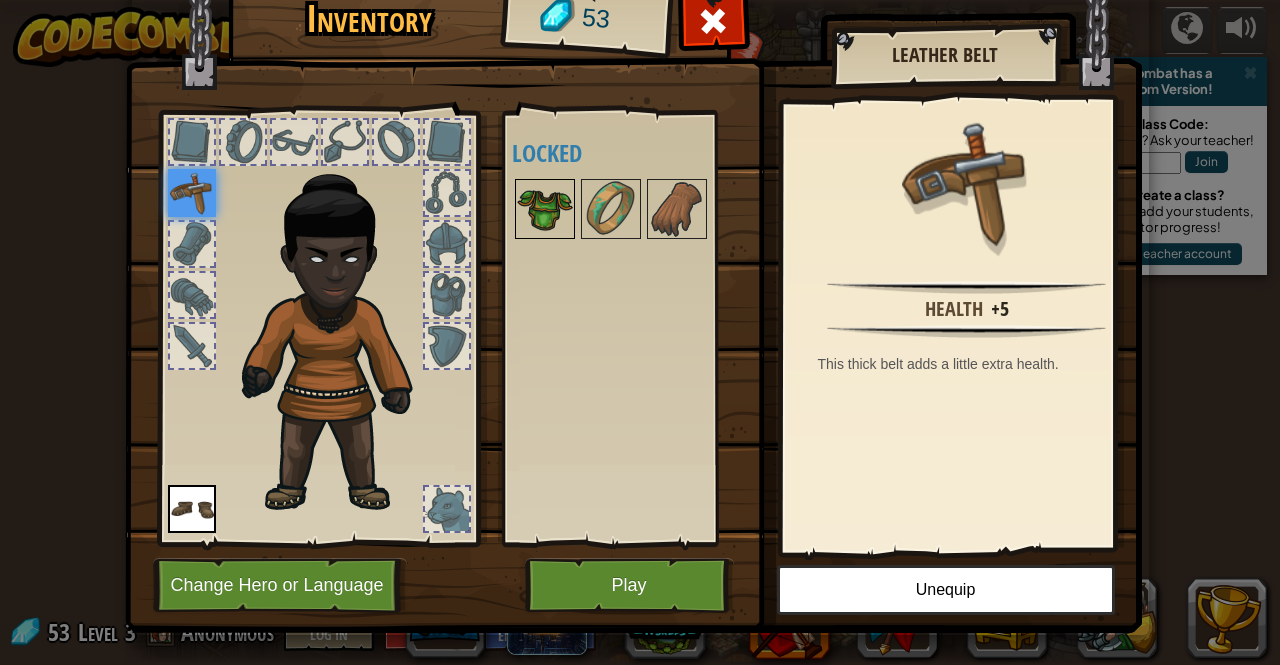 click at bounding box center (545, 209) 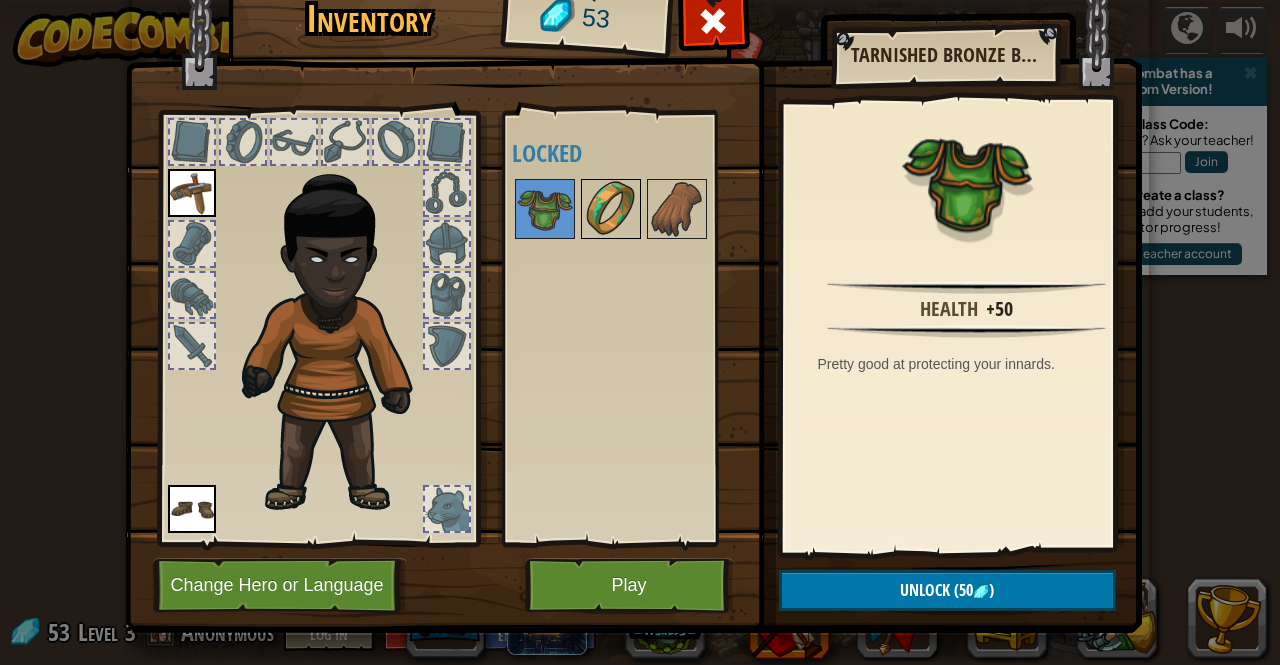 click at bounding box center [611, 209] 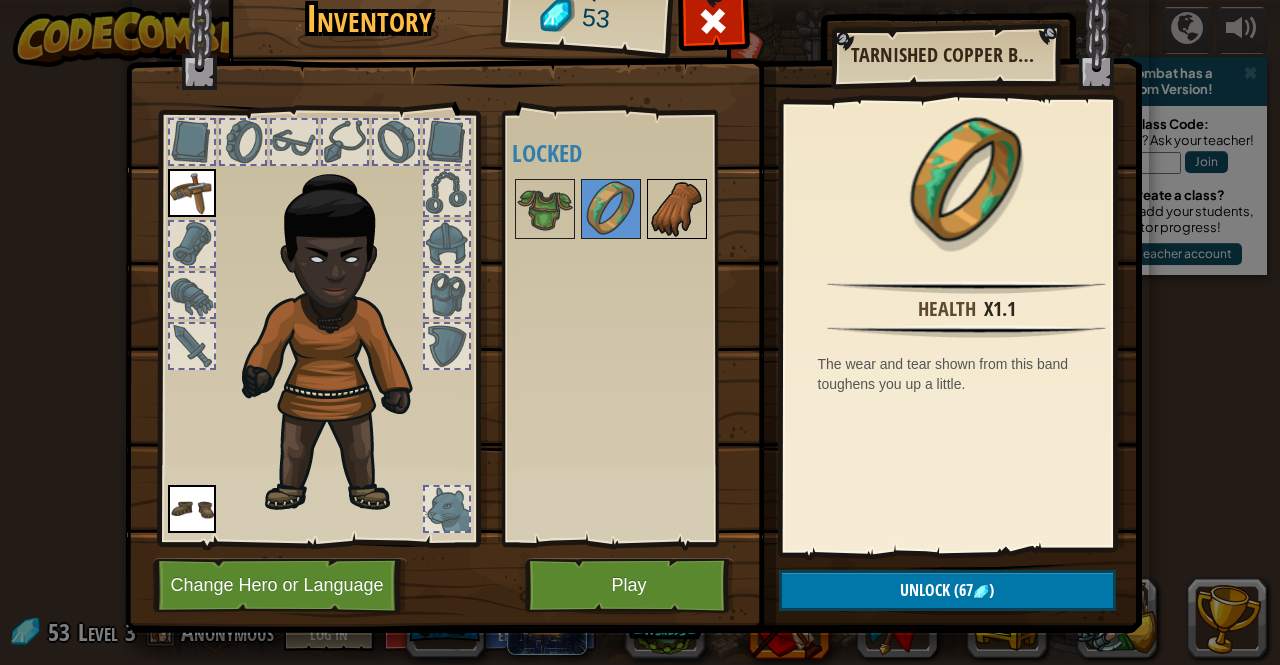 click at bounding box center (677, 209) 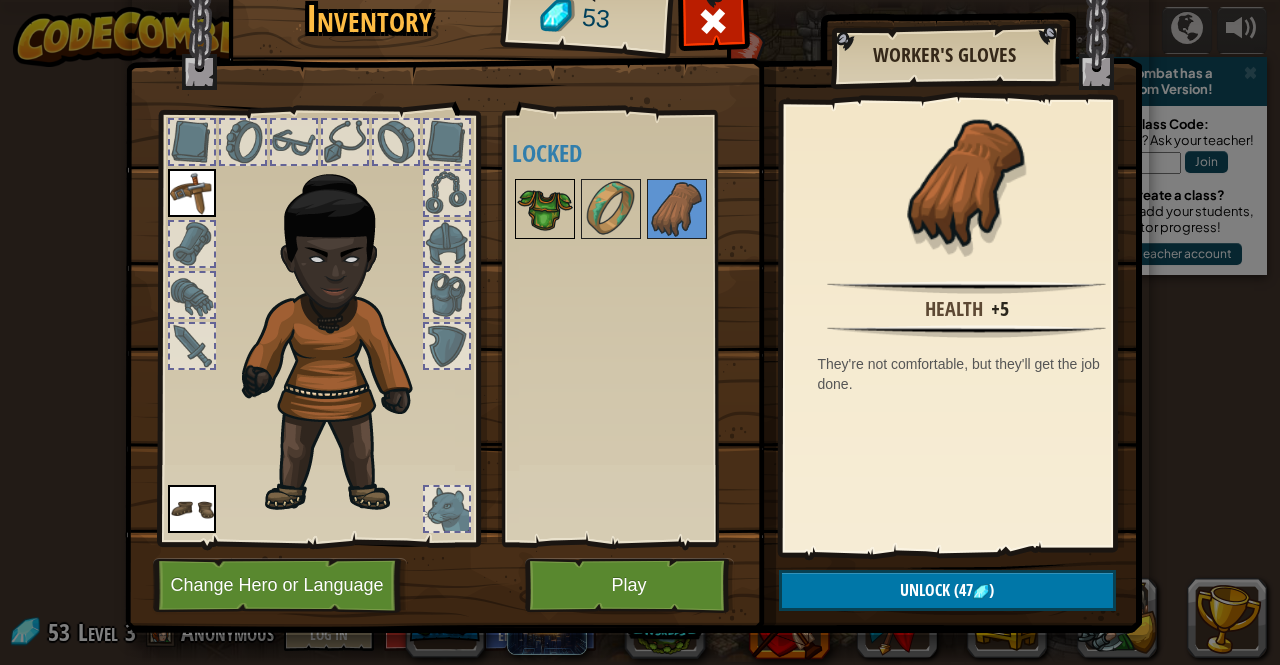 click at bounding box center [545, 209] 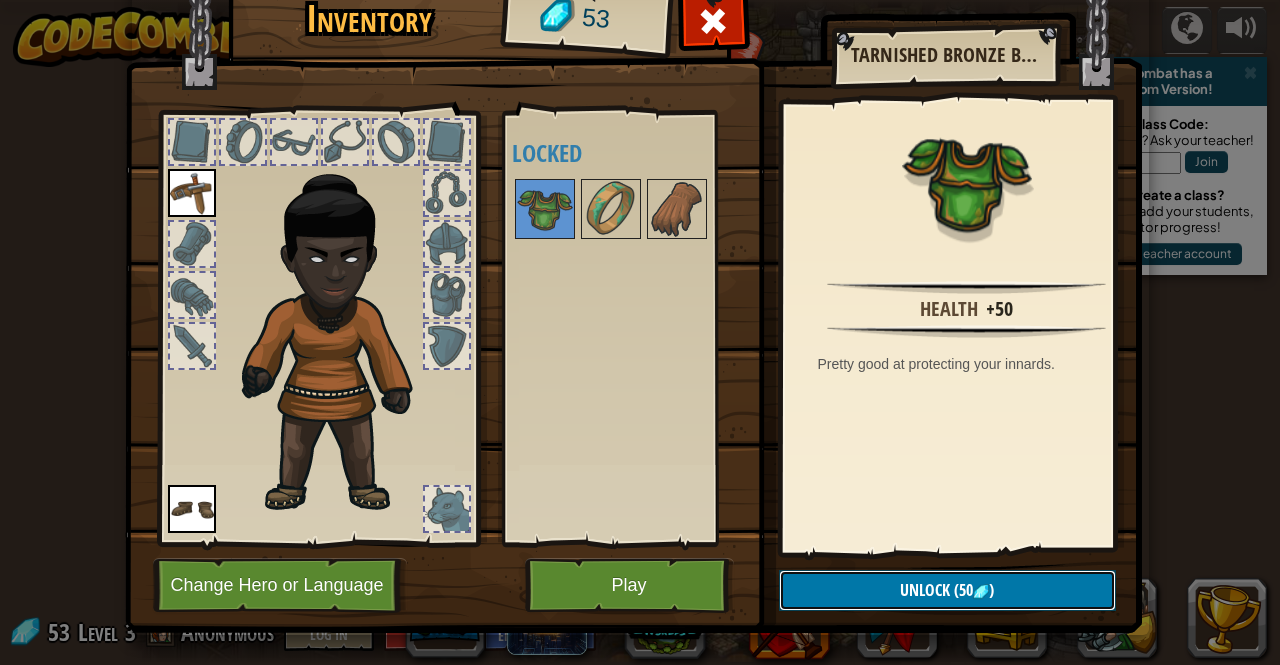 click on "Unlock (50 )" at bounding box center (947, 590) 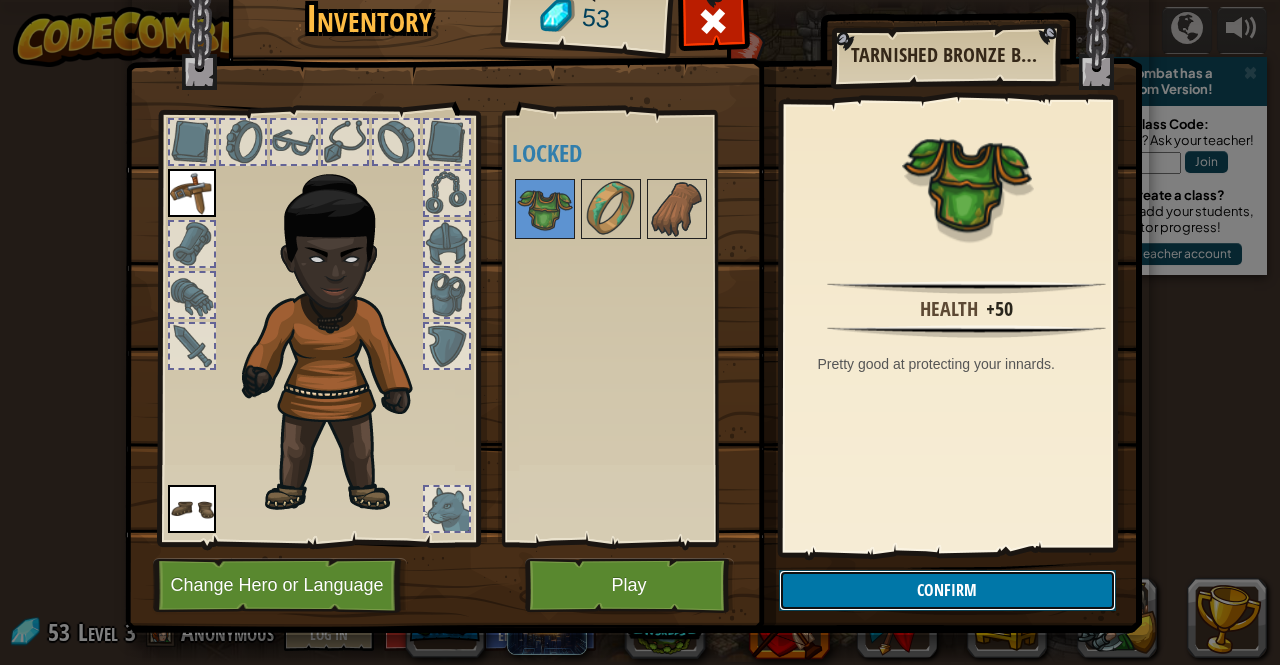 click on "Confirm" at bounding box center (947, 590) 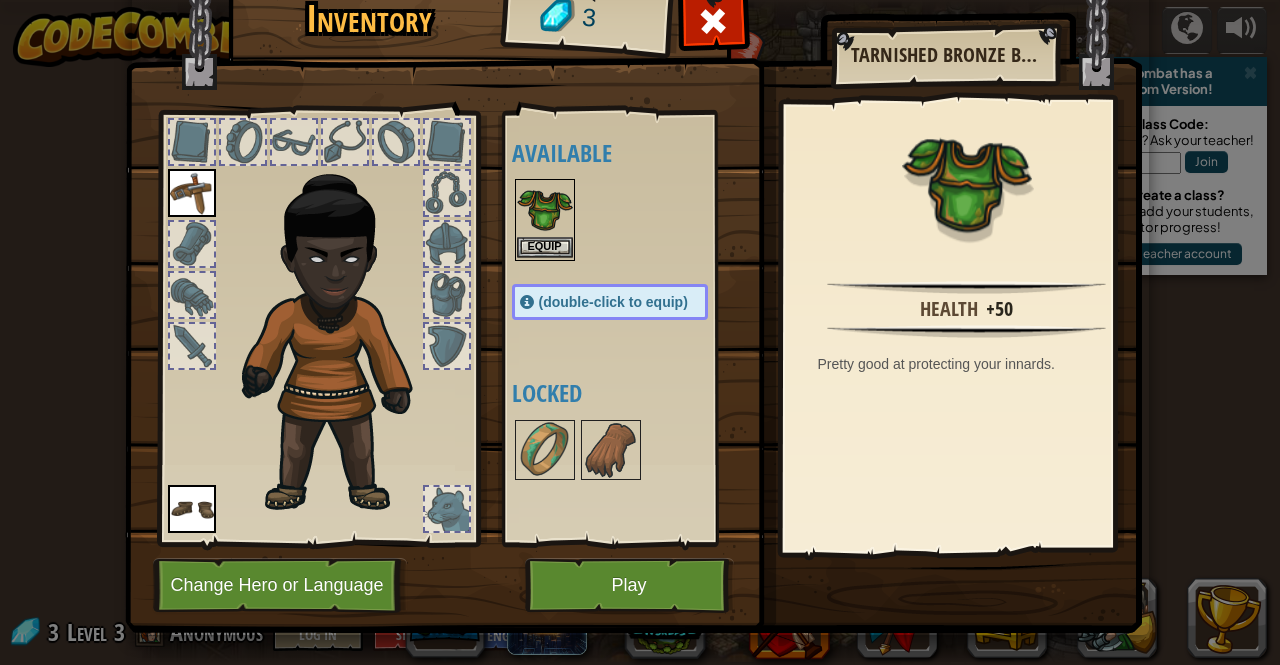 click at bounding box center [545, 209] 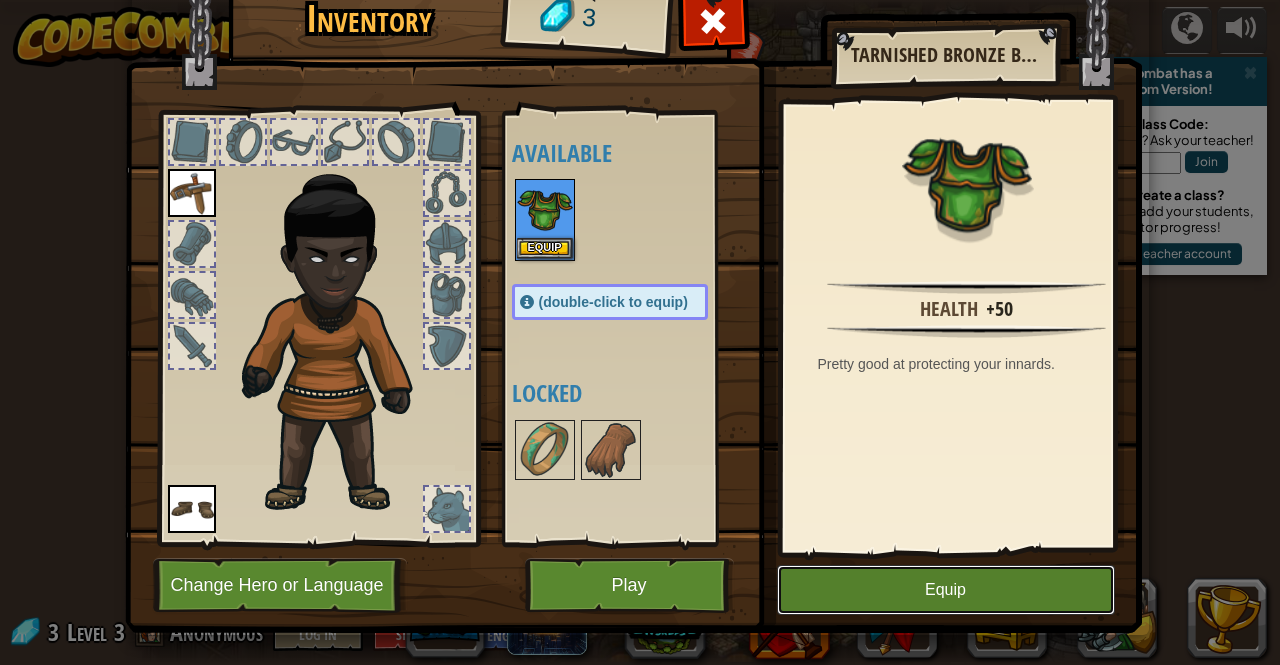 click on "Equip" at bounding box center (946, 590) 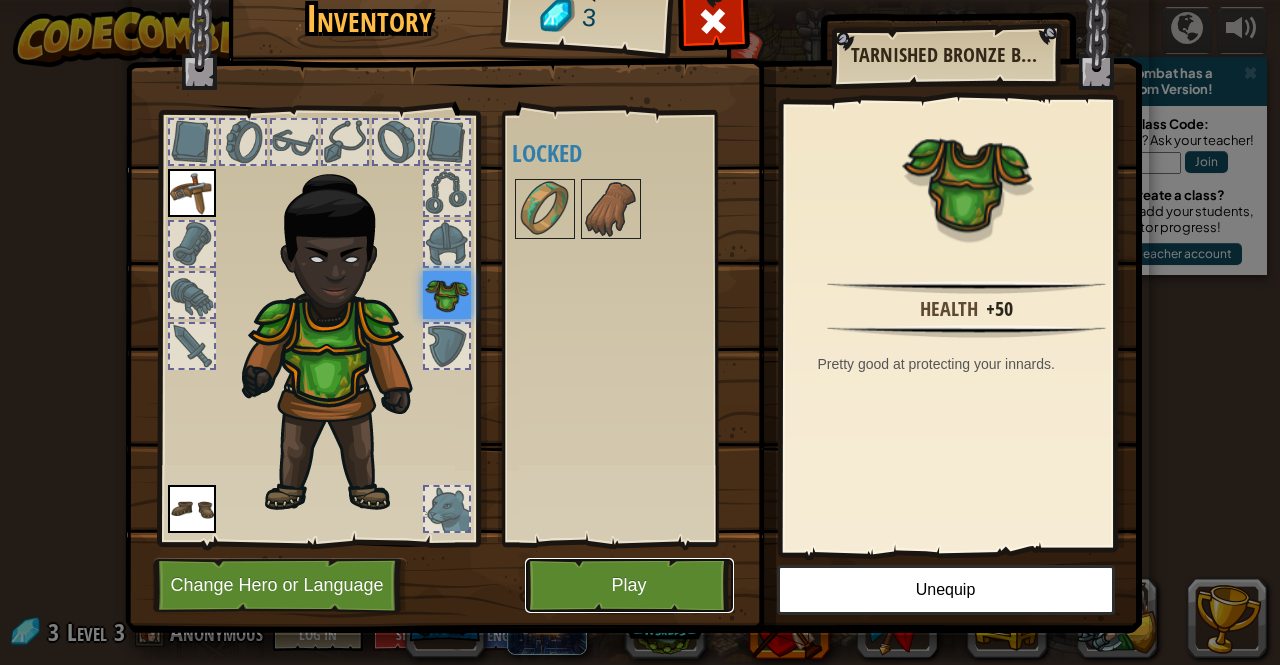click on "Play" at bounding box center (629, 585) 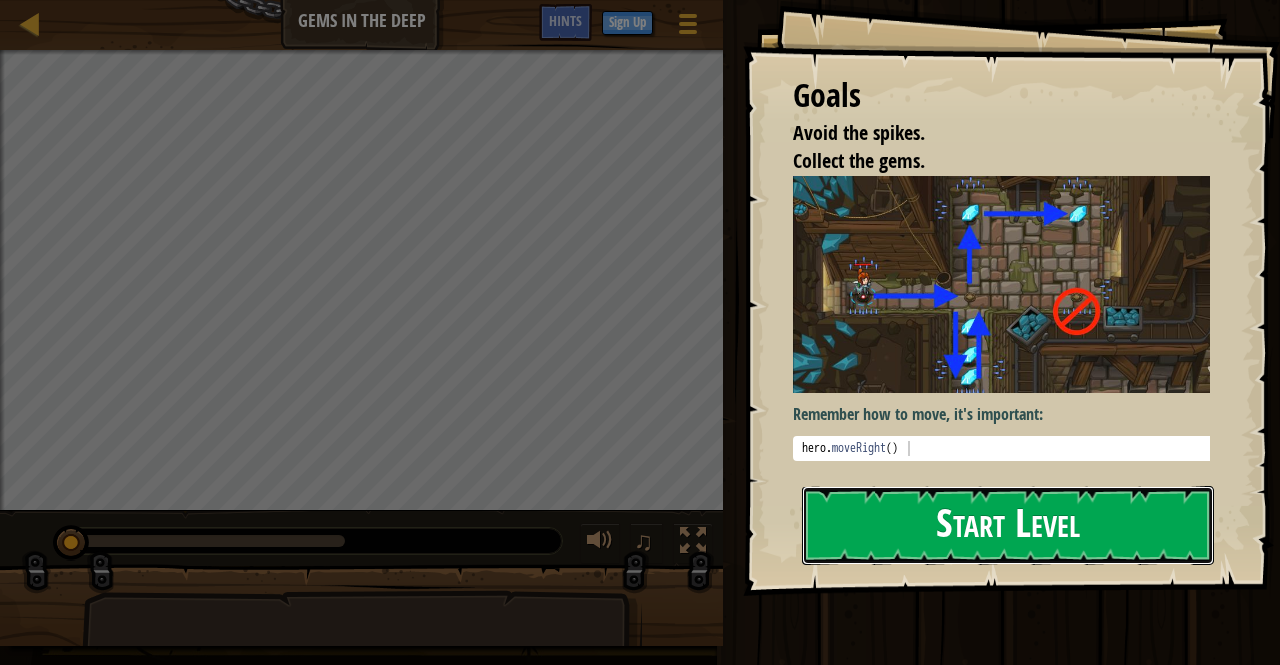 click on "Start Level" at bounding box center (1008, 525) 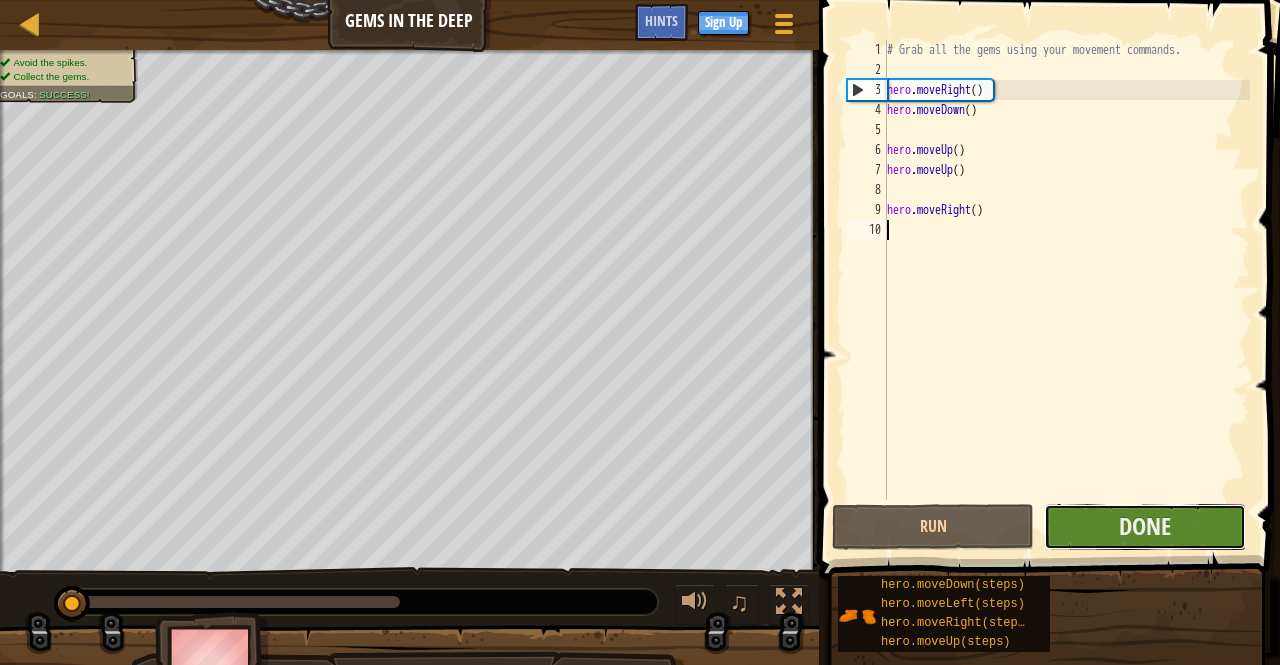 click on "Done" at bounding box center (1145, 527) 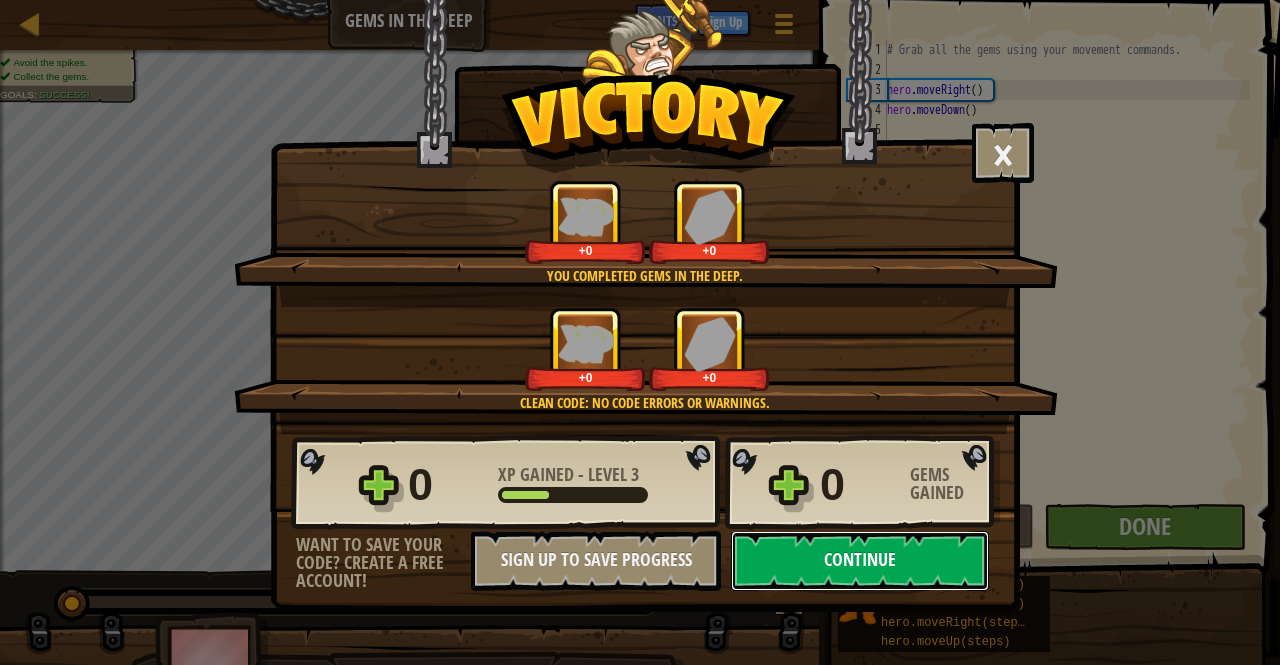 click on "Continue" at bounding box center (860, 561) 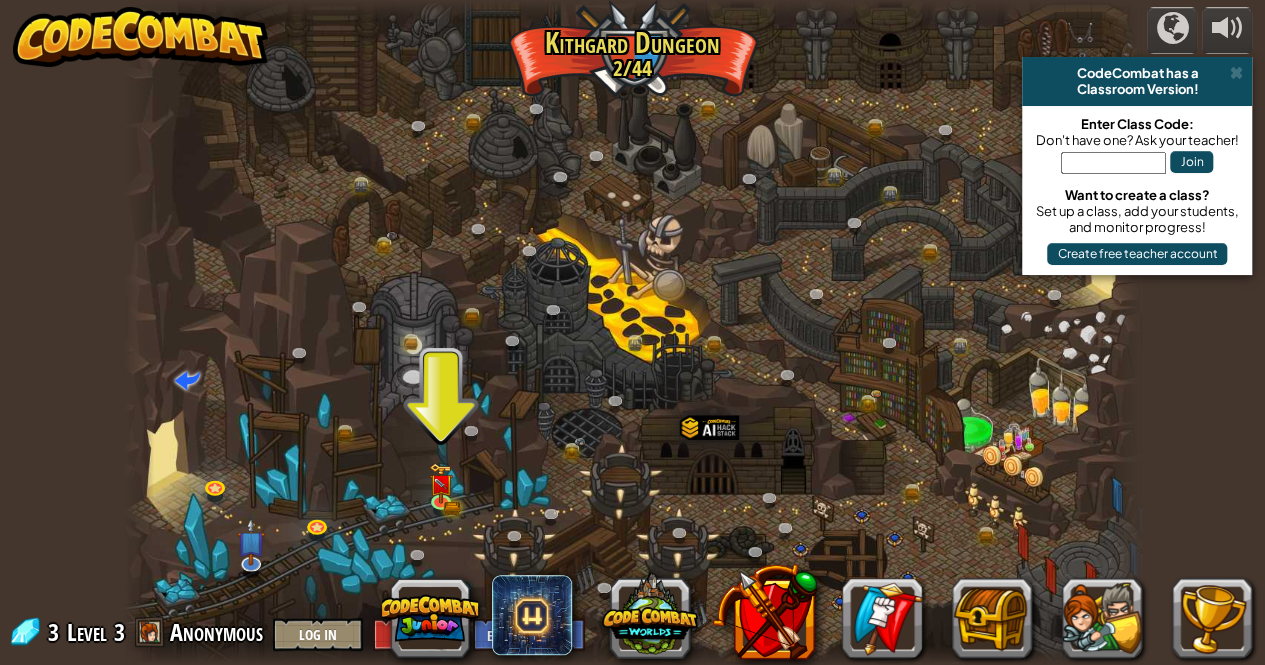 click at bounding box center [632, 332] 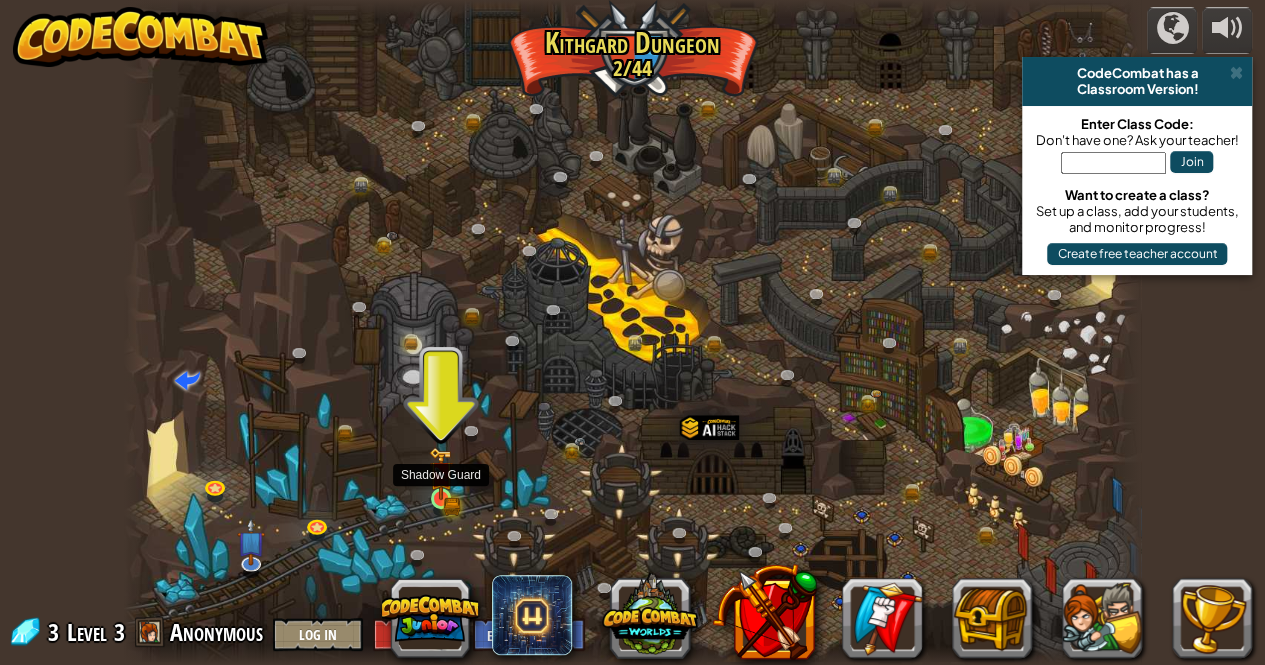 click at bounding box center (441, 474) 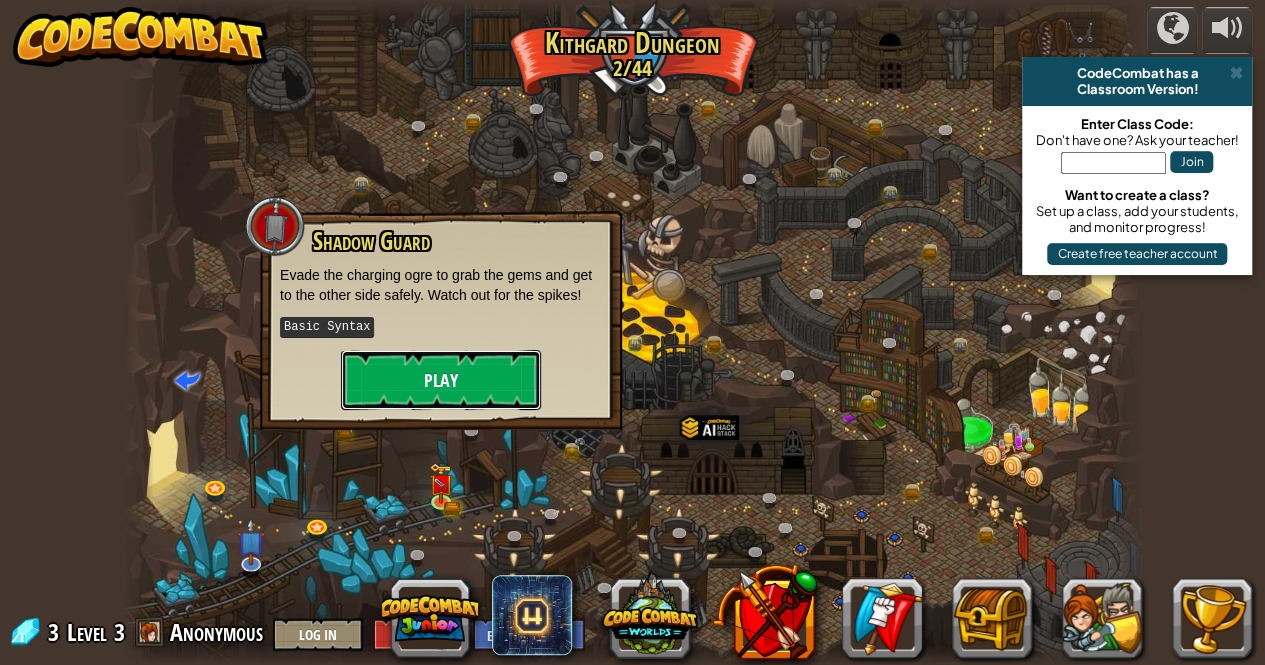 click on "Play" at bounding box center (441, 380) 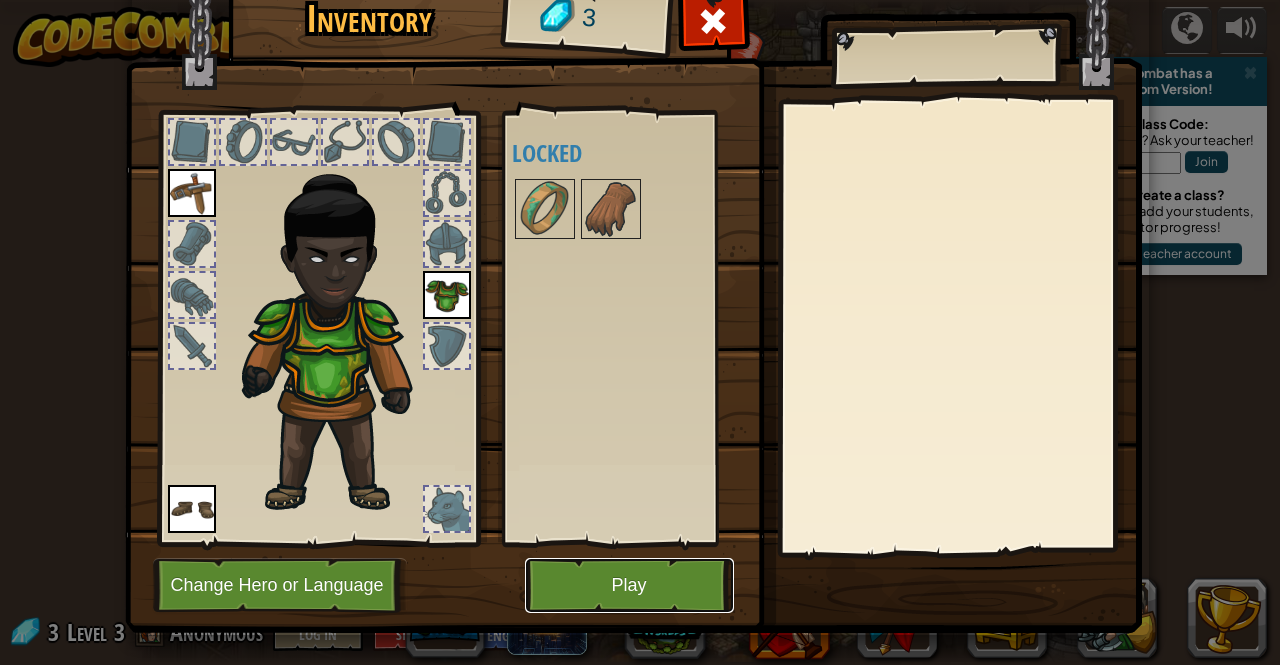 click on "Play" at bounding box center [629, 585] 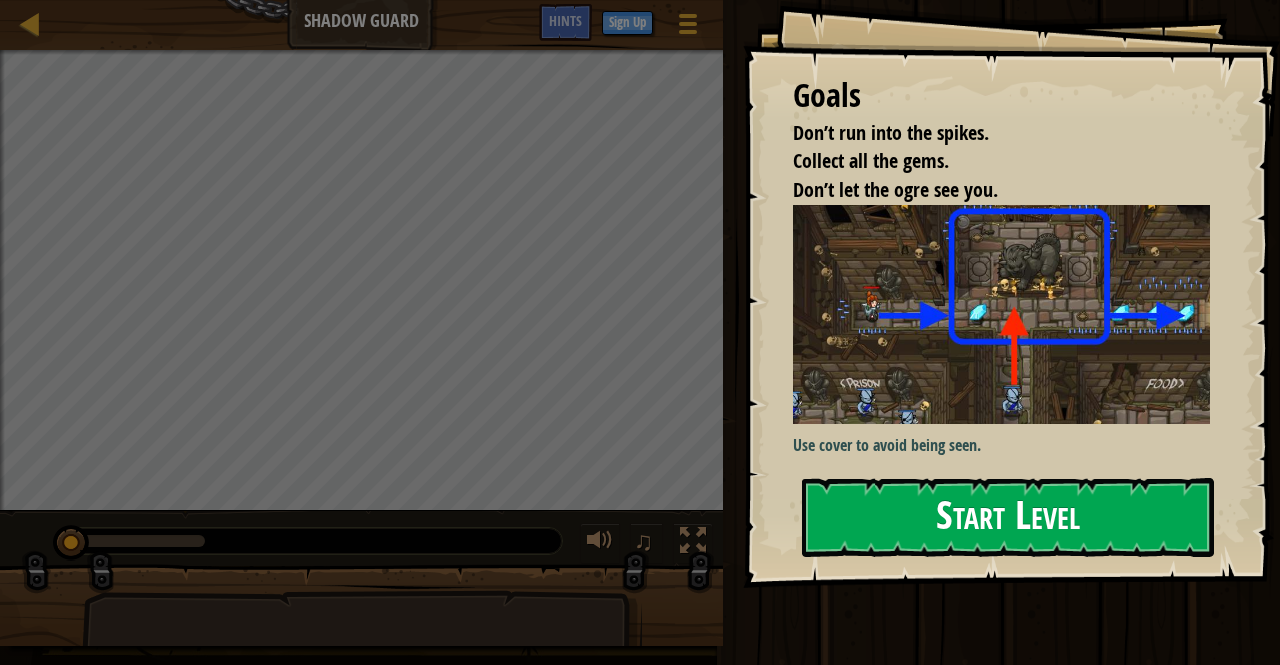 click on "Start Level" at bounding box center [1008, 517] 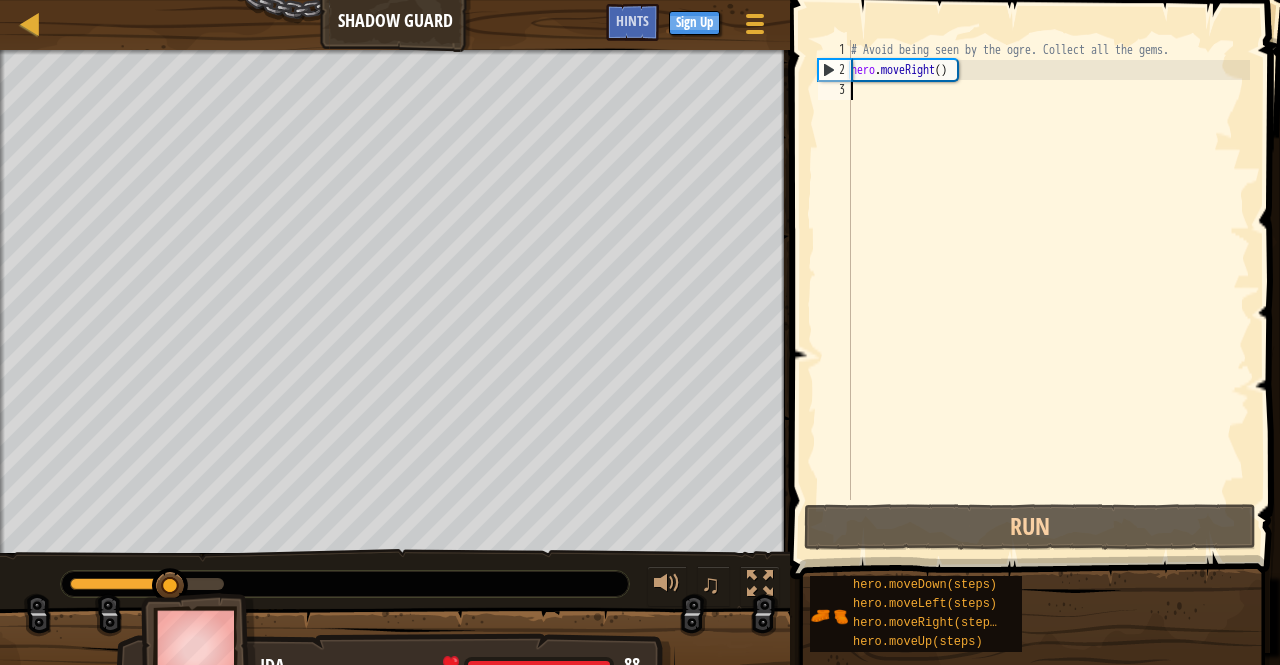 click on "# Avoid being seen by the ogre. Collect all the gems. hero . moveRight ( )" at bounding box center (1048, 290) 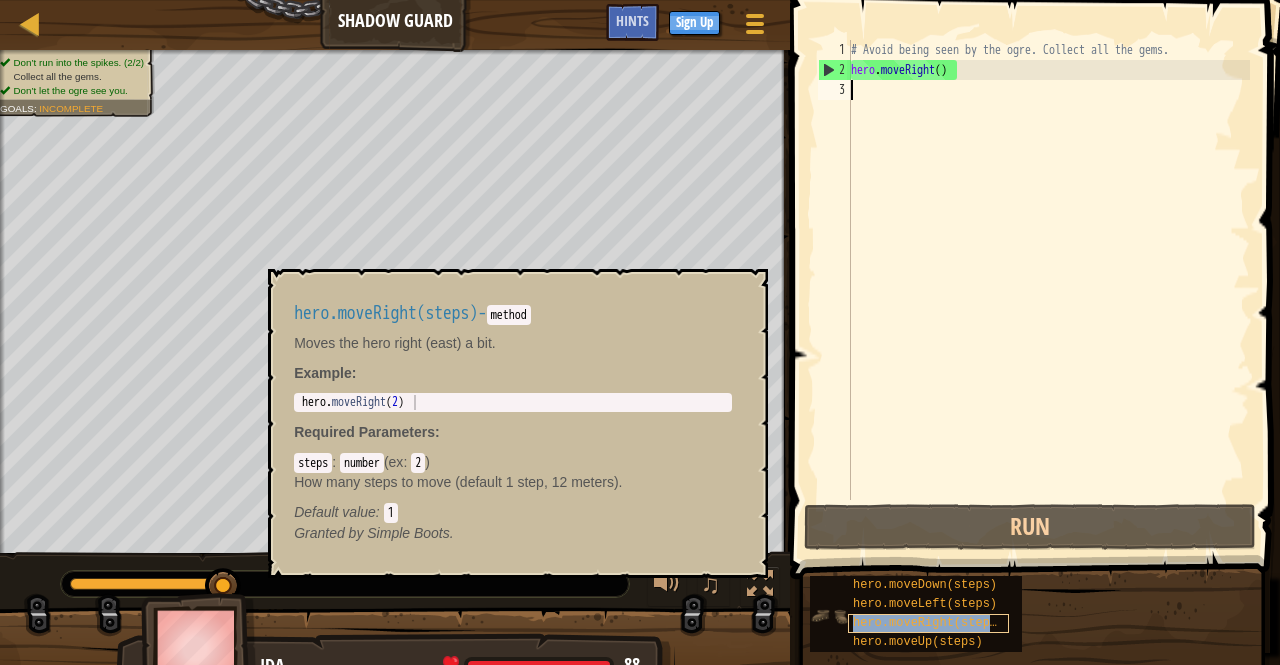 click on "hero.moveRight(steps)" at bounding box center [928, 623] 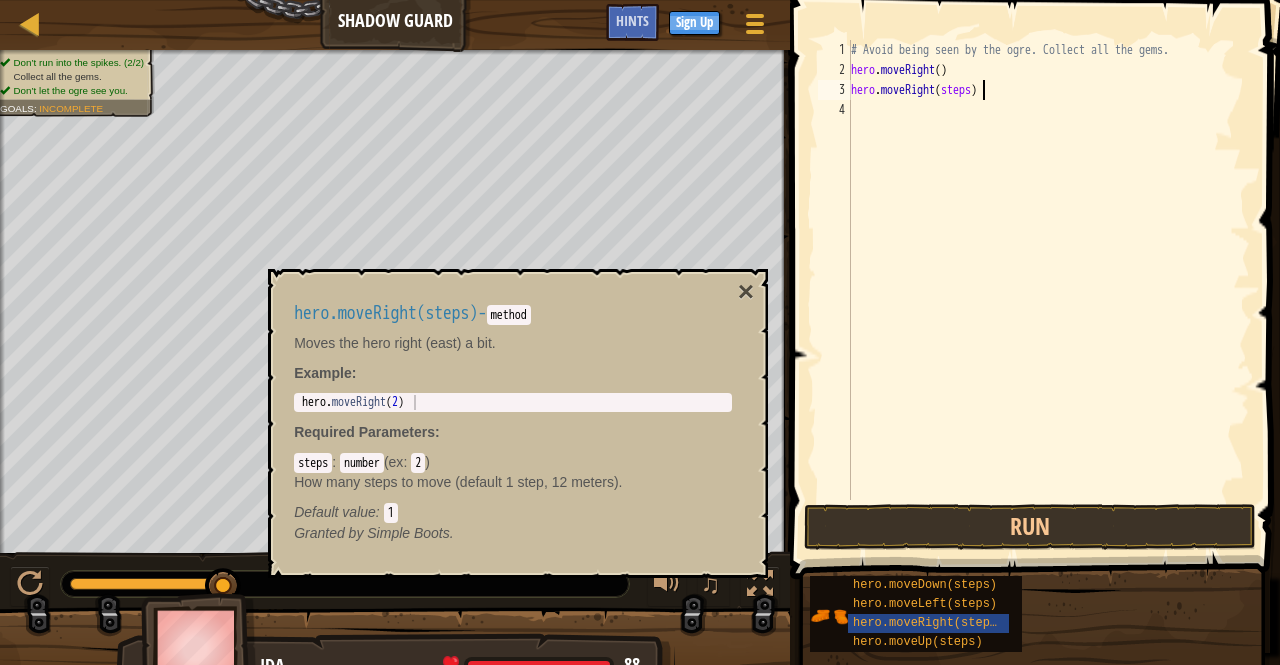 click on "# Avoid being seen by the ogre. Collect all the gems. hero . moveRight ( ) hero . moveRight ( steps )" at bounding box center [1048, 290] 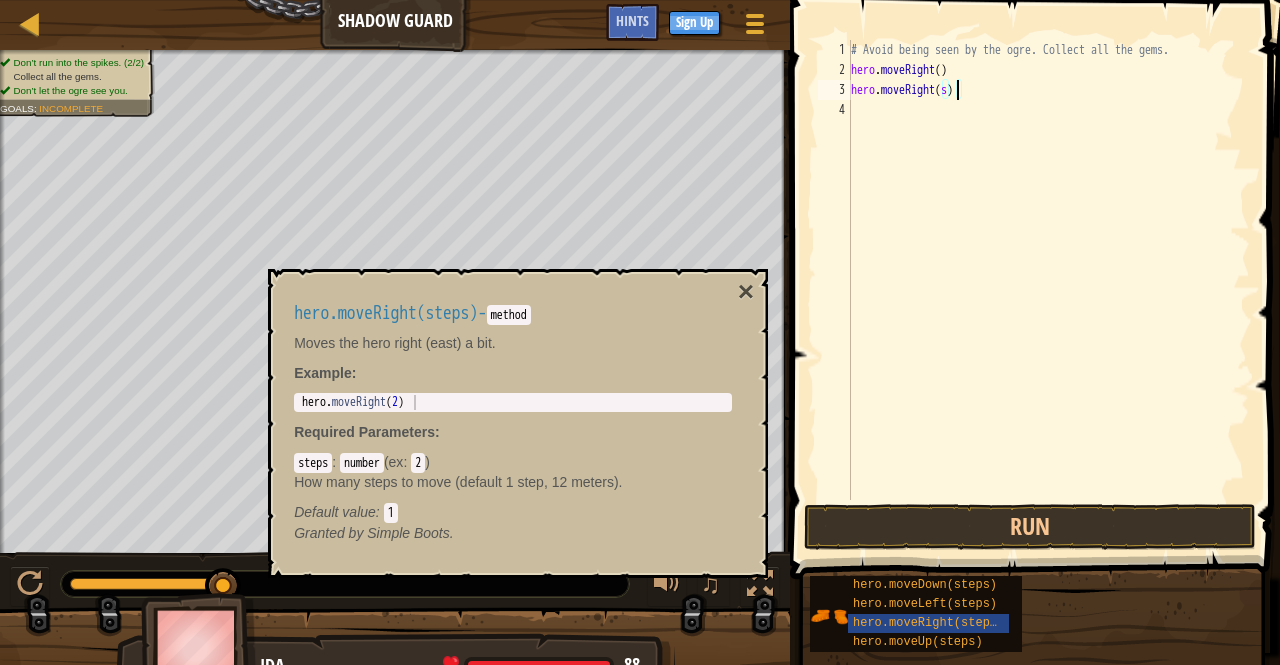 type on "hero.moveRight()" 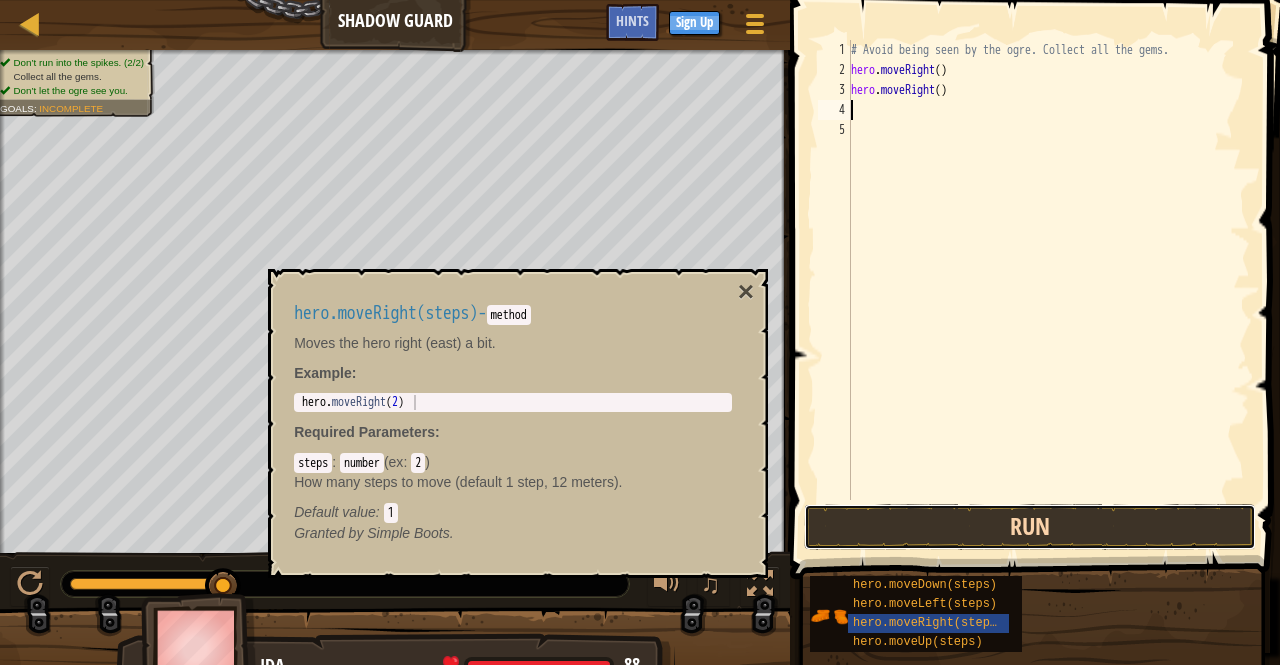 click on "Run" at bounding box center (1030, 527) 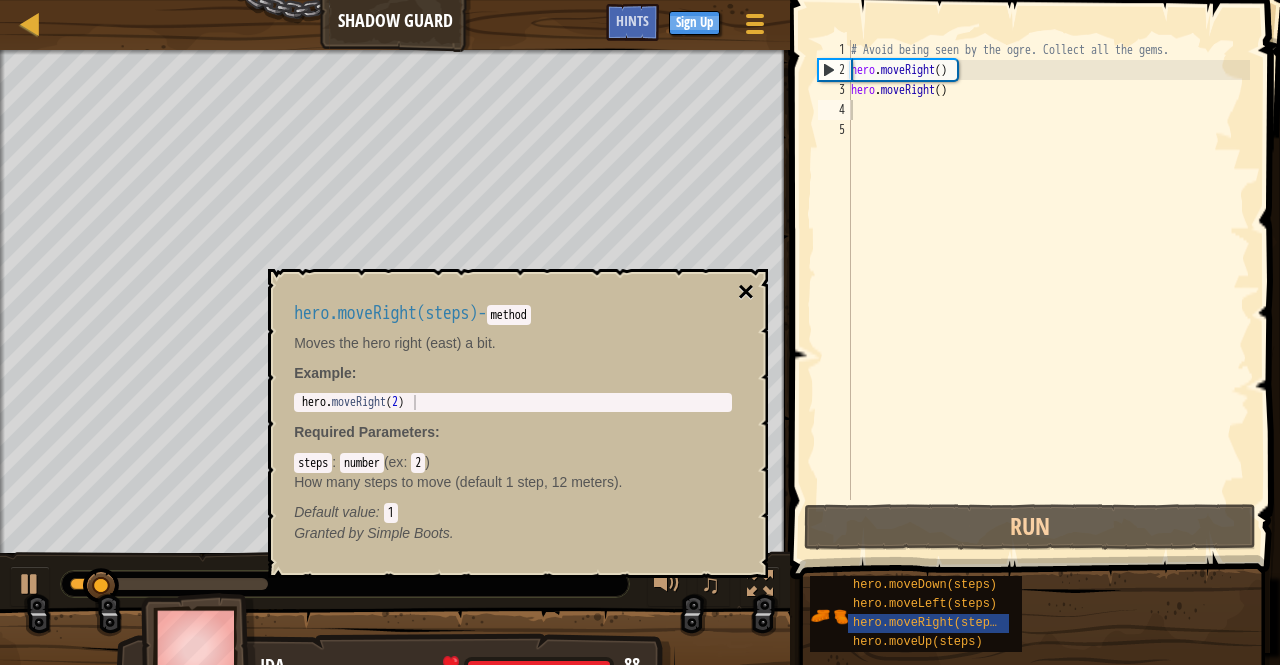 click on "×" at bounding box center (746, 292) 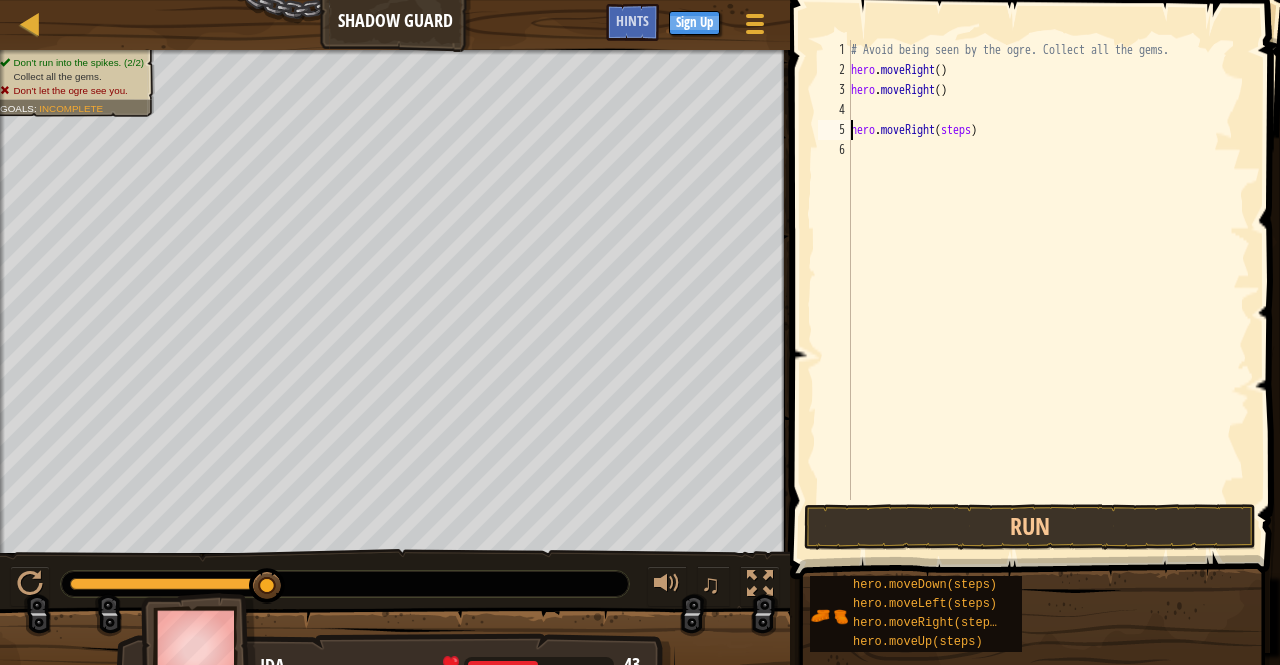 click on "# Avoid being seen by the ogre. Collect all the gems. hero . moveRight ( ) hero . moveRight ( ) hero . moveRight ( steps )" at bounding box center [1048, 290] 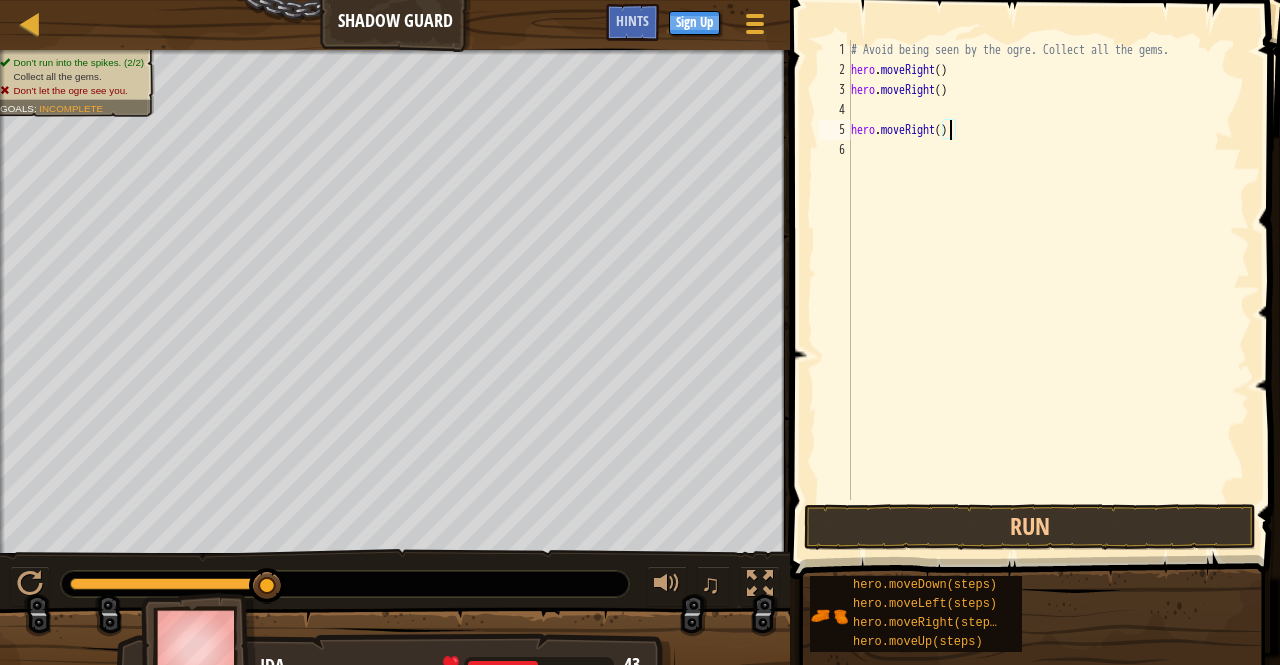 type on "hero.moveRight(4)" 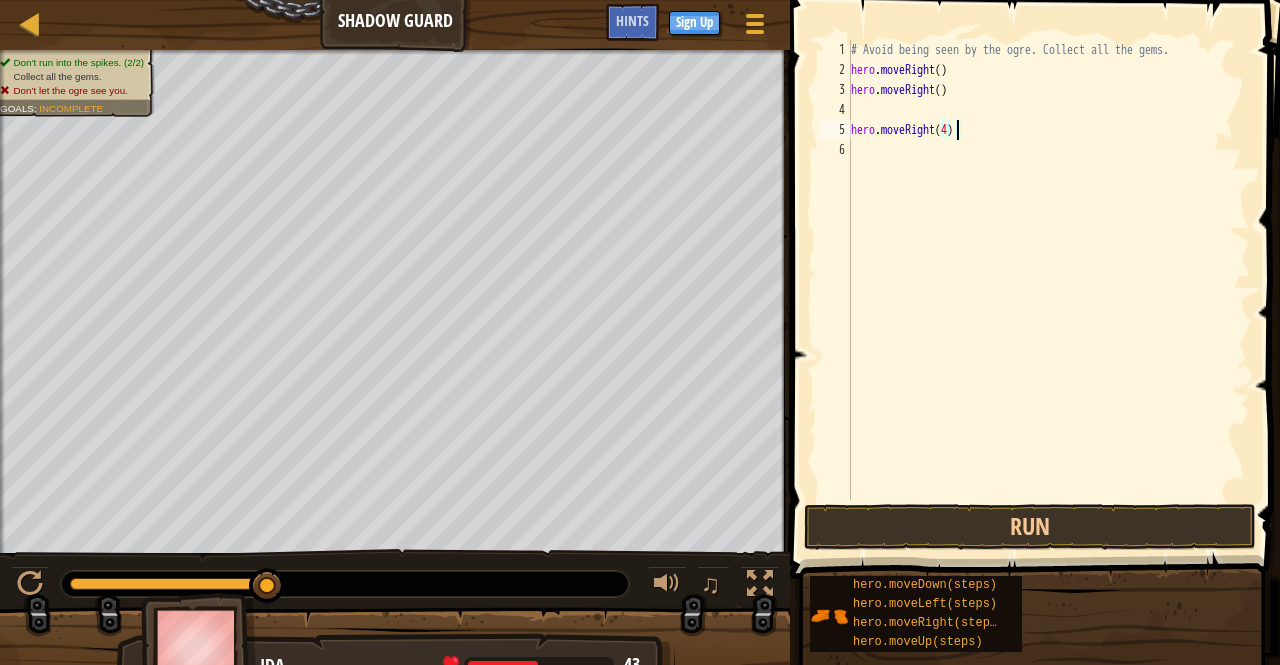 scroll, scrollTop: 9, scrollLeft: 0, axis: vertical 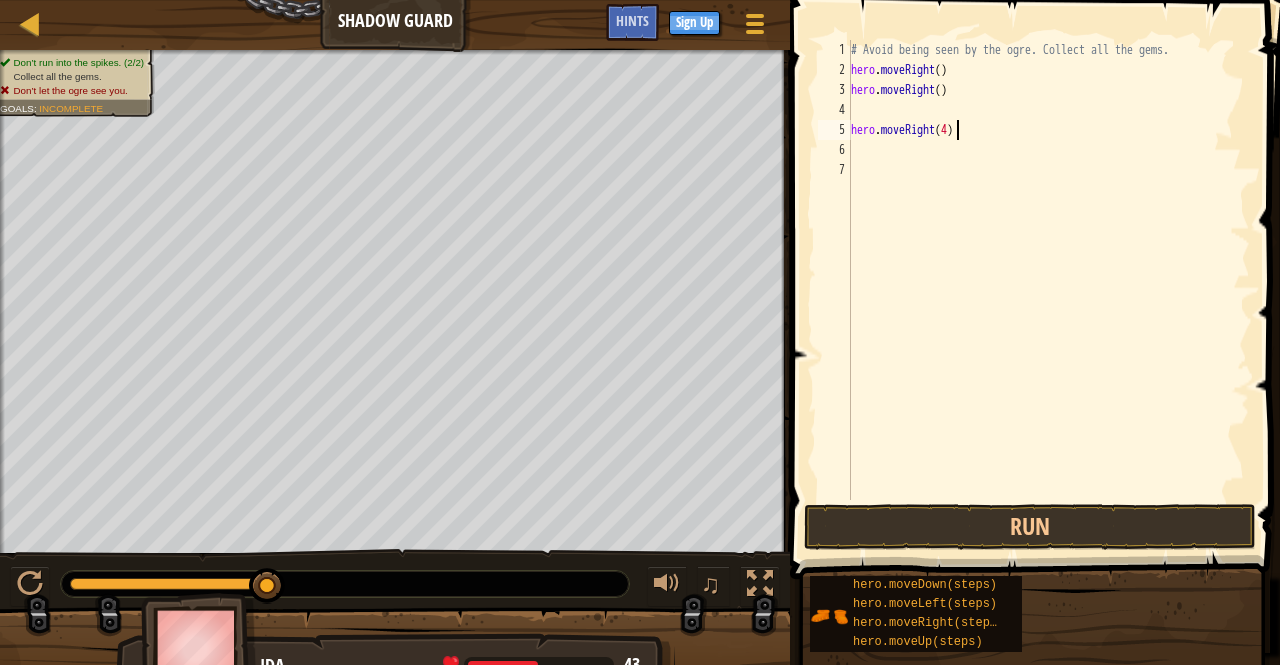 click on "# Avoid being seen by the ogre. Collect all the gems. hero . moveRight ( ) hero . moveRight ( ) hero . moveRight ( 4 )" at bounding box center [1048, 290] 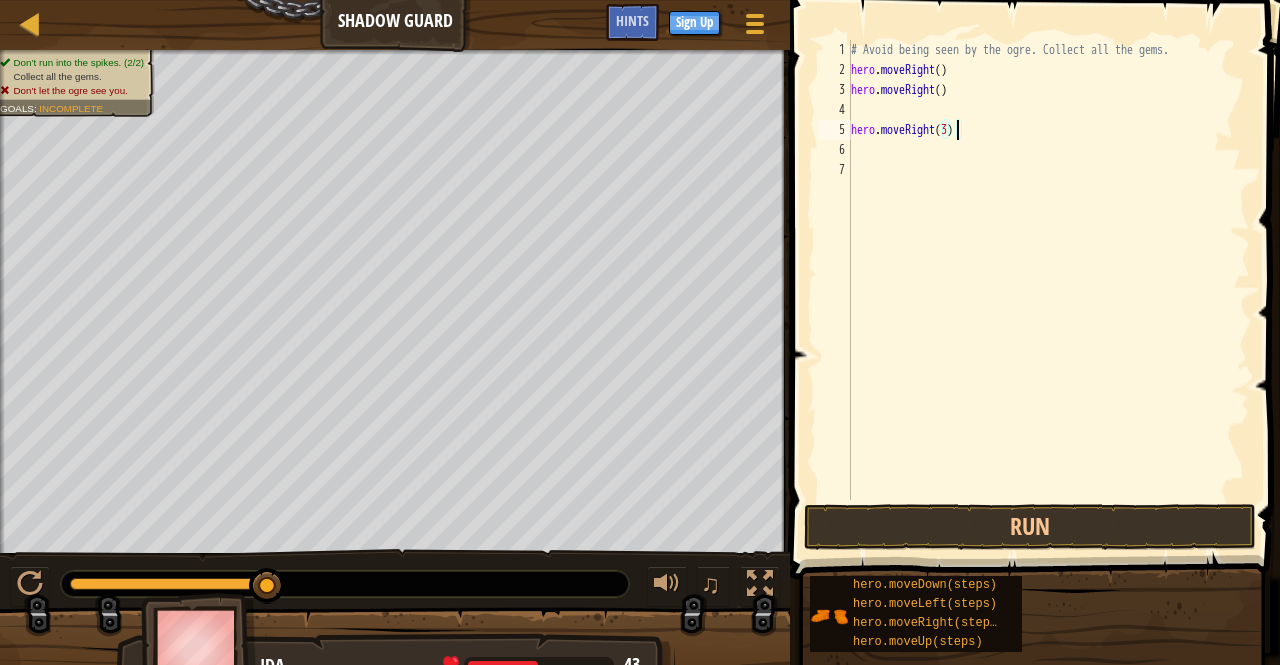 scroll, scrollTop: 9, scrollLeft: 8, axis: both 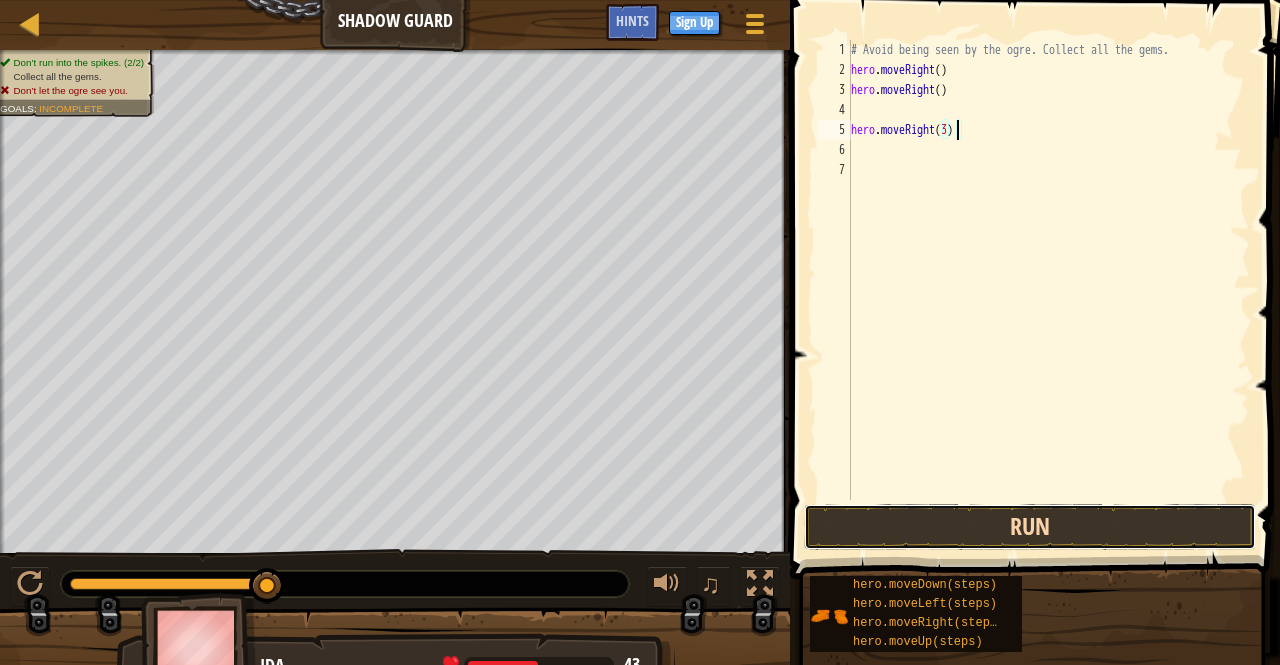 click on "Run" at bounding box center (1030, 527) 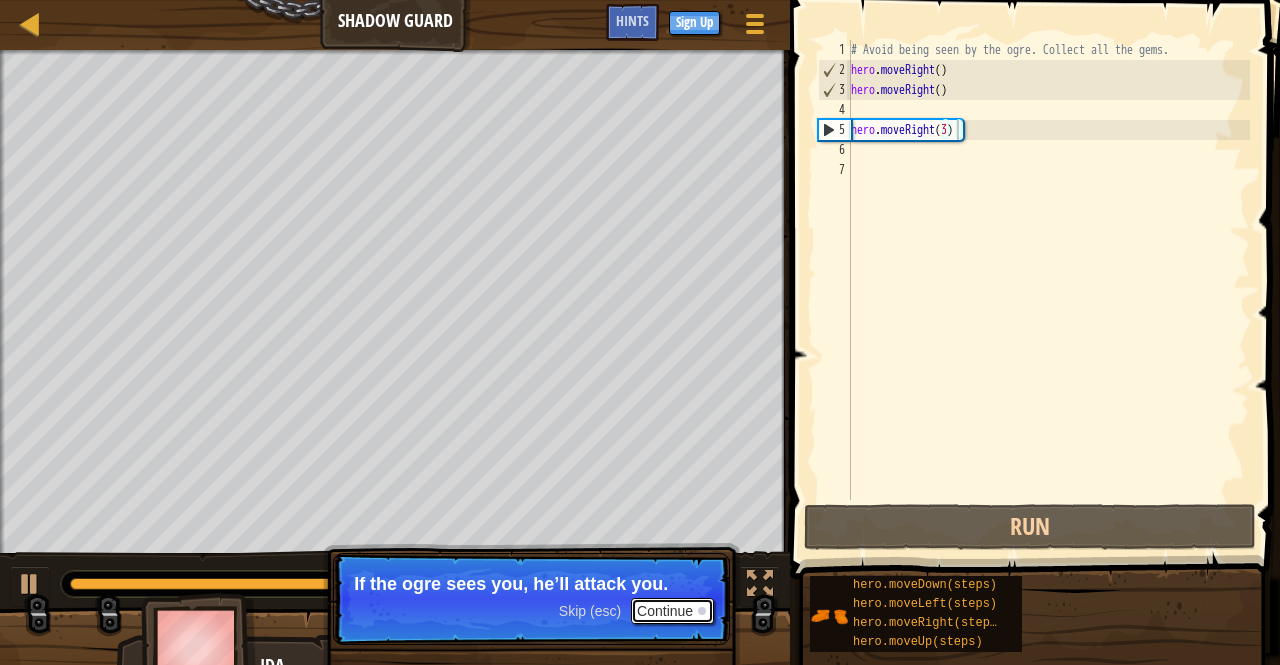 click on "Continue" at bounding box center (672, 611) 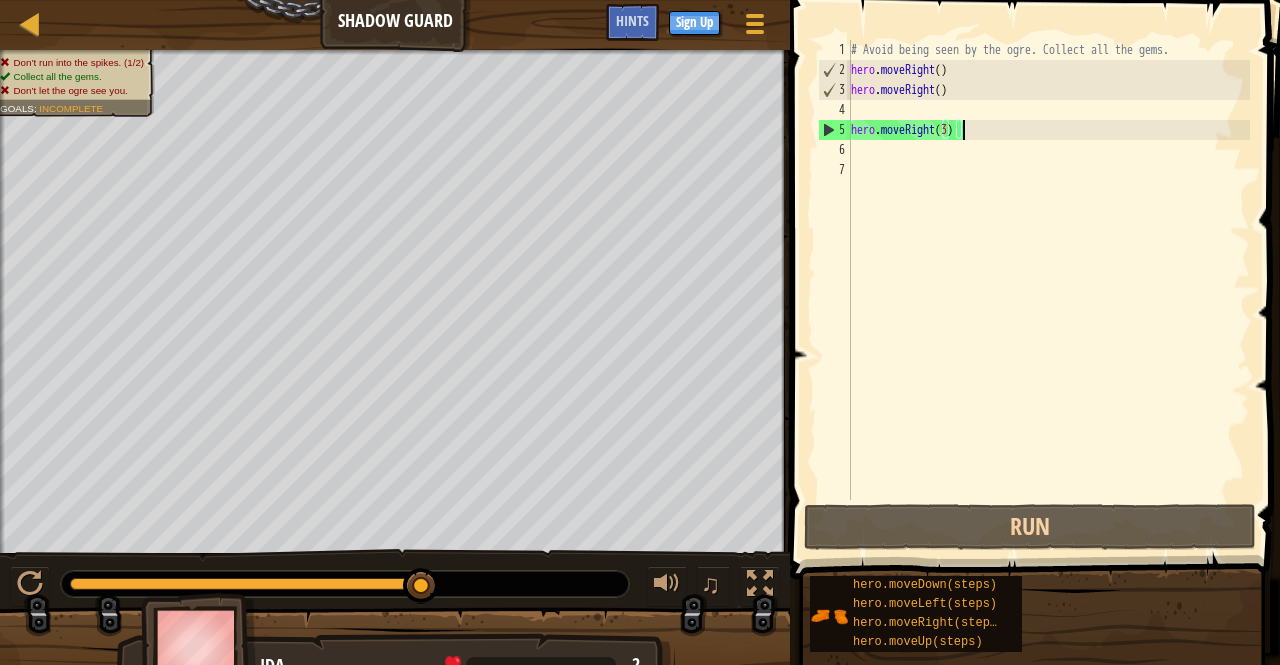 click on "# Avoid being seen by the ogre. Collect all the gems. hero . moveRight ( ) hero . moveRight ( ) hero . moveRight ( 3 )" at bounding box center [1048, 290] 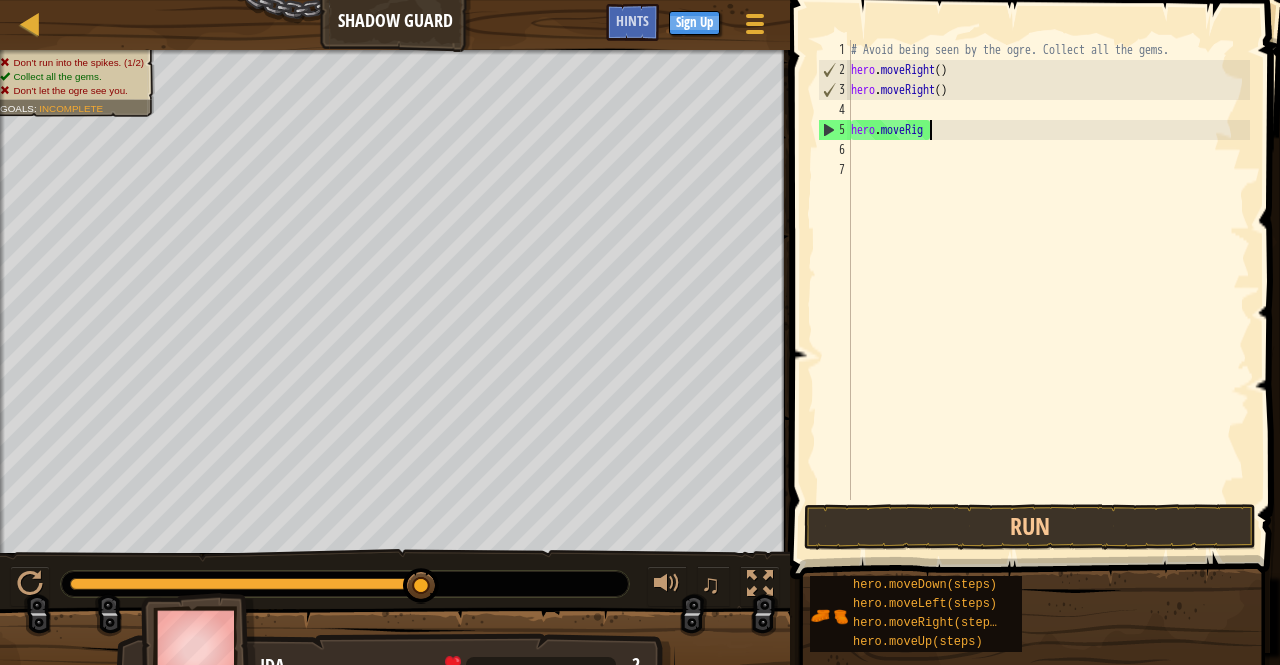 scroll, scrollTop: 9, scrollLeft: 2, axis: both 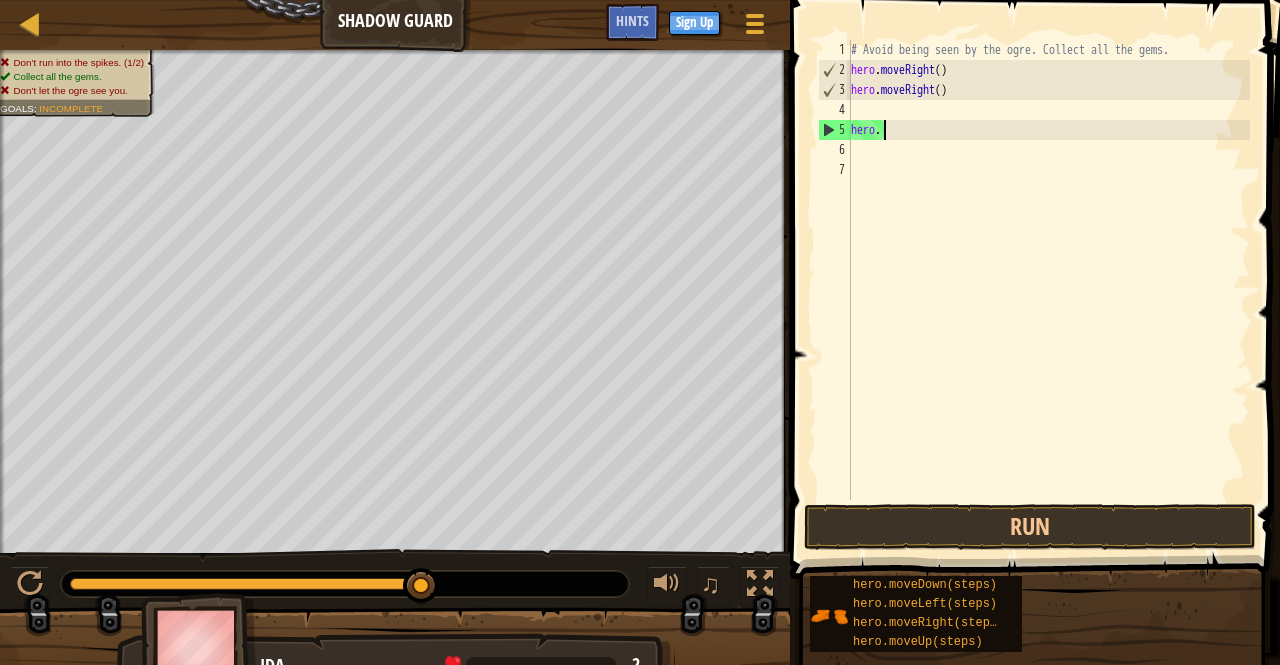 type on "h" 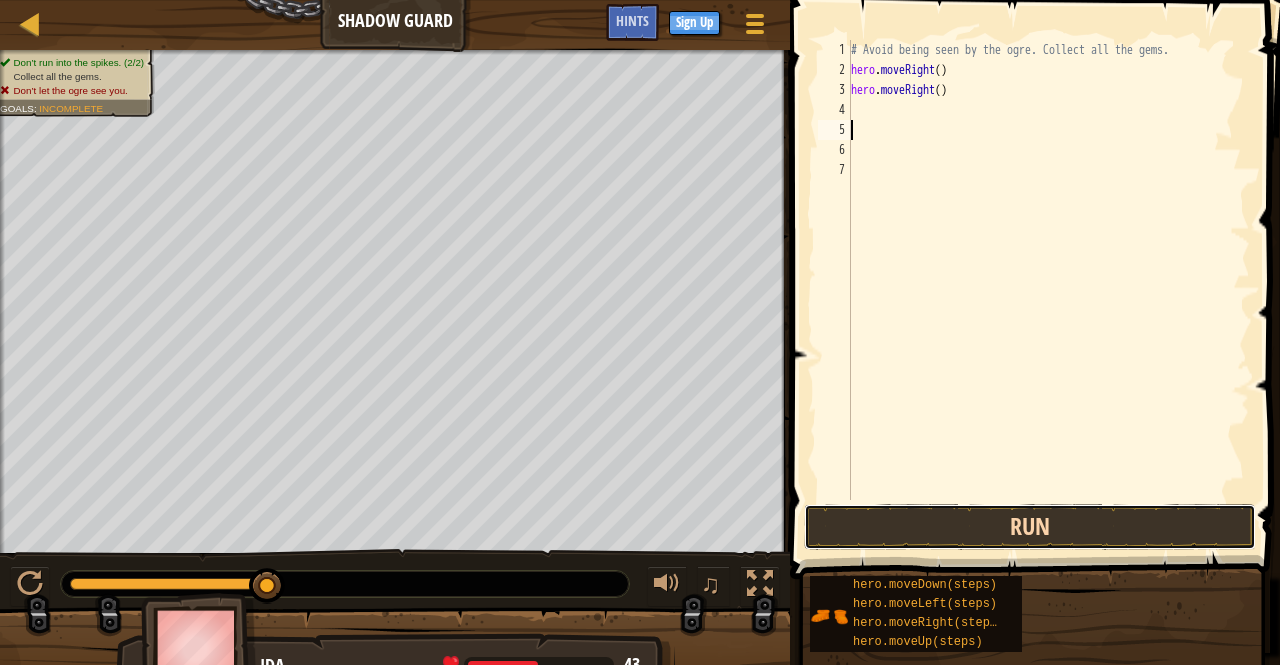 click on "Run" at bounding box center (1030, 527) 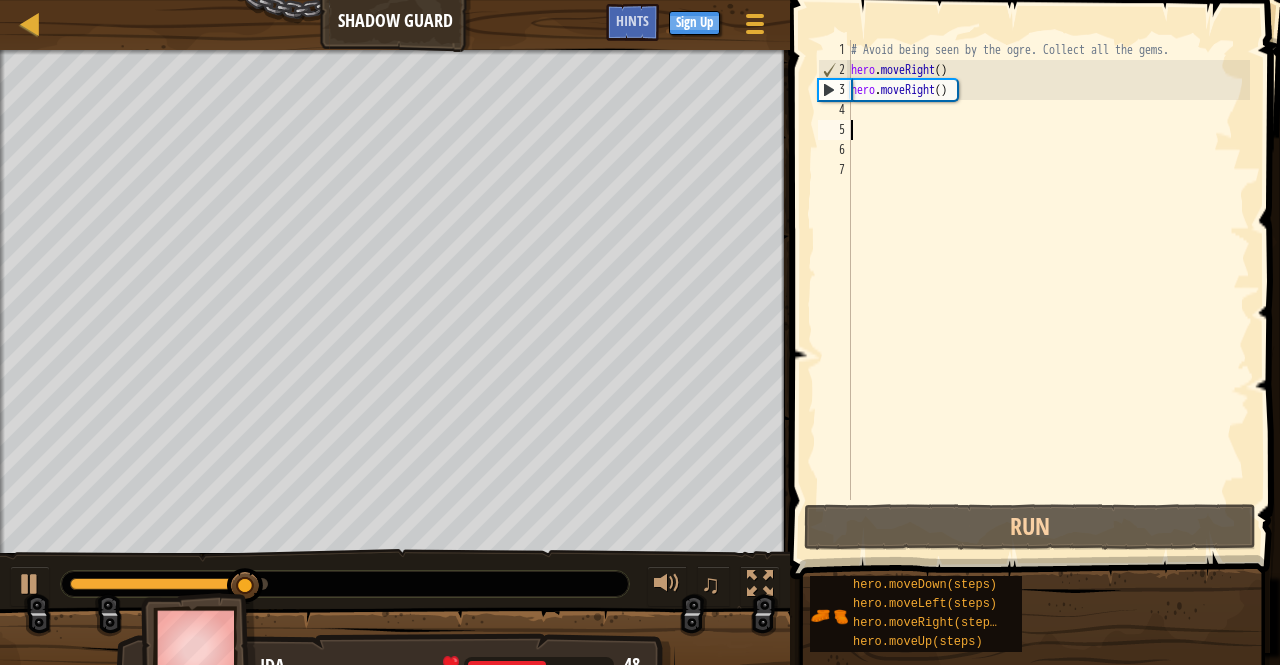 click on "# Avoid being seen by the ogre. Collect all the gems. hero . moveRight ( ) hero . moveRight ( )" at bounding box center (1048, 290) 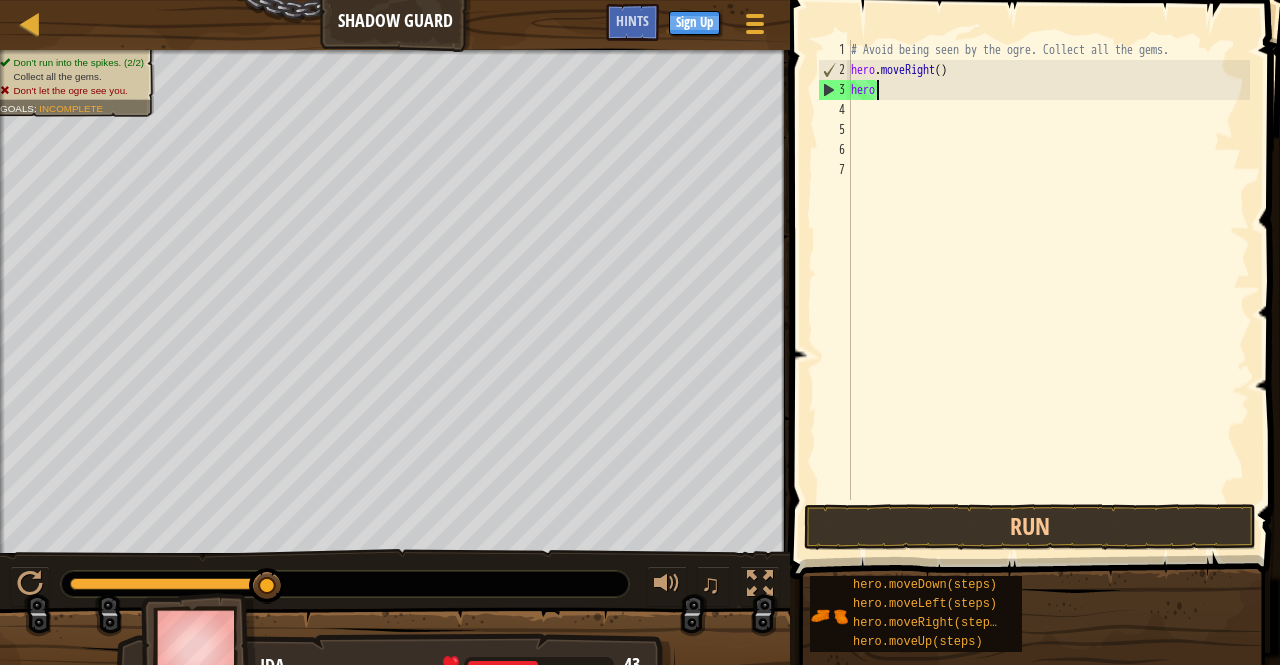 type on "h" 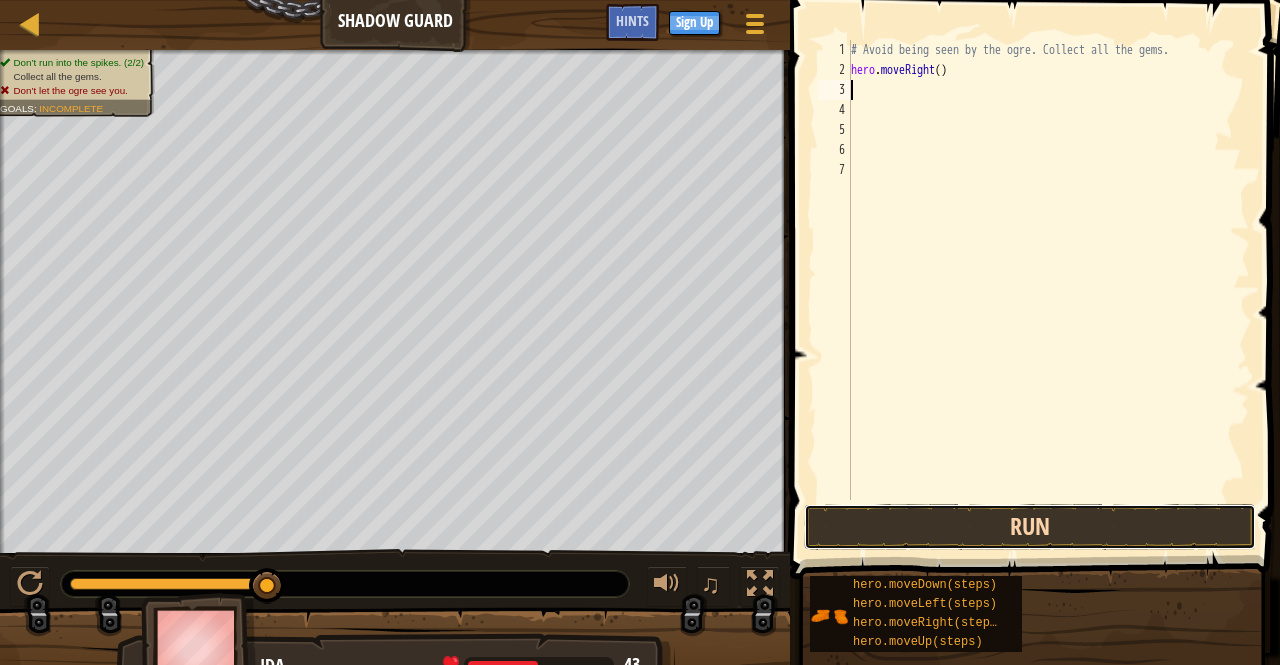 click on "Run" at bounding box center [1030, 527] 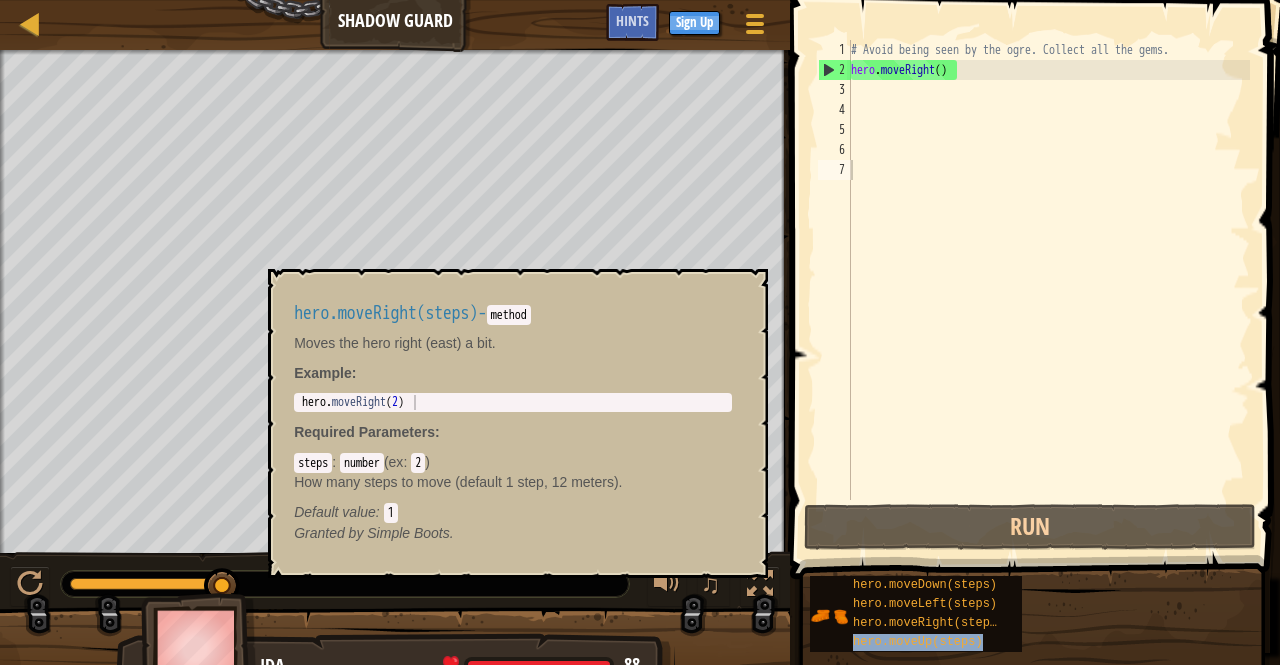 type on "hero.moveUp(steps)" 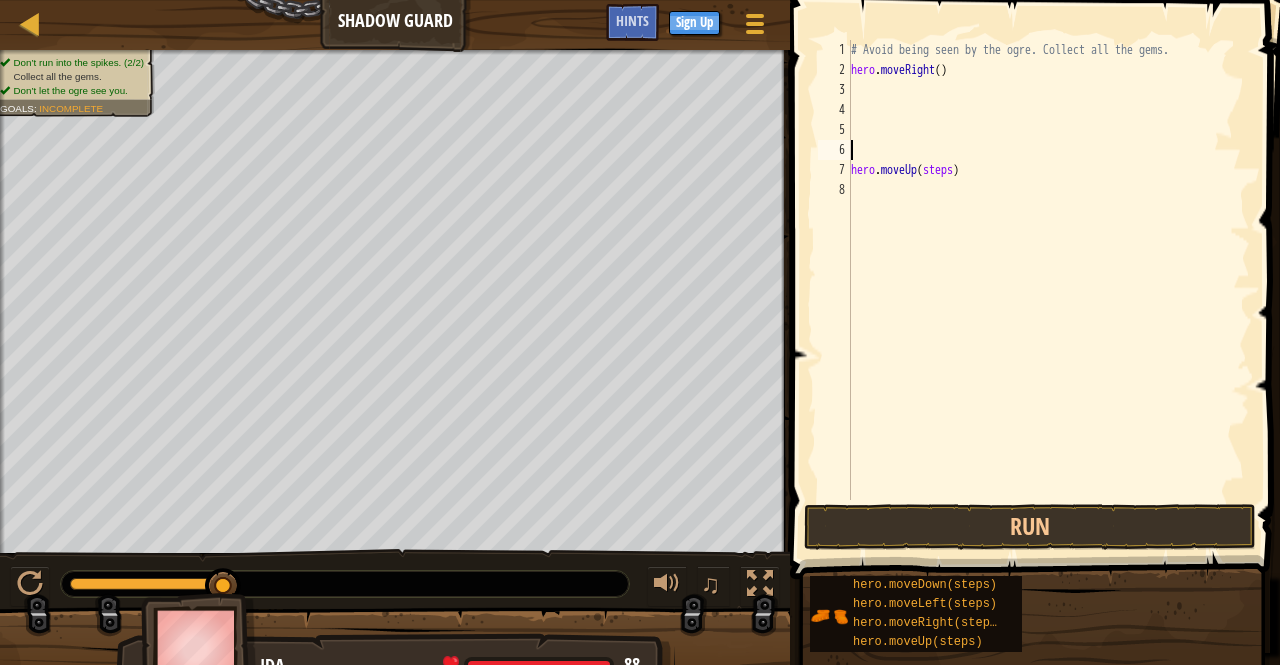 click on "# Avoid being seen by the ogre. Collect all the gems. hero . moveRight ( ) hero . moveUp ( steps )" at bounding box center [1048, 290] 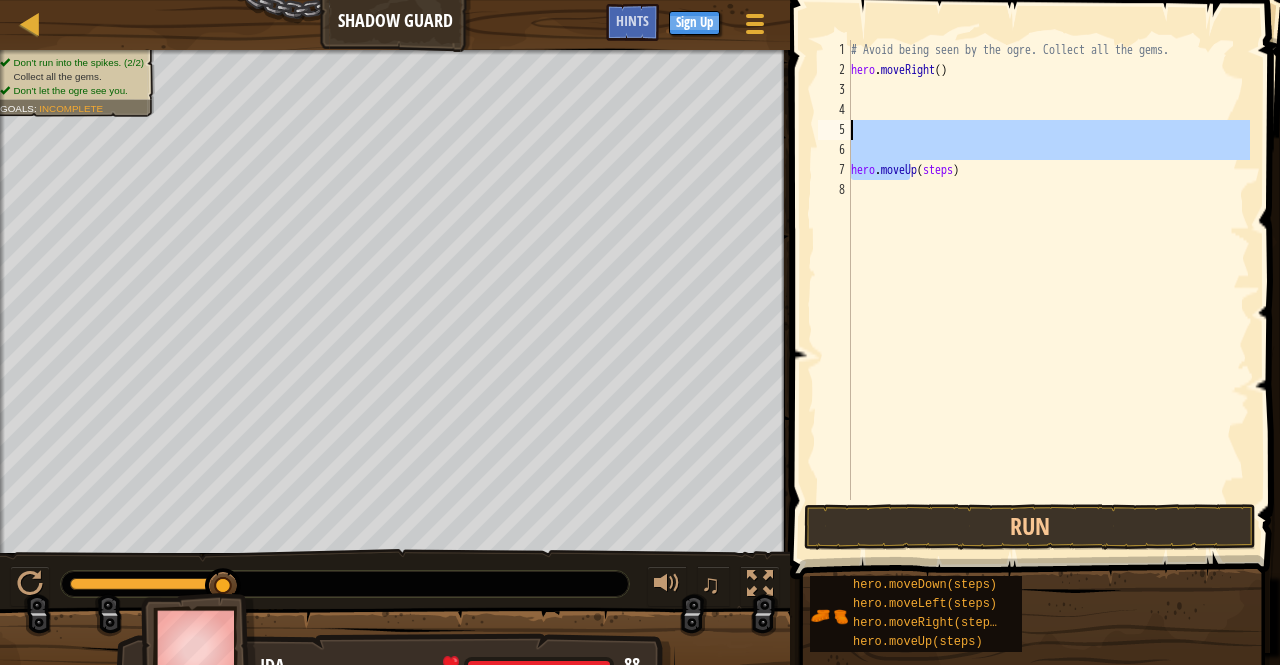 drag, startPoint x: 910, startPoint y: 173, endPoint x: 906, endPoint y: 124, distance: 49.162994 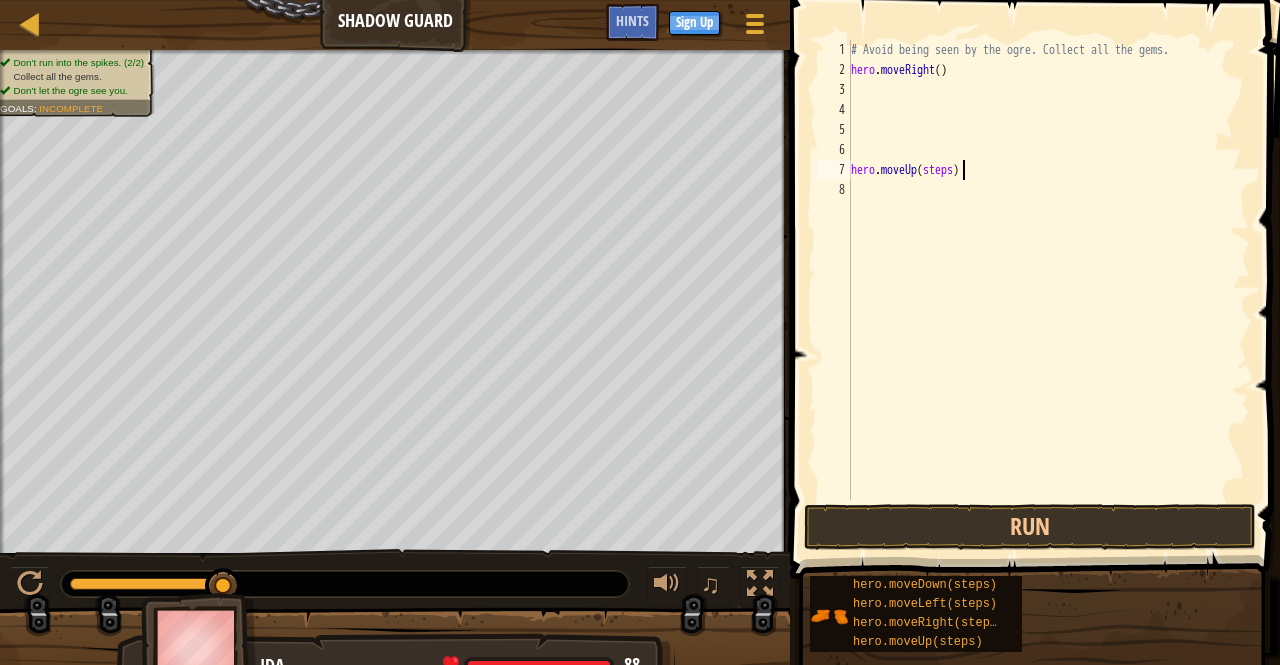 click on "# Avoid being seen by the ogre. Collect all the gems. hero . moveRight ( ) hero . moveUp ( steps )" at bounding box center [1048, 290] 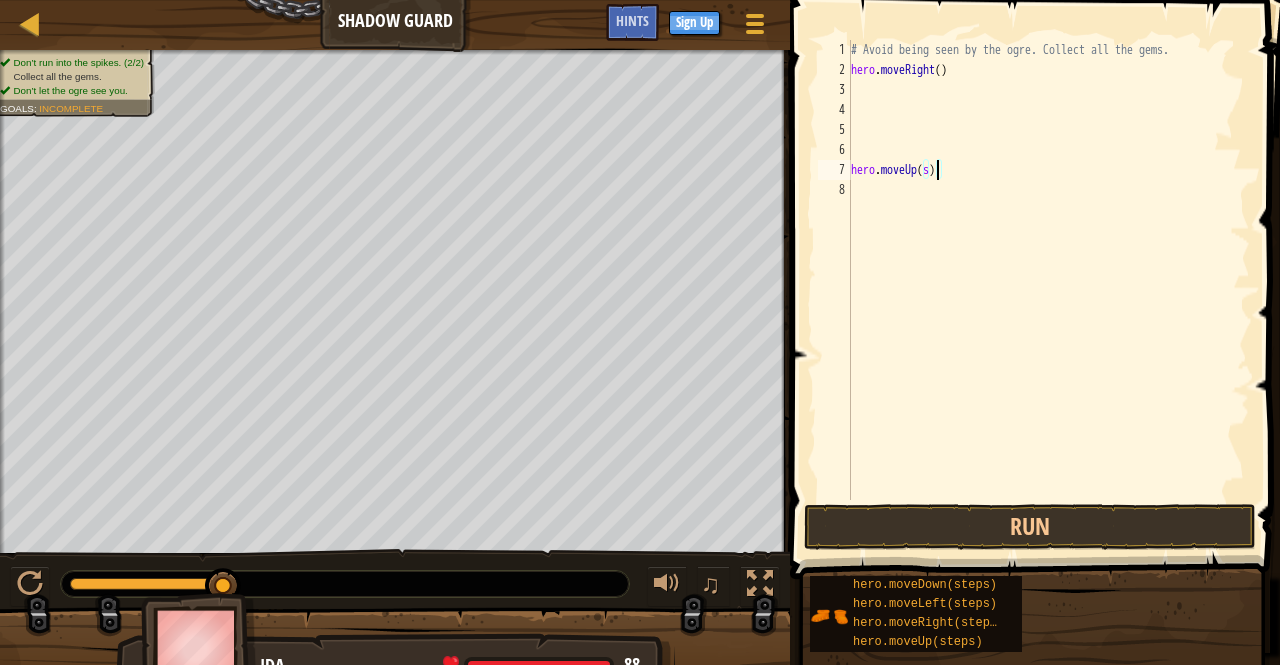 type on "hero.moveUp()" 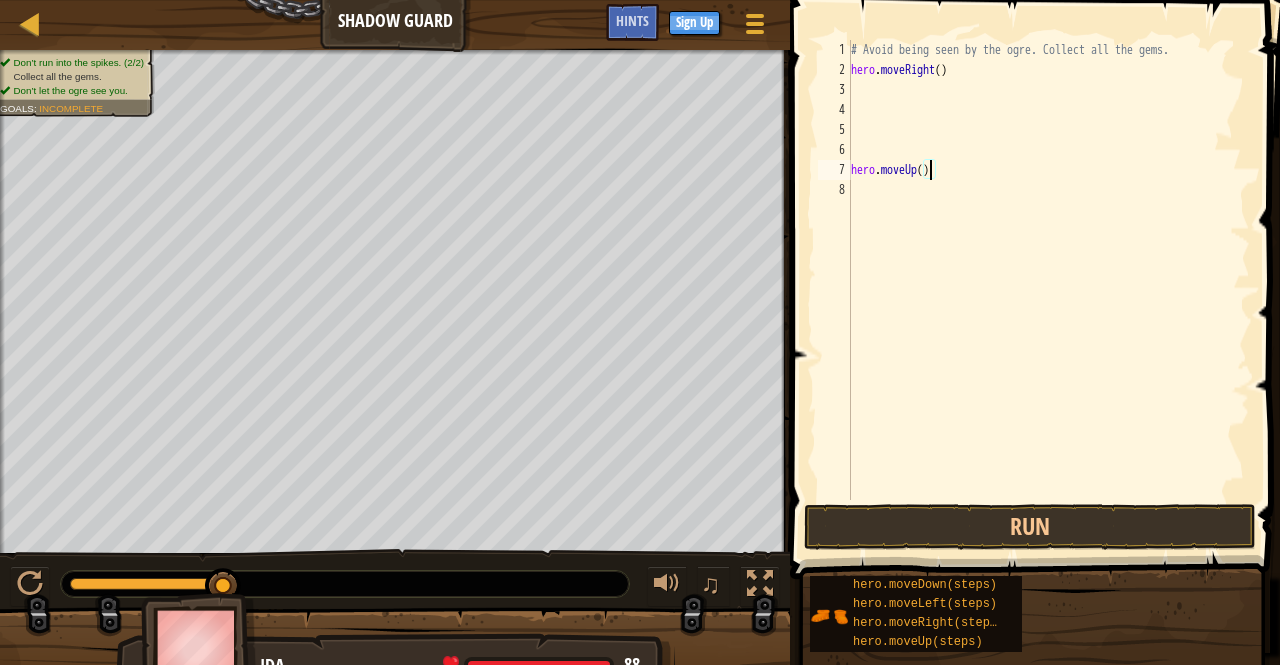 click on "# Avoid being seen by the ogre. Collect all the gems. hero . moveRight ( ) hero . moveUp ( )" at bounding box center (1048, 290) 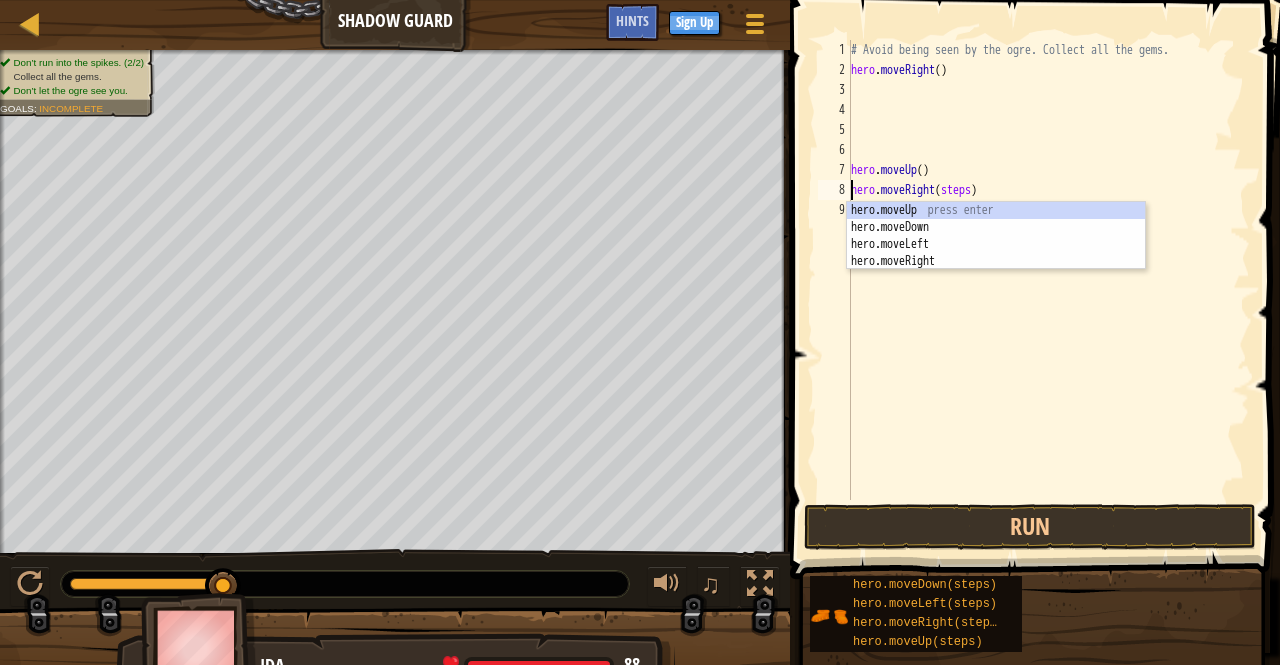 click on "# Avoid being seen by the ogre. Collect all the gems. hero . moveRight ( ) hero . moveUp ( ) hero . moveRight ( steps )" at bounding box center [1048, 290] 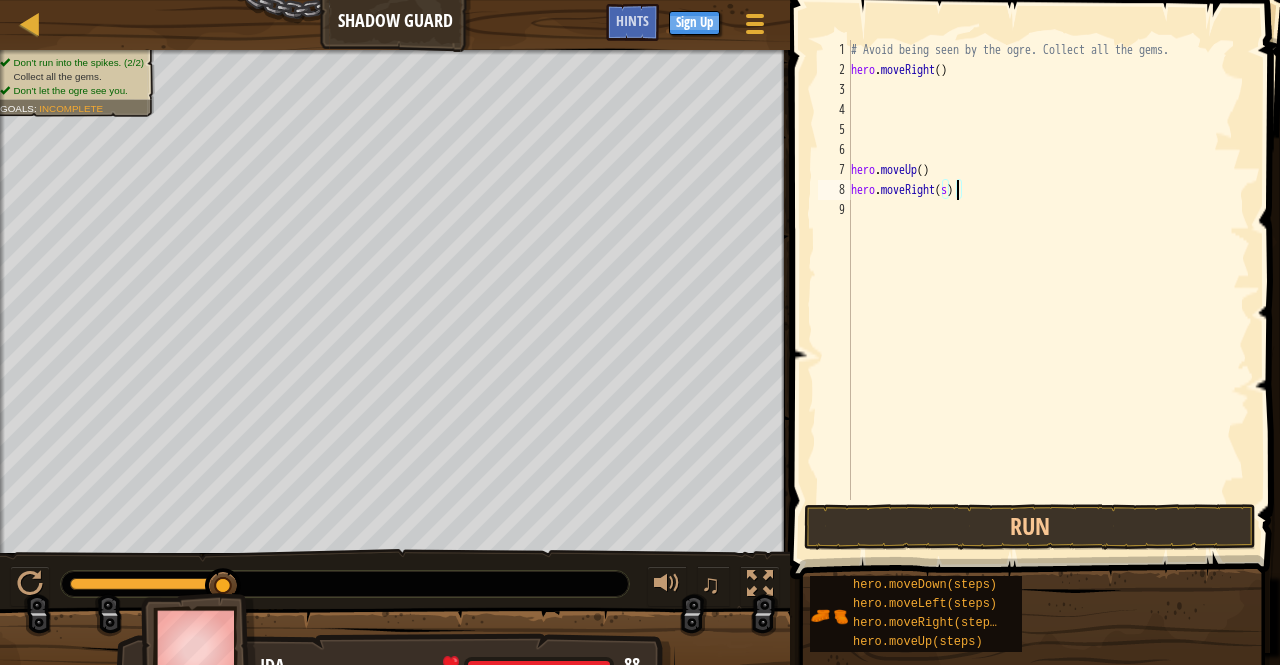 type on "hero.moveRight()" 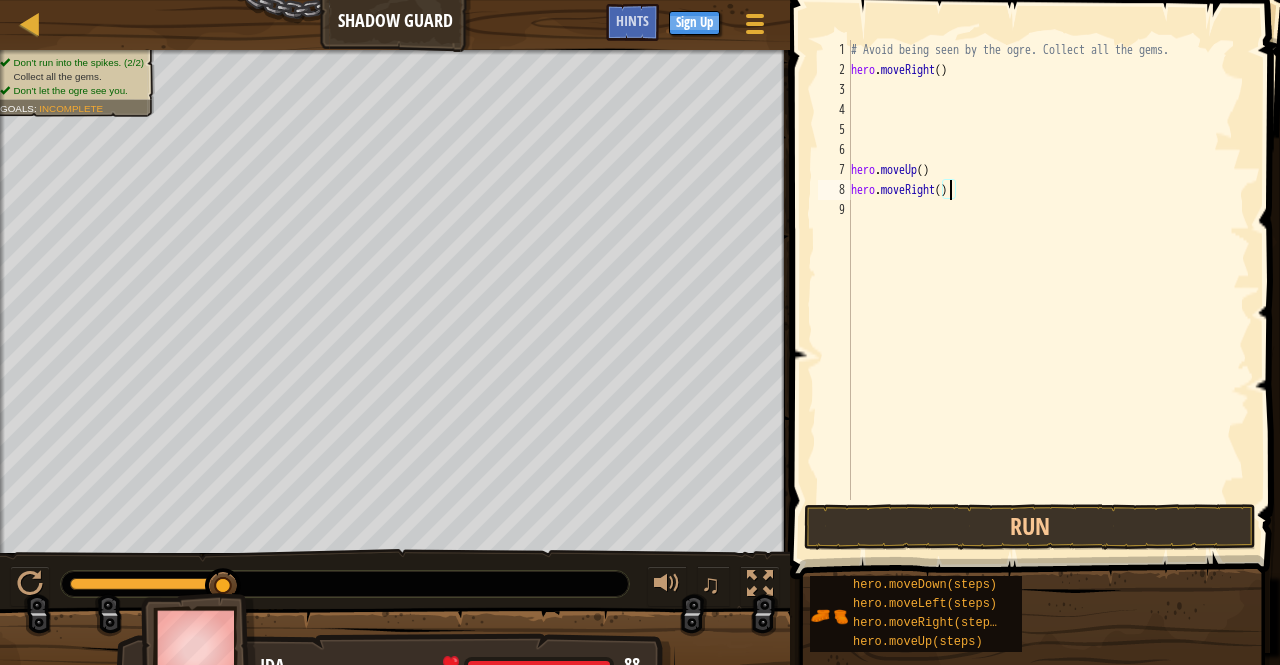 click on "# Avoid being seen by the ogre. Collect all the gems. hero . moveRight ( ) hero . moveUp ( ) hero . moveRight ( )" at bounding box center [1048, 290] 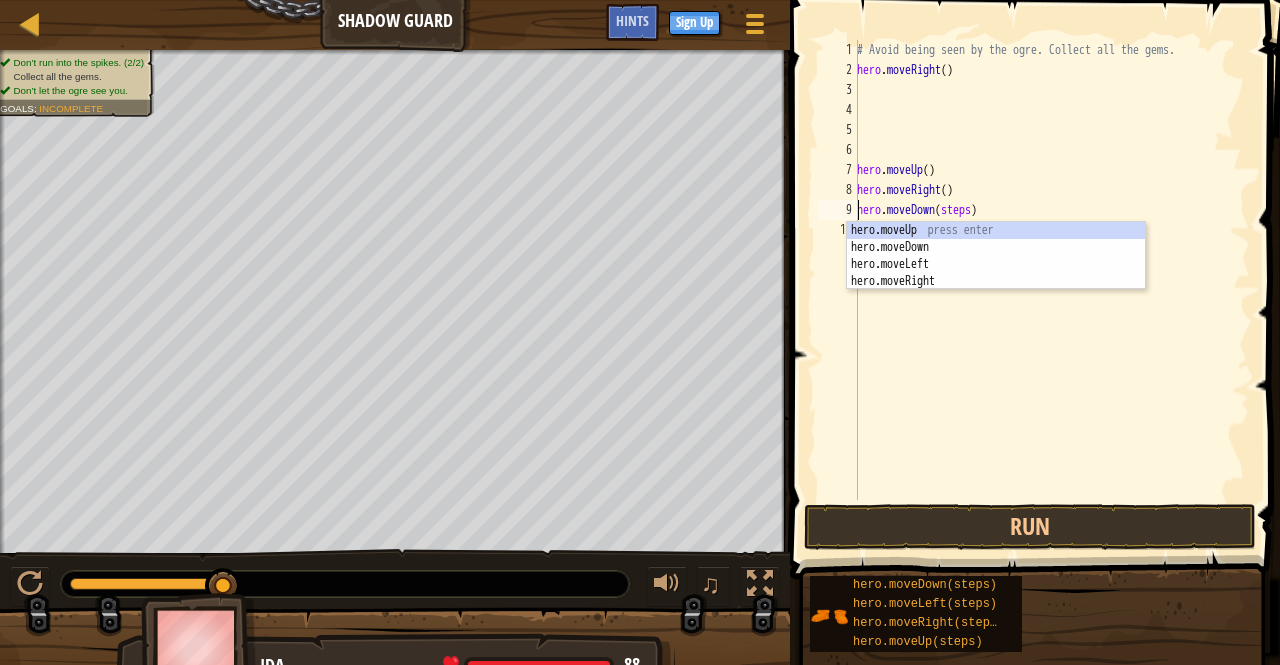click on "# Avoid being seen by the ogre. Collect all the gems. hero . moveRight ( ) hero . moveUp ( ) hero . moveRight ( ) hero . moveDown ( steps )" at bounding box center (1051, 290) 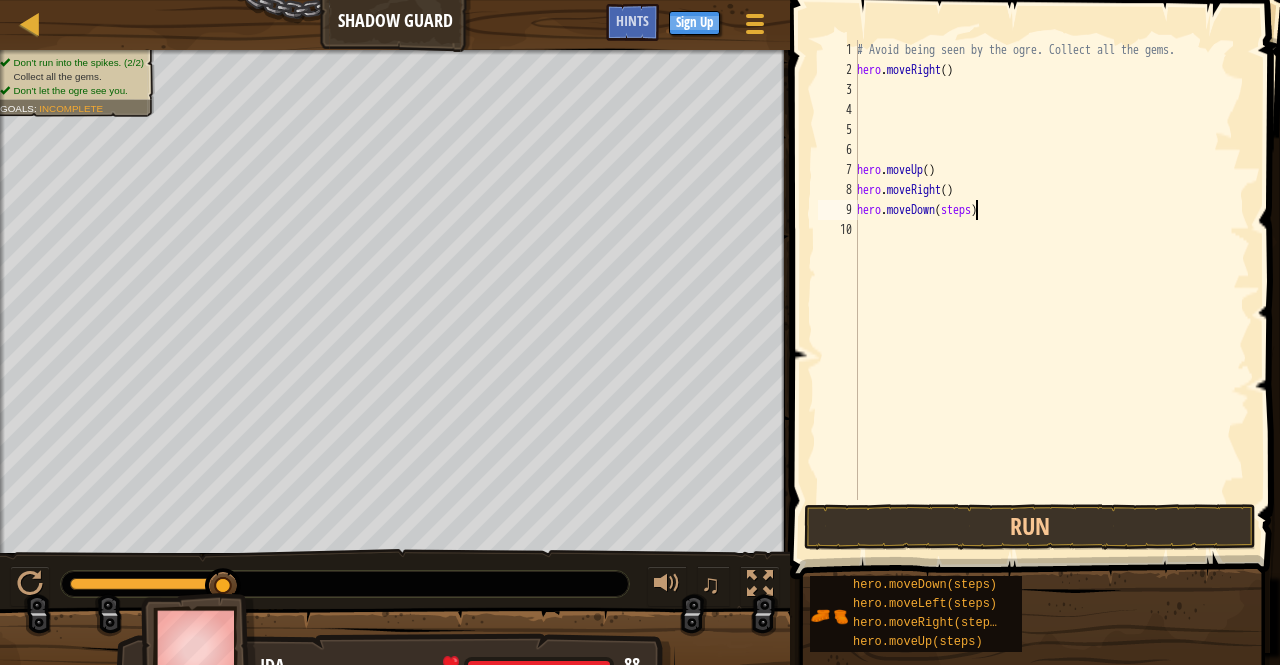 click on "# Avoid being seen by the ogre. Collect all the gems. hero . moveRight ( ) hero . moveUp ( ) hero . moveRight ( ) hero . moveDown ( steps )" at bounding box center (1051, 290) 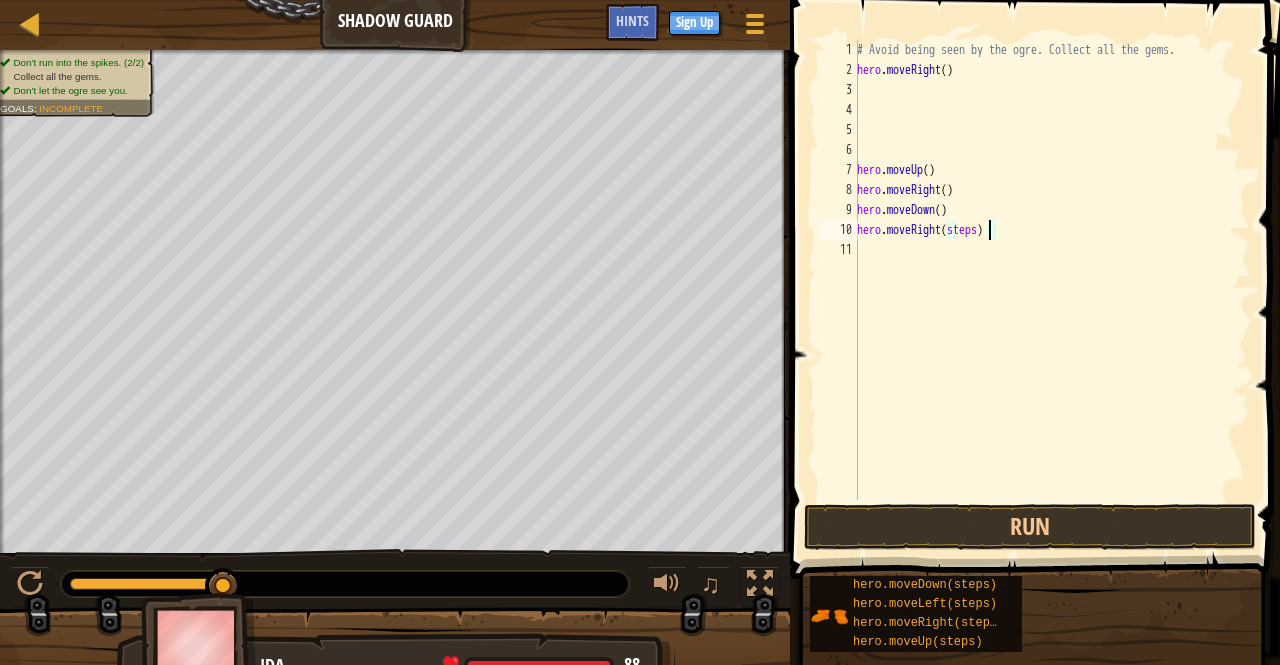 click on "# Avoid being seen by the ogre. Collect all the gems. hero . moveRight ( ) hero . moveUp ( ) hero . moveRight ( ) hero . moveDown ( ) hero . moveRight ( steps )" at bounding box center [1051, 290] 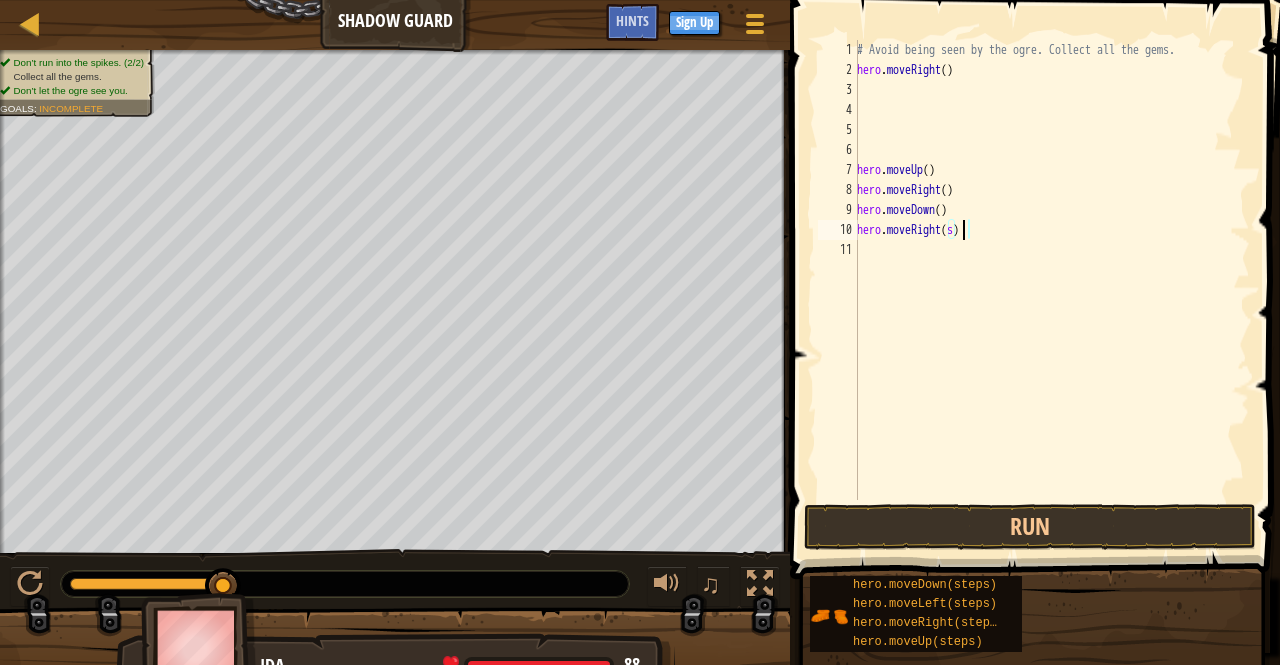 type on "hero.moveRight()" 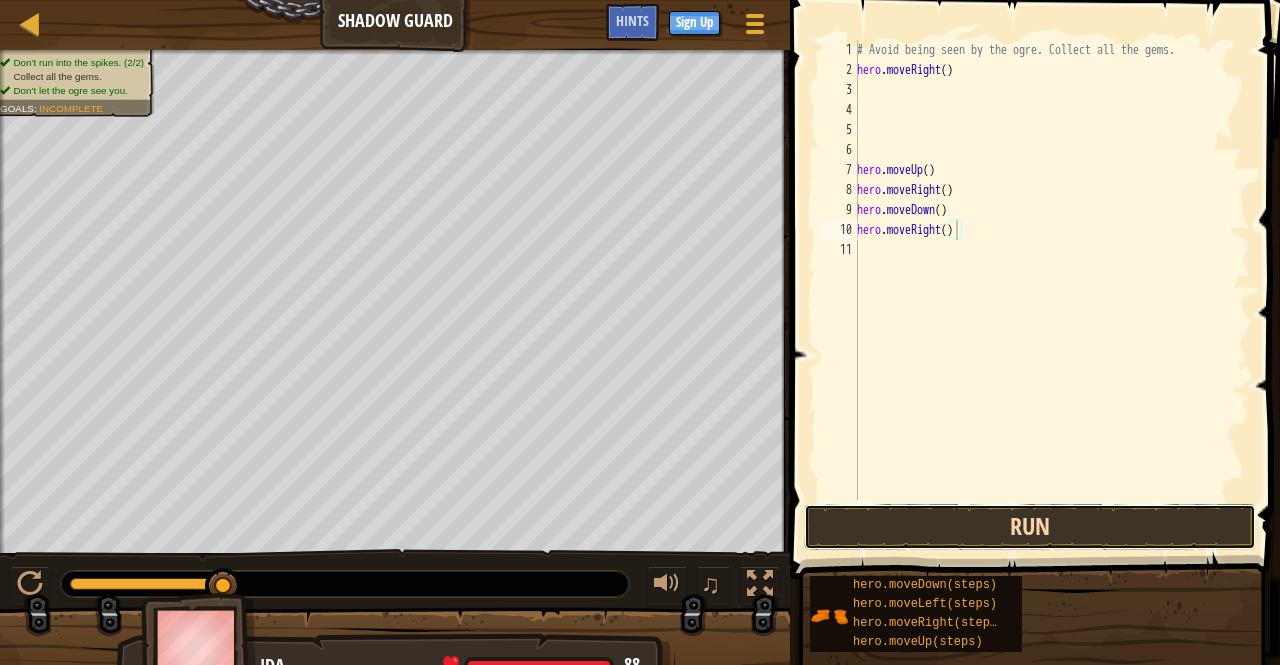 click on "Run" at bounding box center (1030, 527) 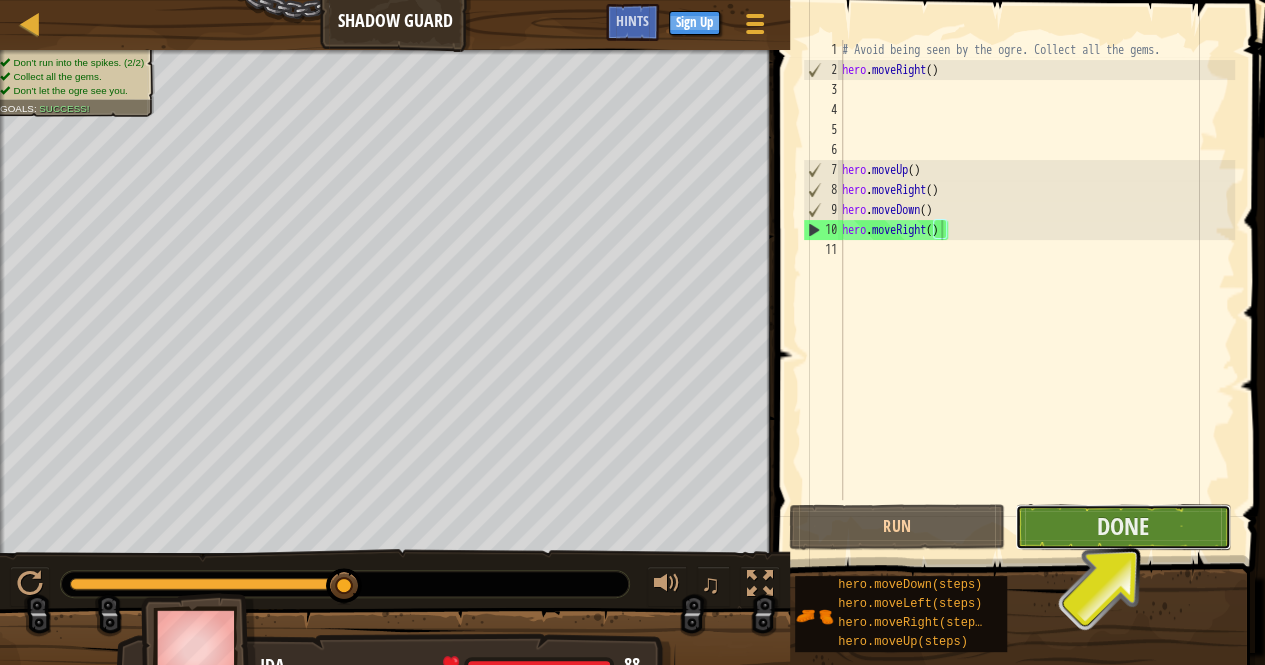 click on "Done" at bounding box center (1123, 527) 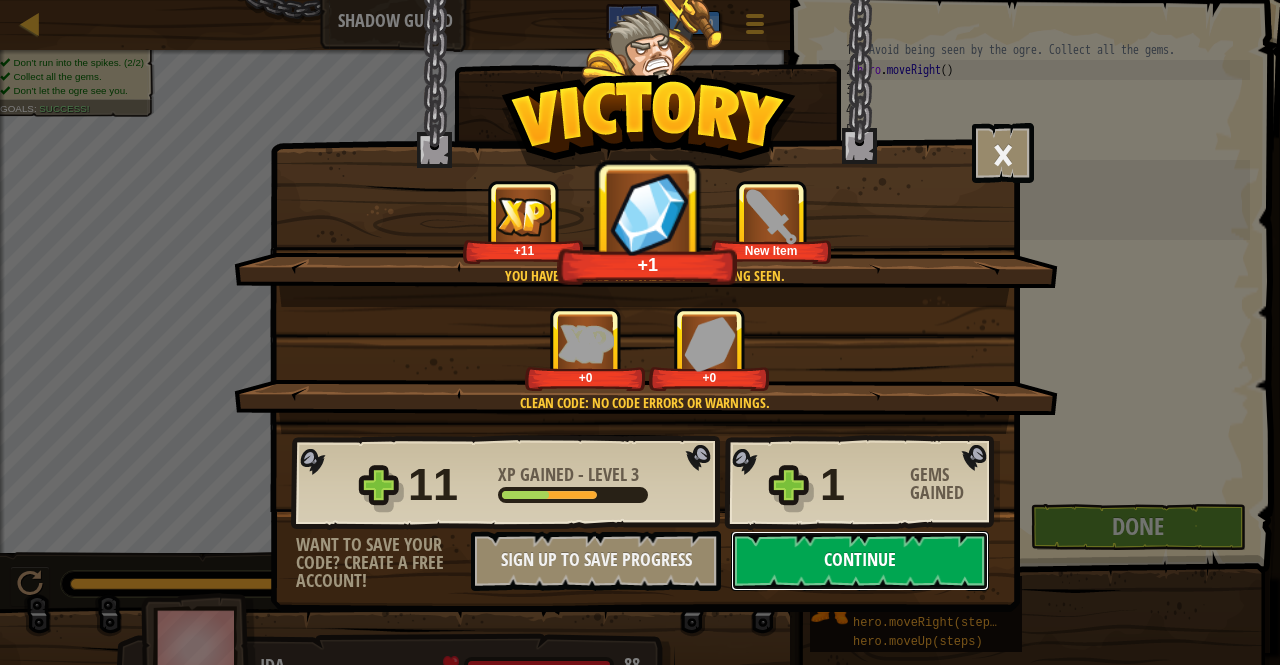 click on "Continue" at bounding box center [860, 561] 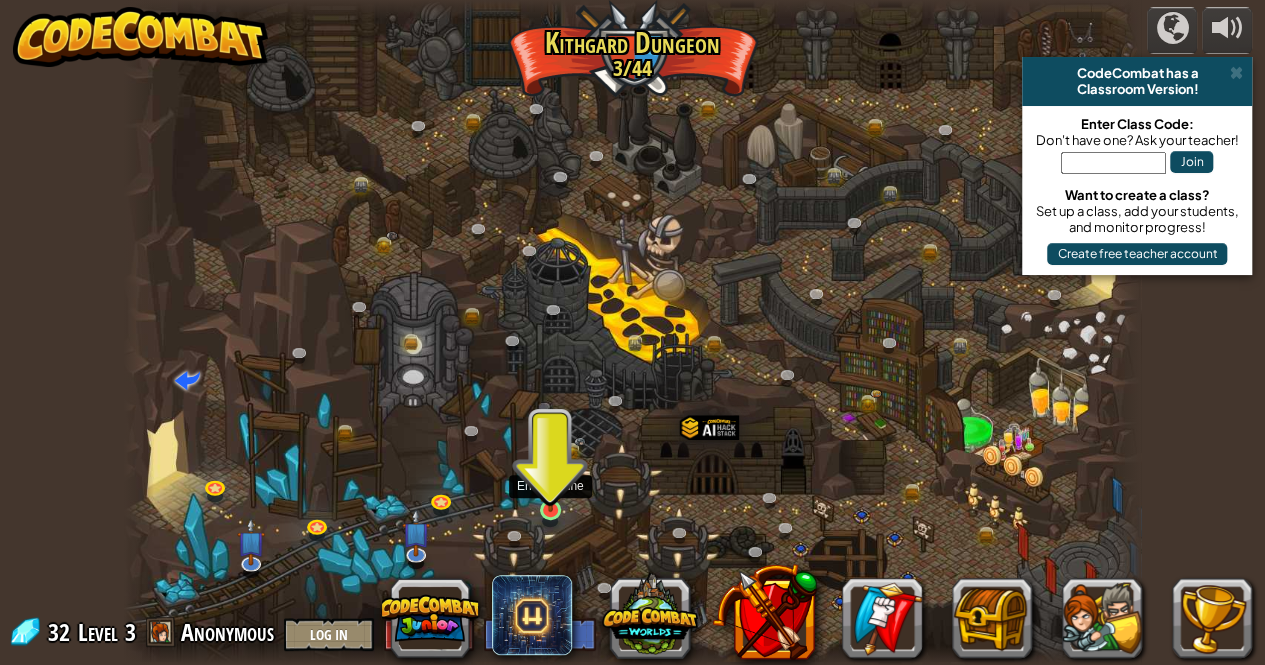 click at bounding box center [550, 484] 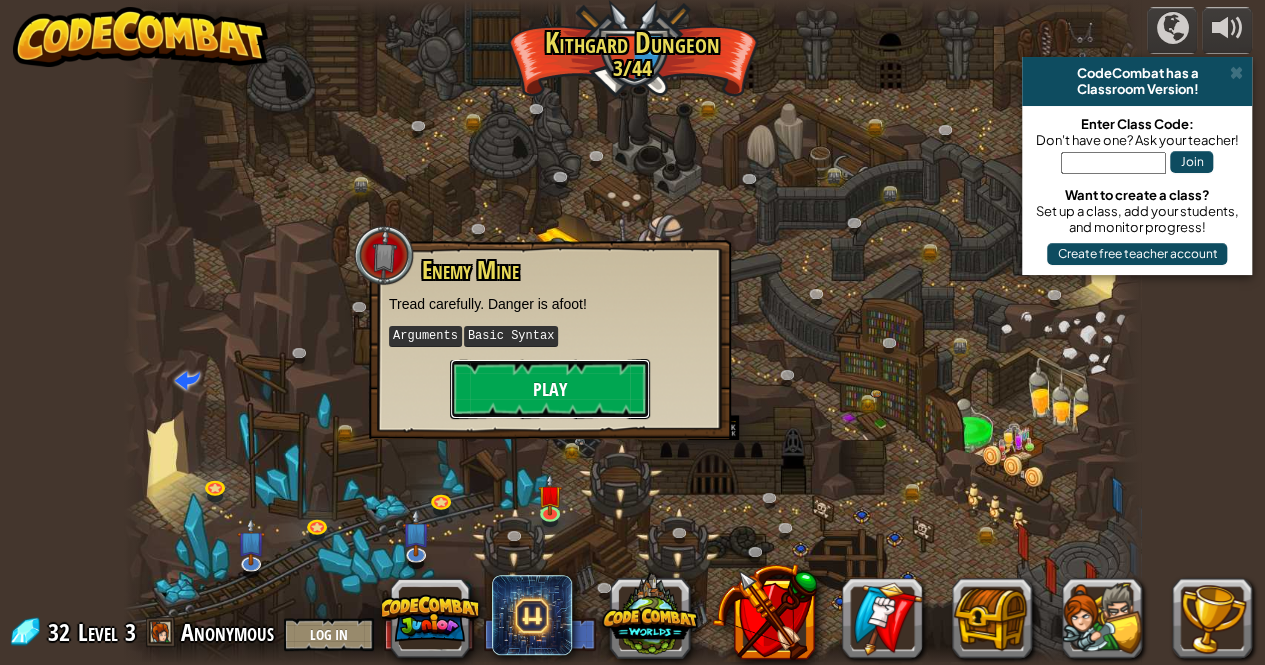 click on "Play" at bounding box center [550, 389] 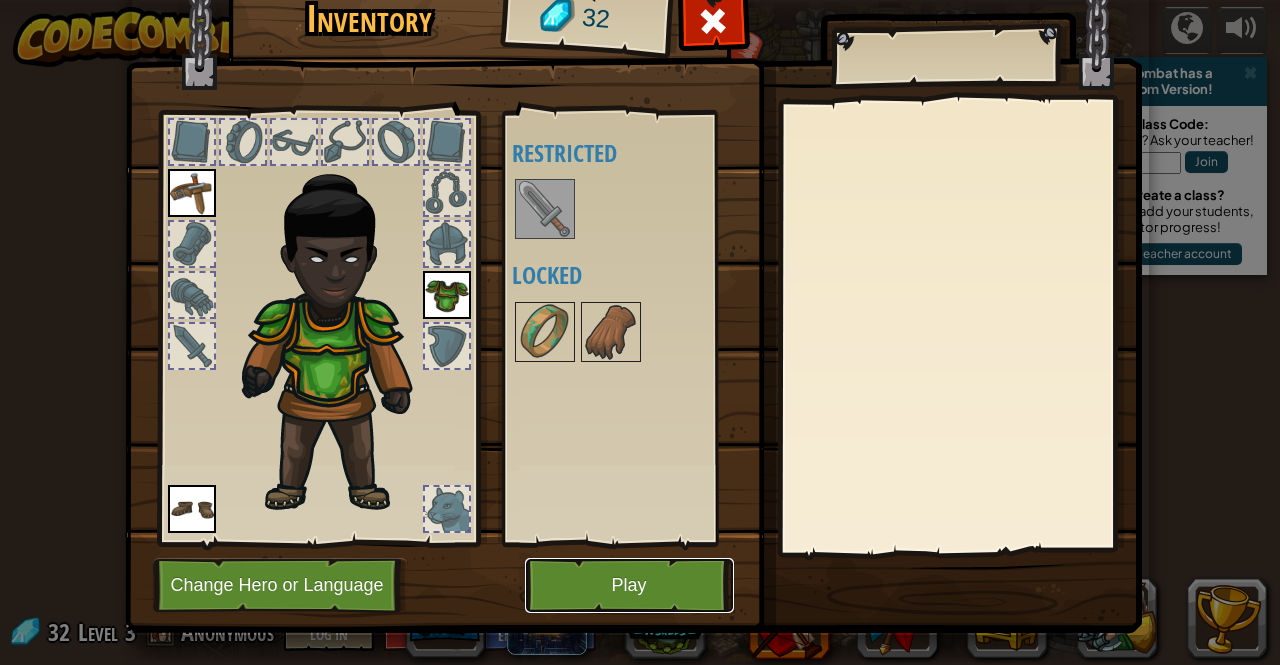 click on "Play" at bounding box center (629, 585) 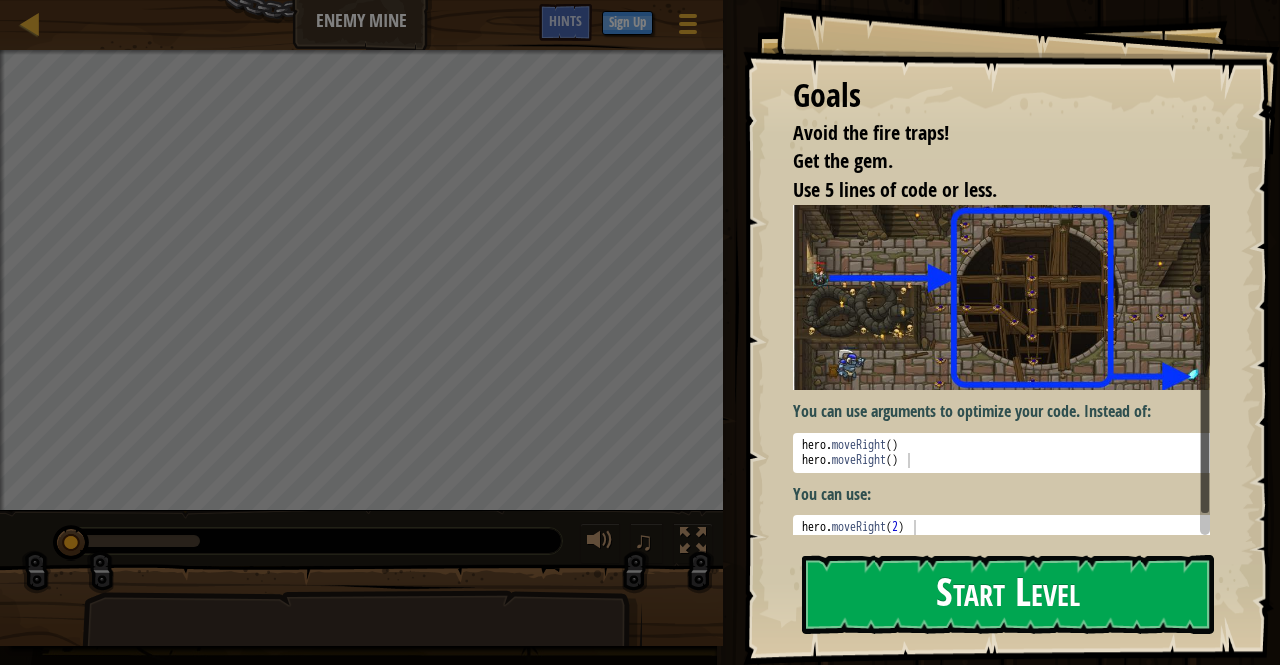 click on "Start Level" at bounding box center [1008, 594] 